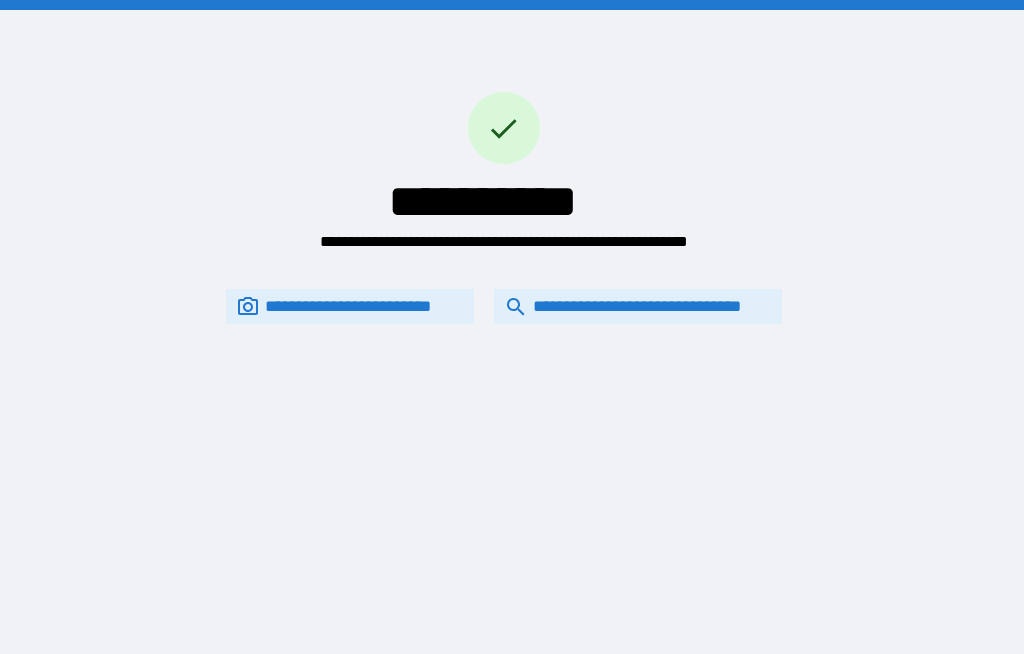 scroll, scrollTop: 69, scrollLeft: 0, axis: vertical 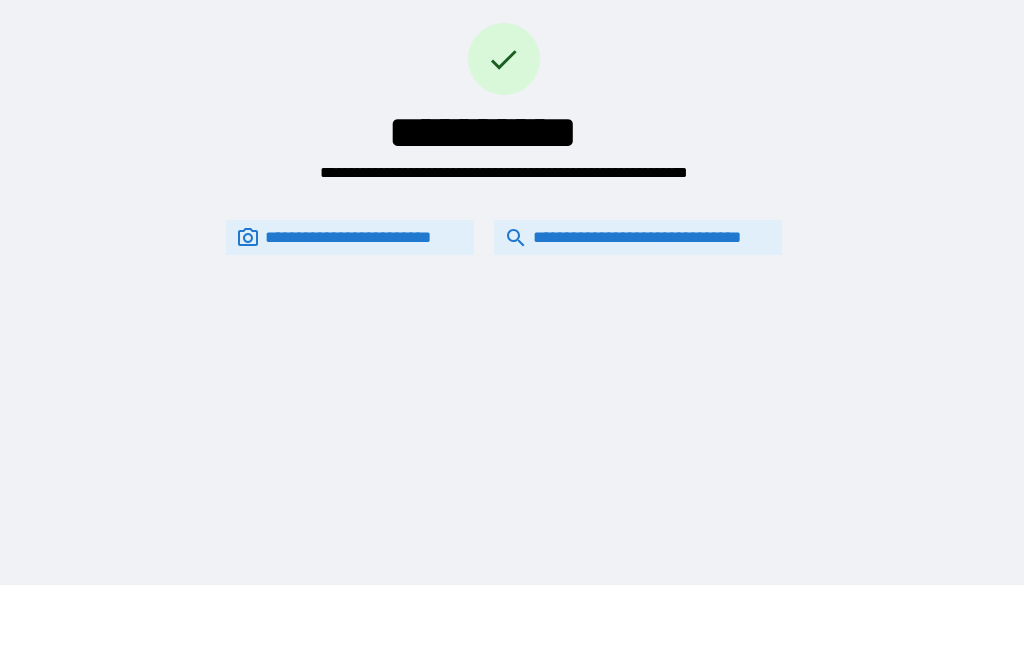 click on "**********" at bounding box center (638, 237) 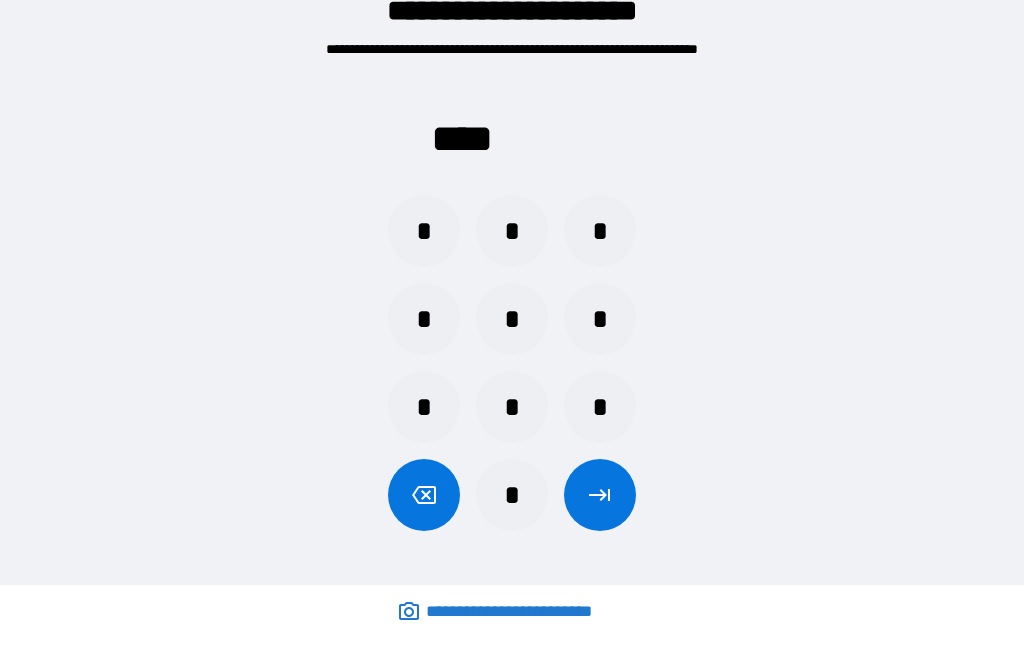 click on "*" at bounding box center [424, 319] 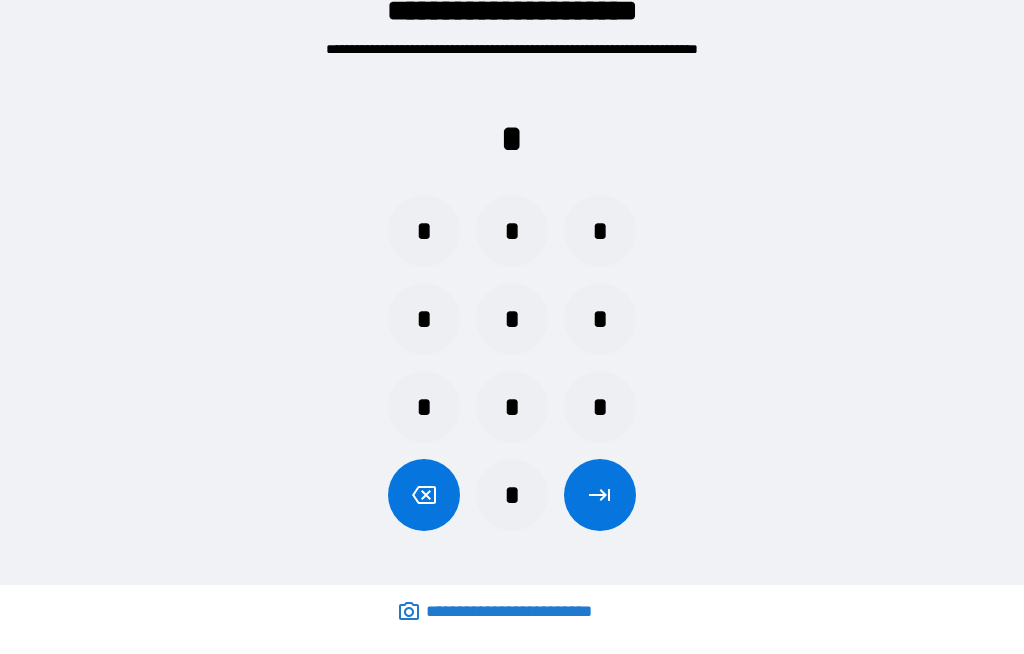 click on "*" at bounding box center [512, 319] 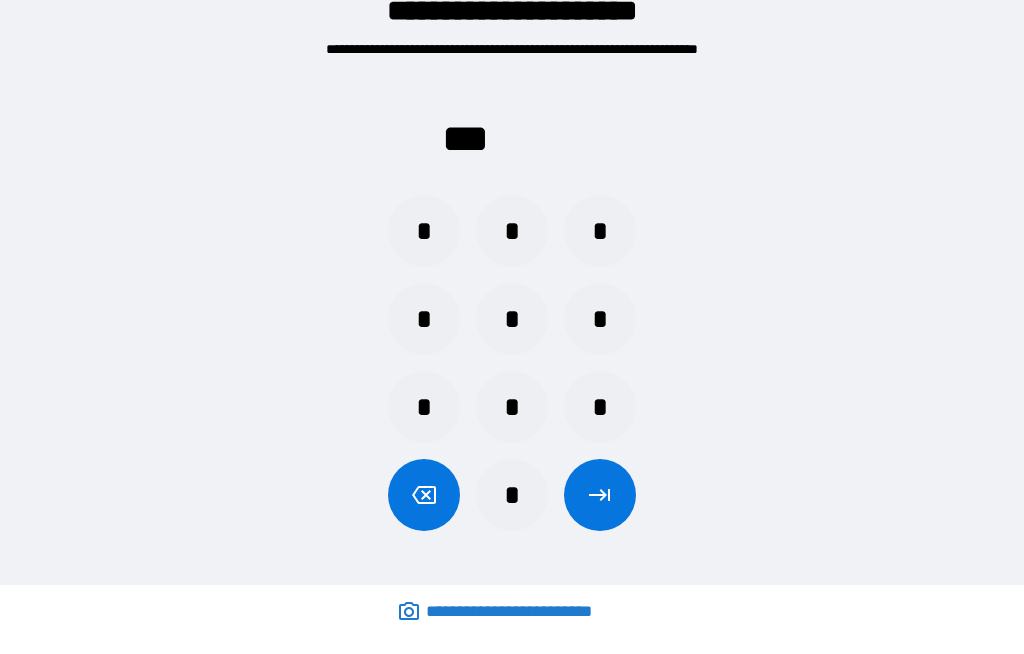 click on "*" at bounding box center [512, 407] 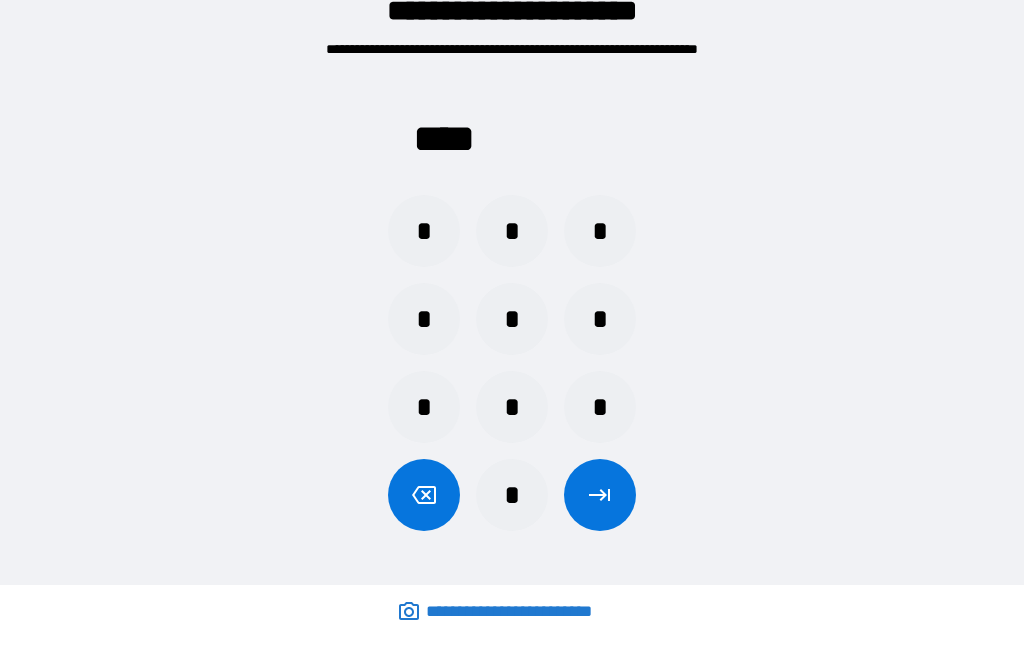 click at bounding box center [600, 495] 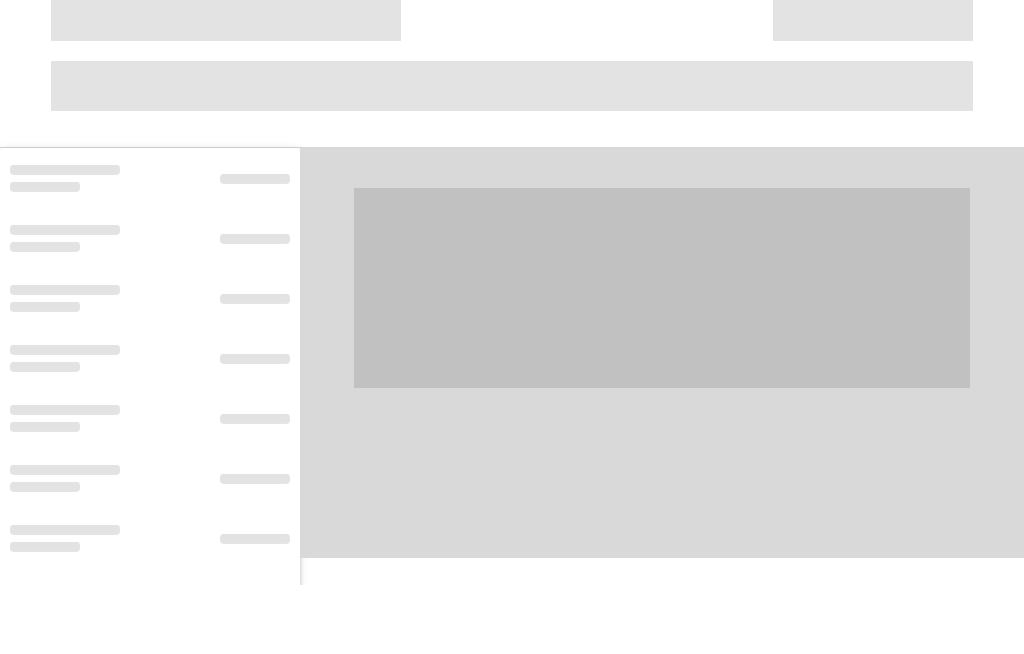 click at bounding box center (512, 86) 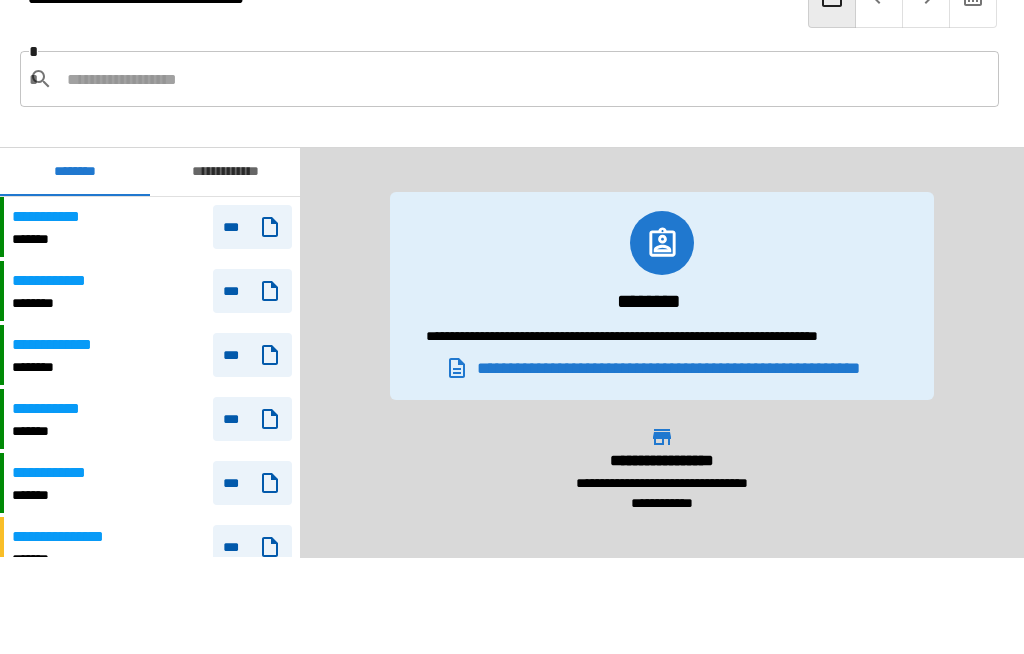 scroll, scrollTop: 180, scrollLeft: 0, axis: vertical 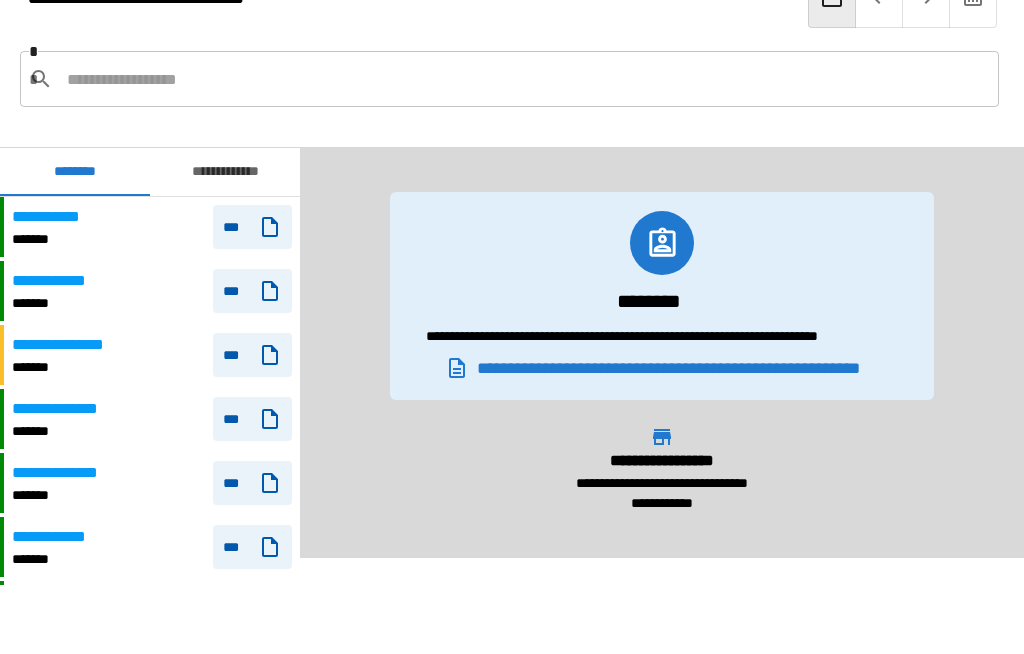 click at bounding box center (525, 79) 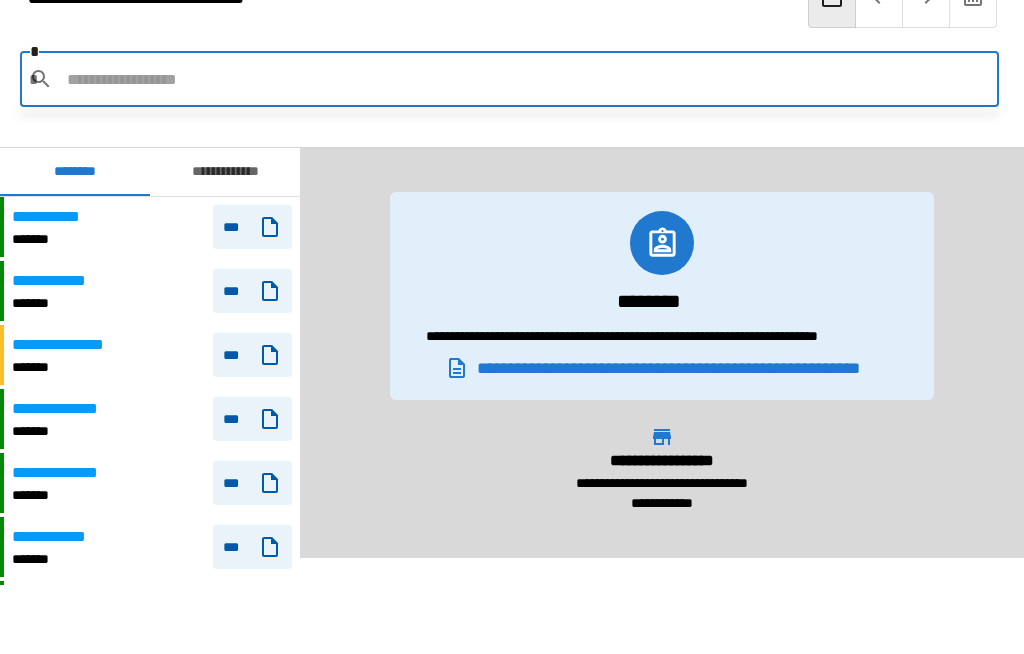 scroll, scrollTop: 68, scrollLeft: 0, axis: vertical 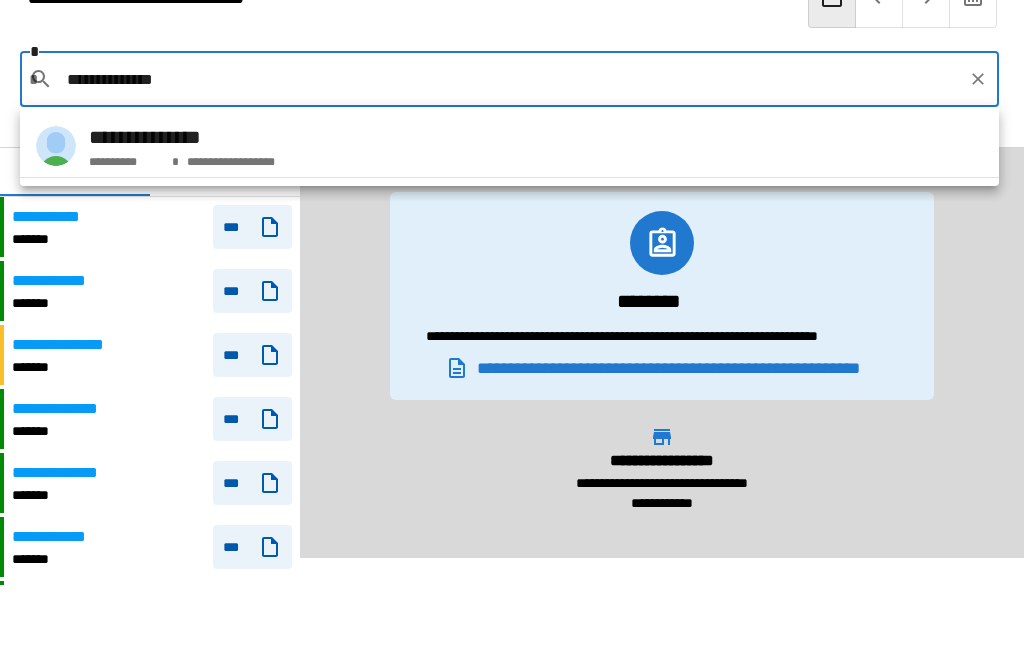 click on "*" at bounding box center [175, 163] 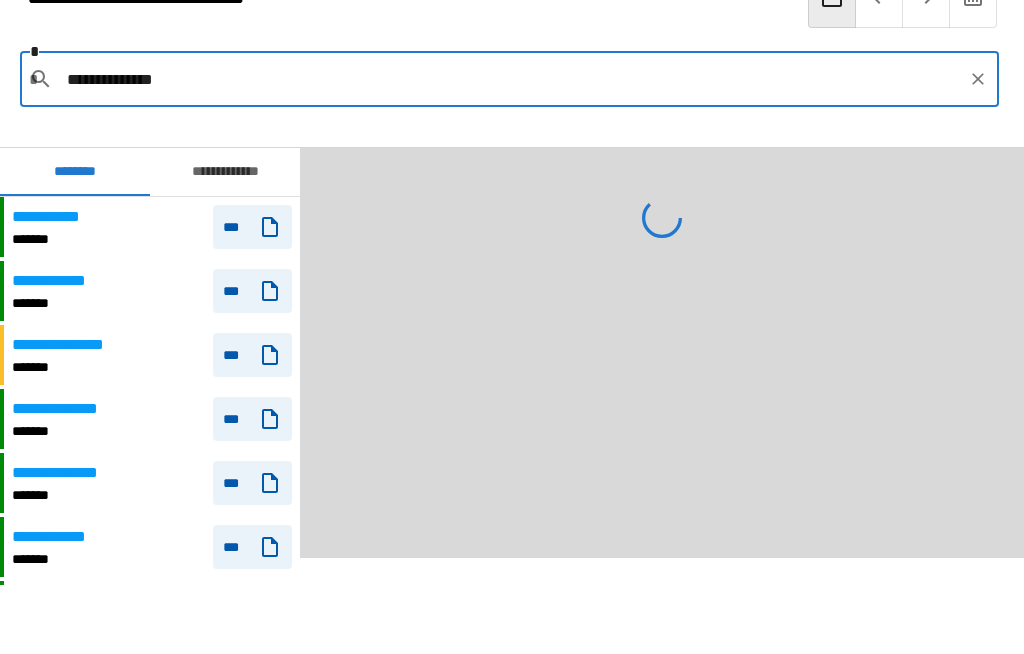 type on "**********" 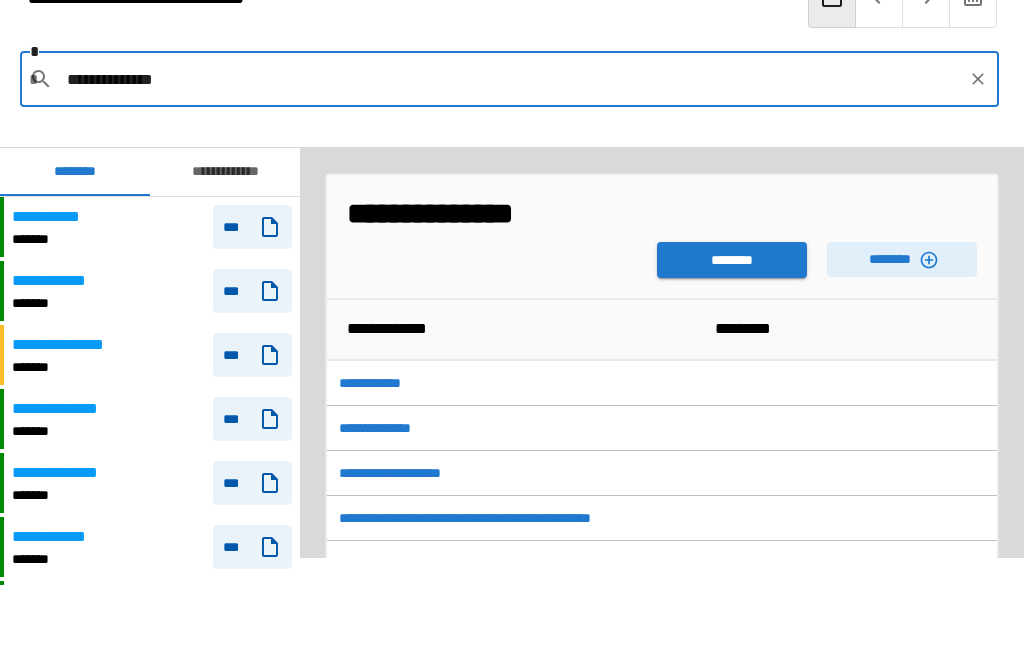 click on "********" at bounding box center (732, 261) 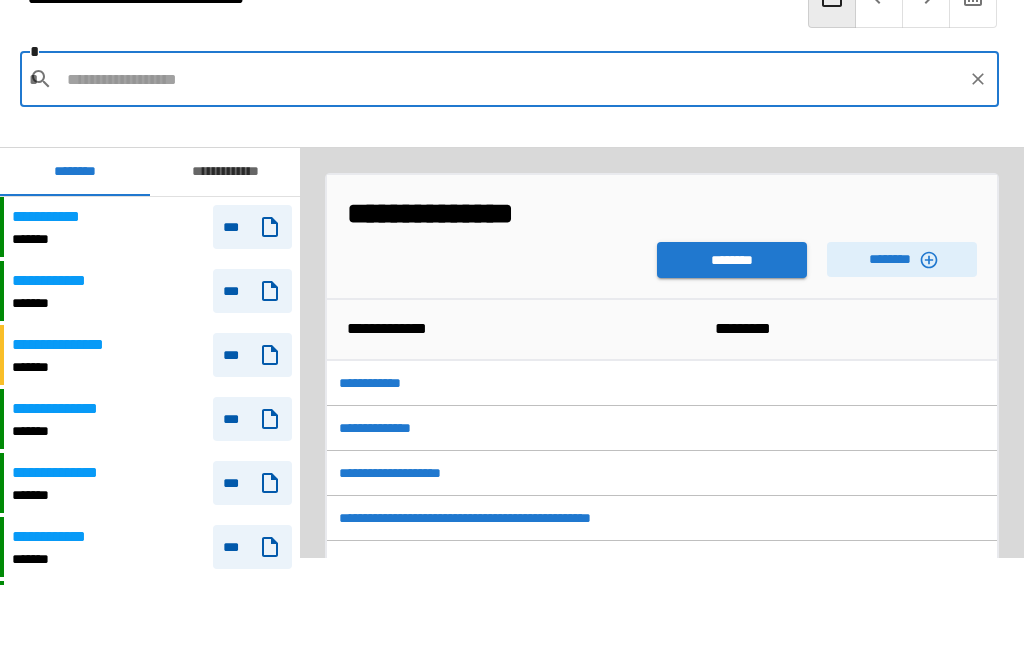 scroll, scrollTop: 69, scrollLeft: 0, axis: vertical 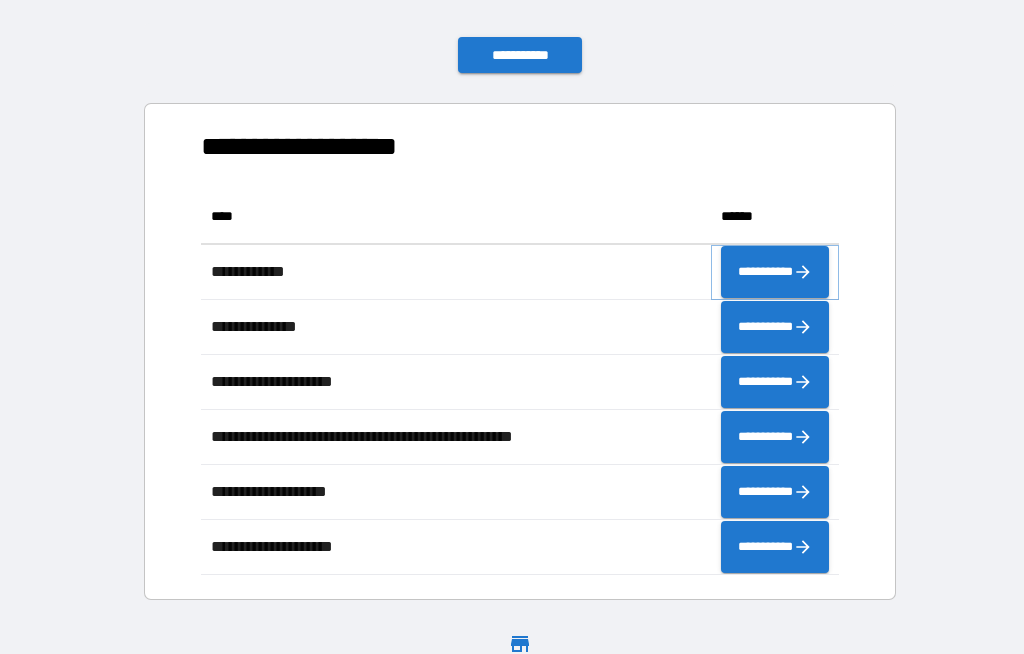 click 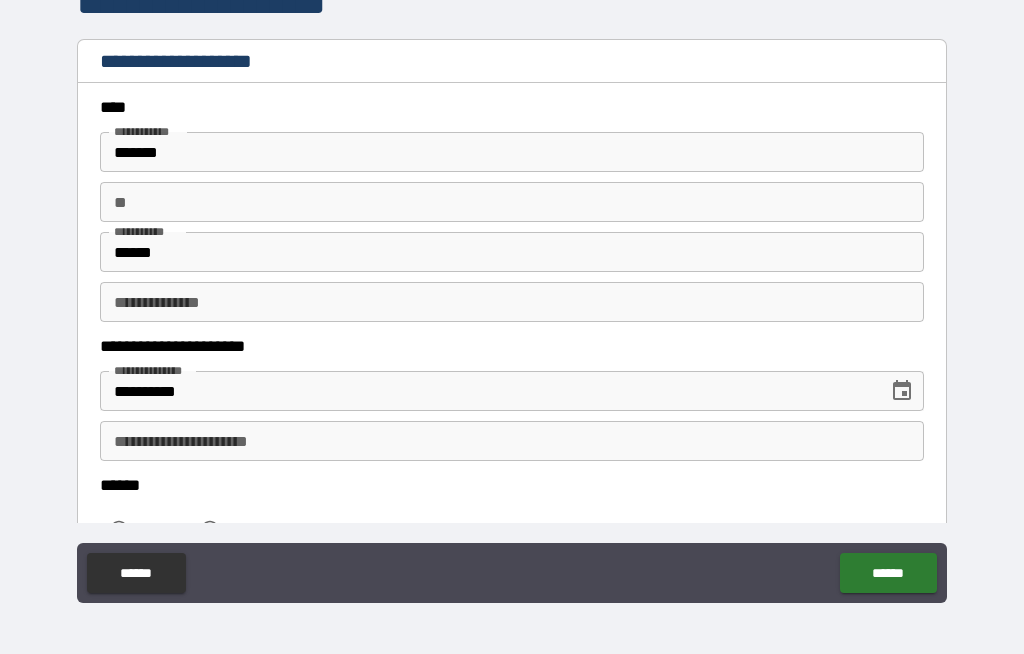 click on "**********" at bounding box center (512, 441) 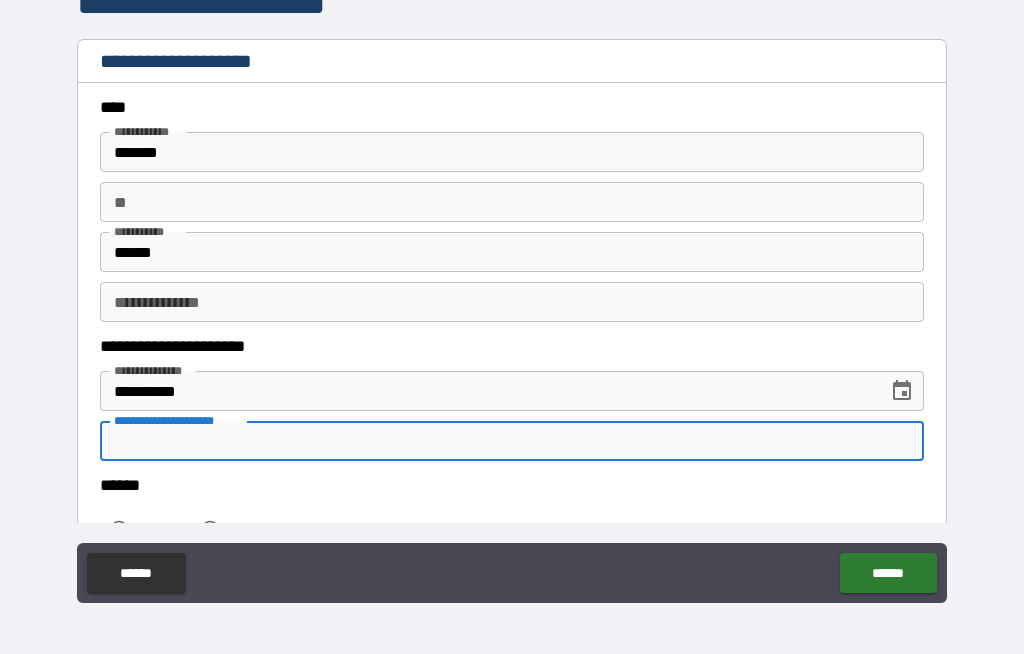scroll, scrollTop: 68, scrollLeft: 0, axis: vertical 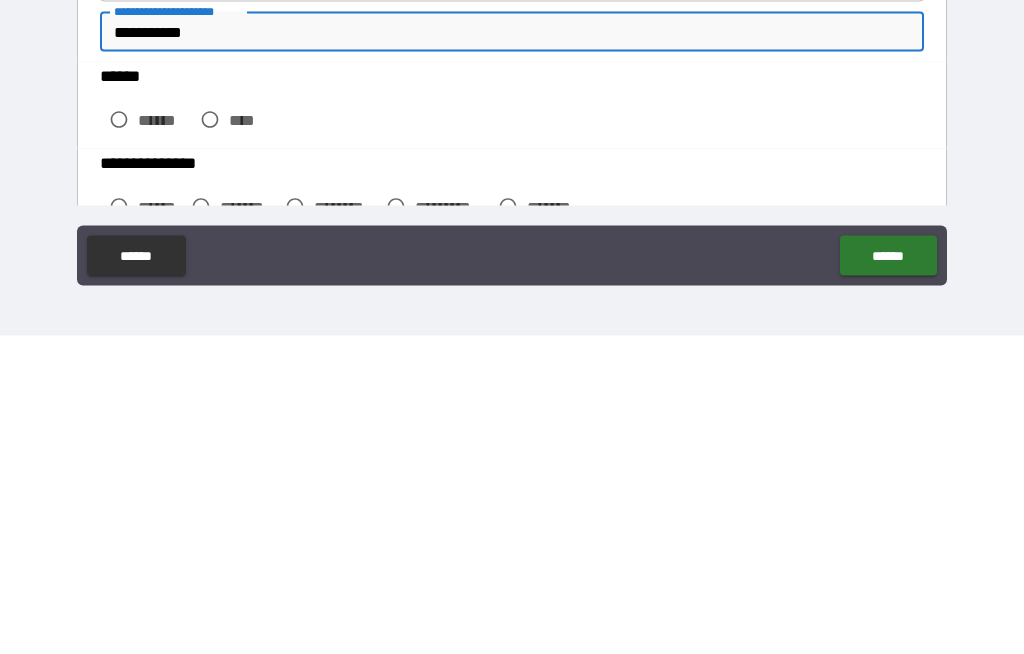 type on "**********" 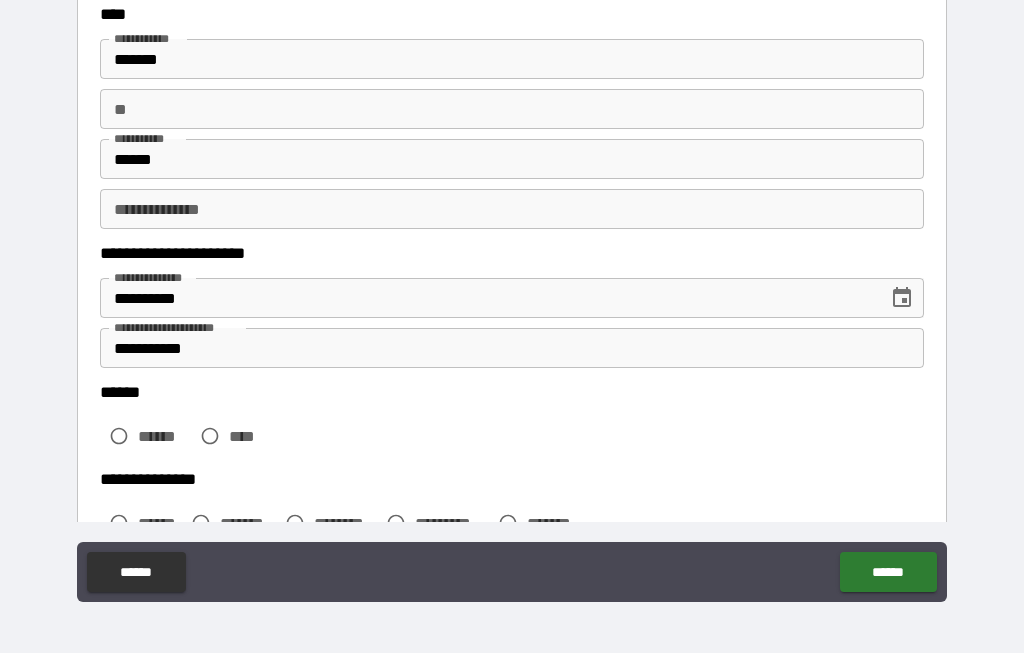 click on "****" at bounding box center [247, 437] 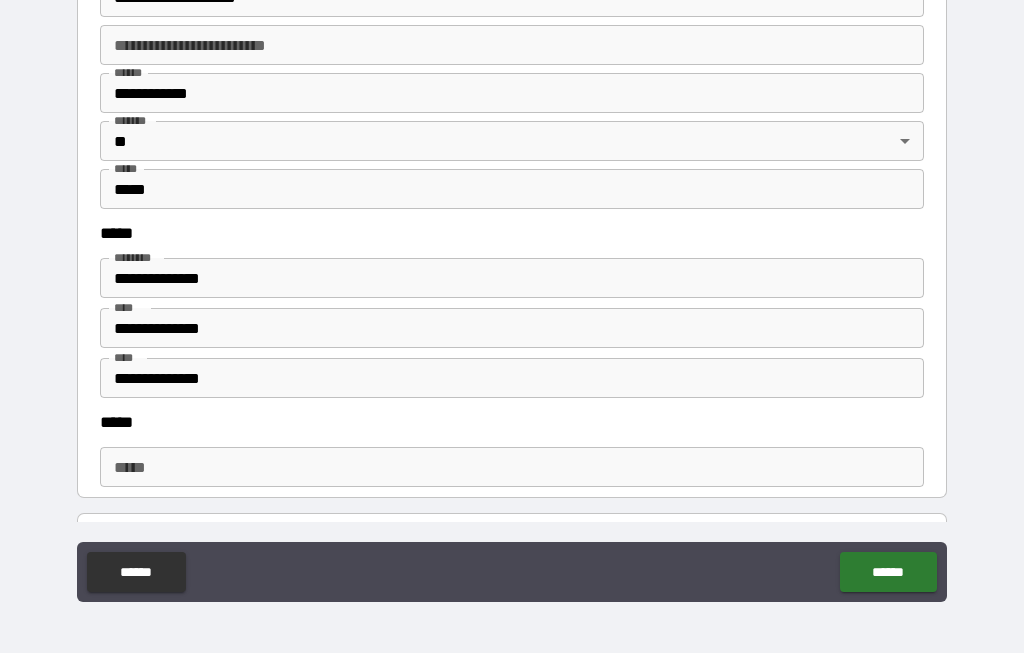 scroll, scrollTop: 778, scrollLeft: 0, axis: vertical 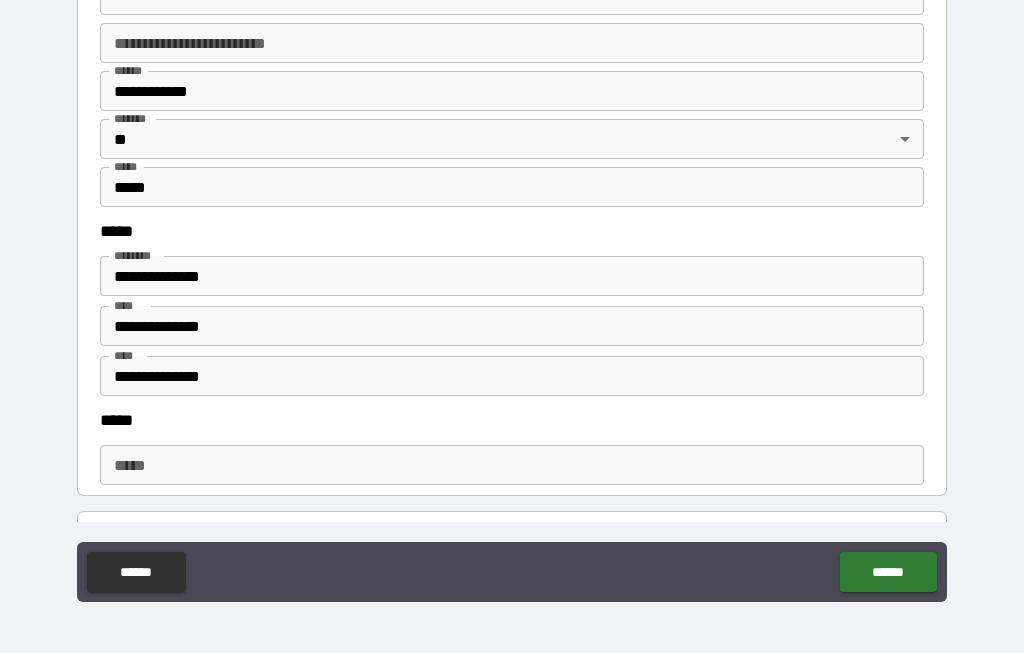 click on "**********" at bounding box center (512, 277) 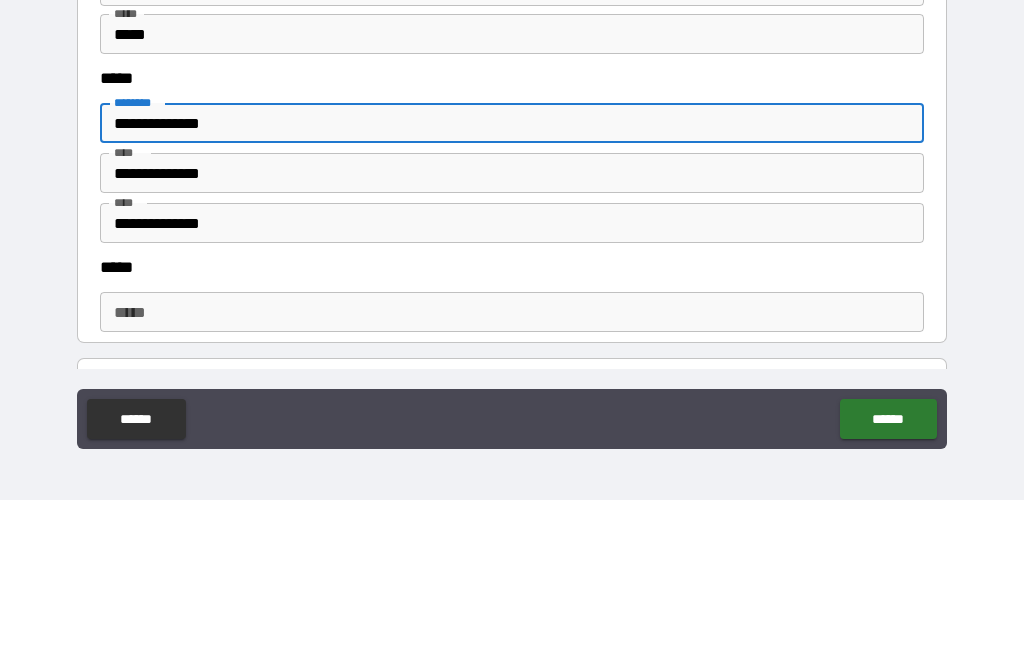 click on "**********" at bounding box center (512, 277) 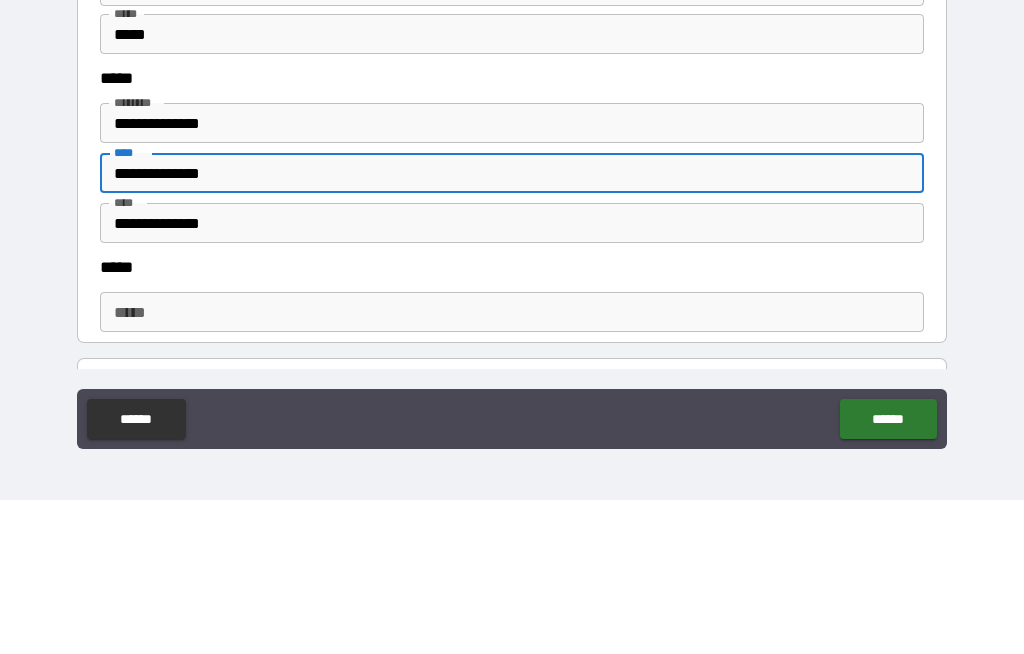 click on "**********" at bounding box center (512, 327) 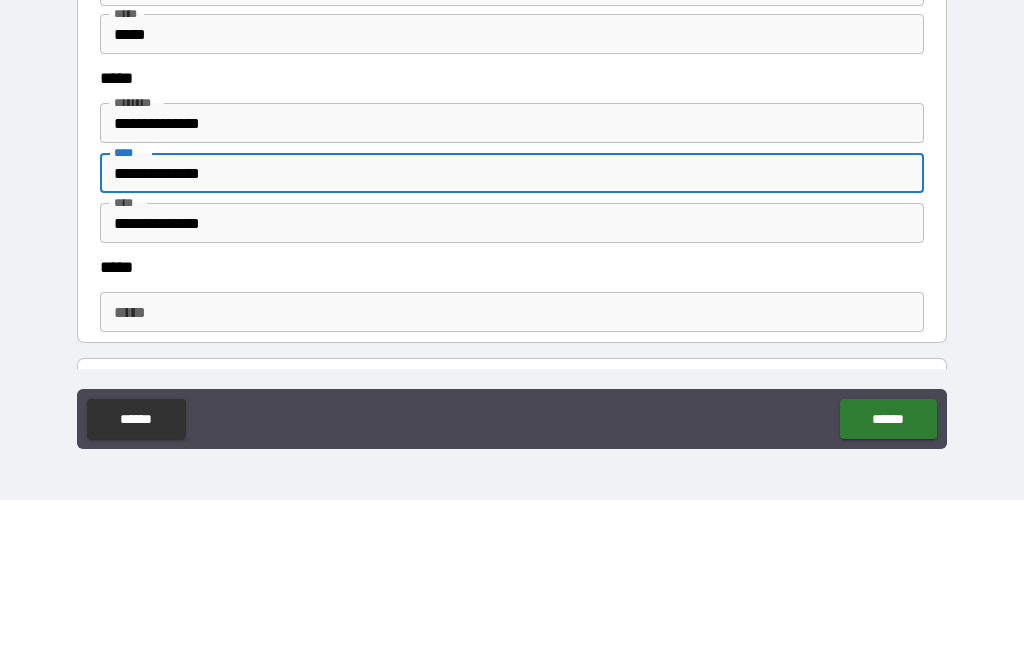 click on "**********" at bounding box center (512, 327) 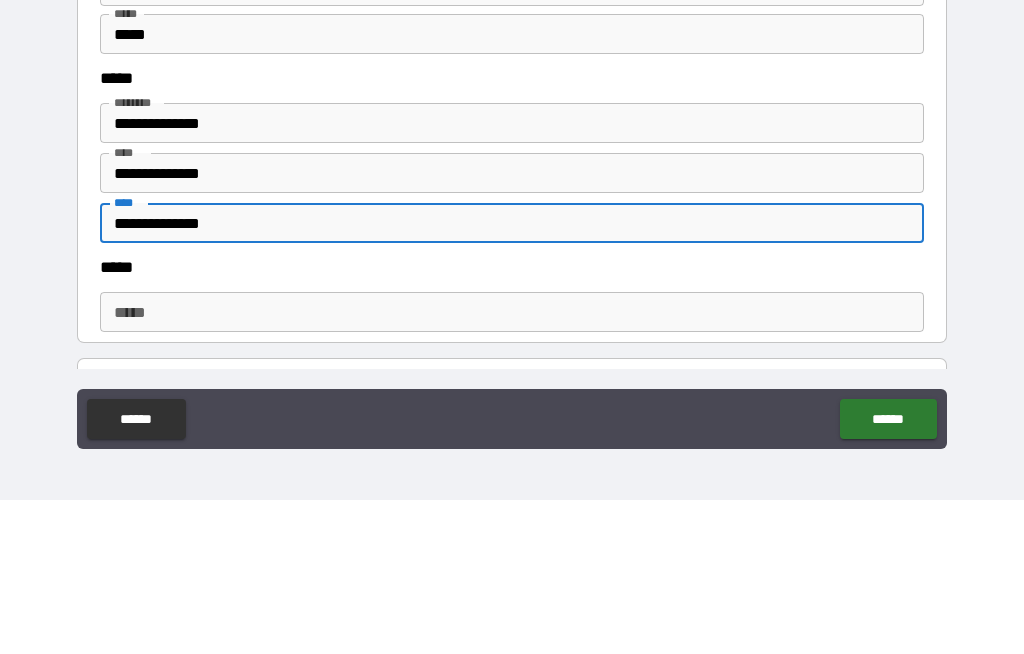 click on "**********" at bounding box center (512, 377) 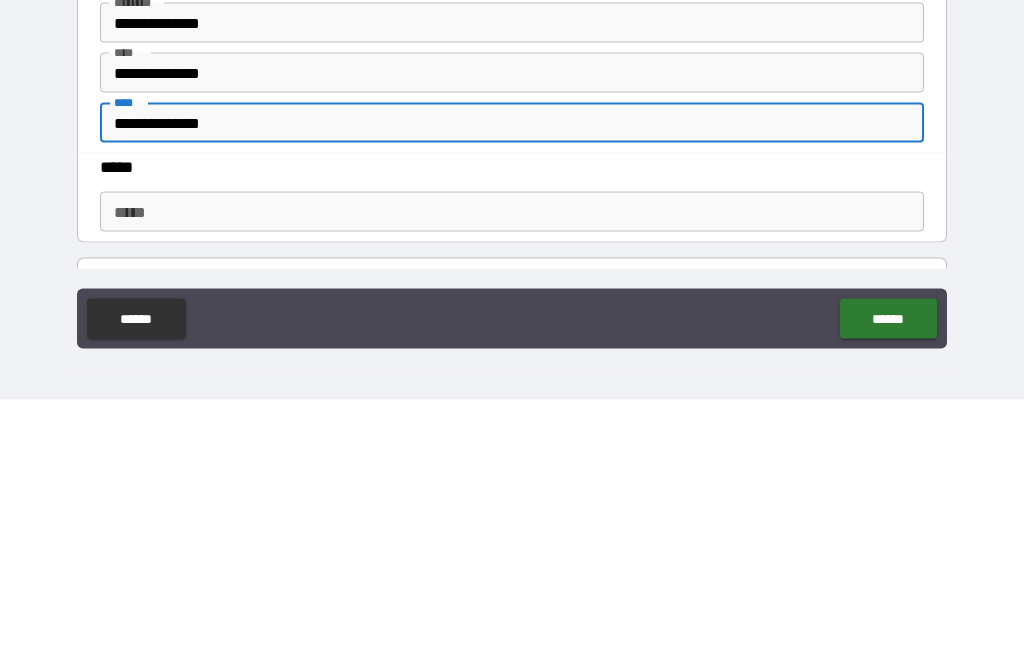 click on "**********" at bounding box center [512, 377] 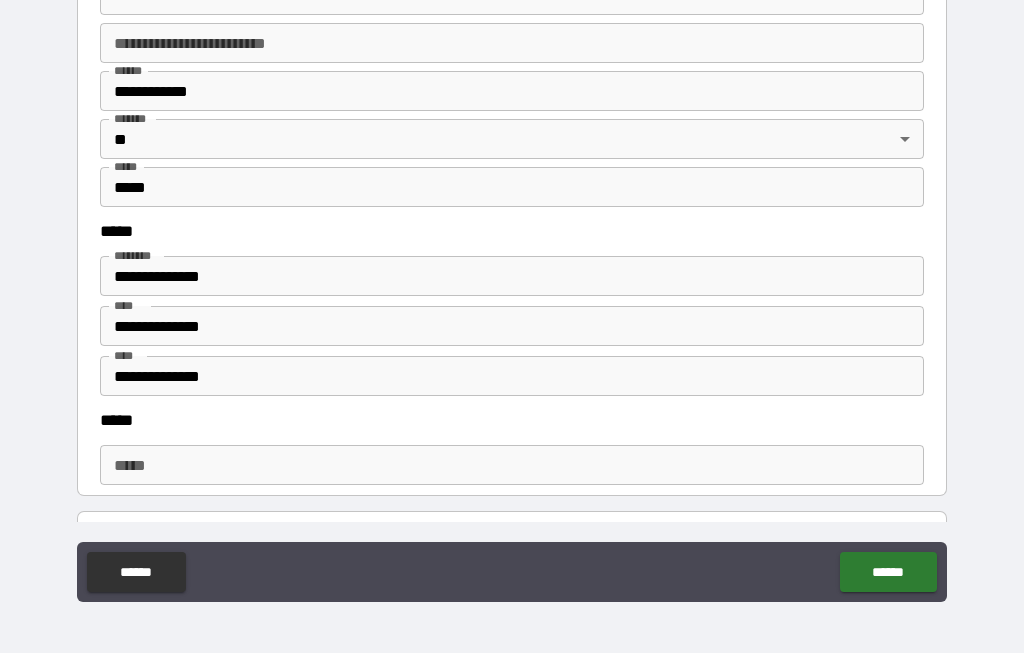 click on "**********" at bounding box center (512, 377) 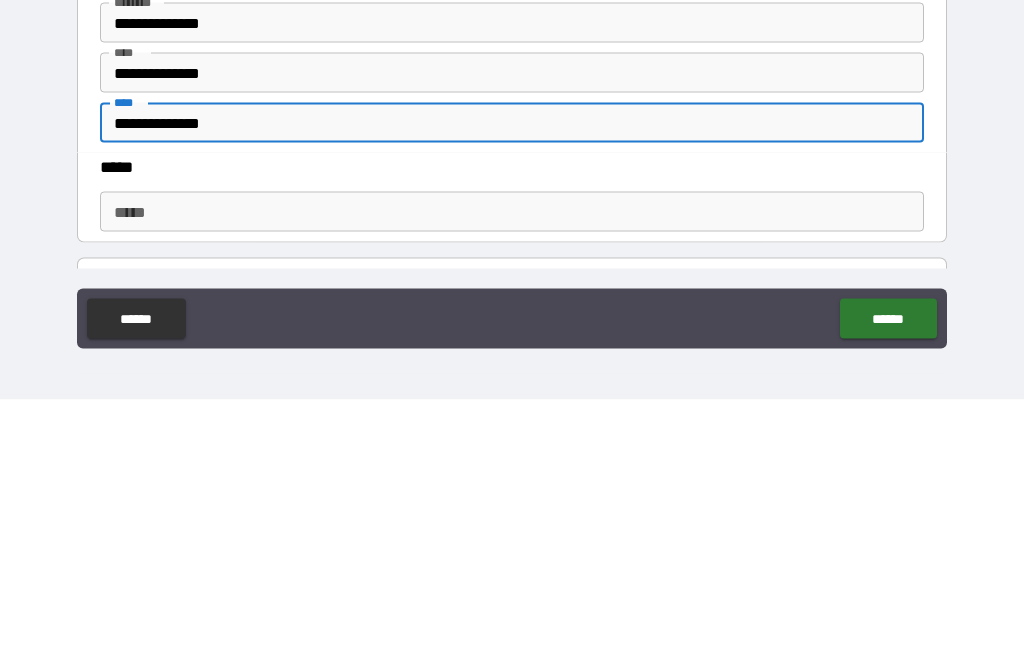 click on "**********" at bounding box center [512, 377] 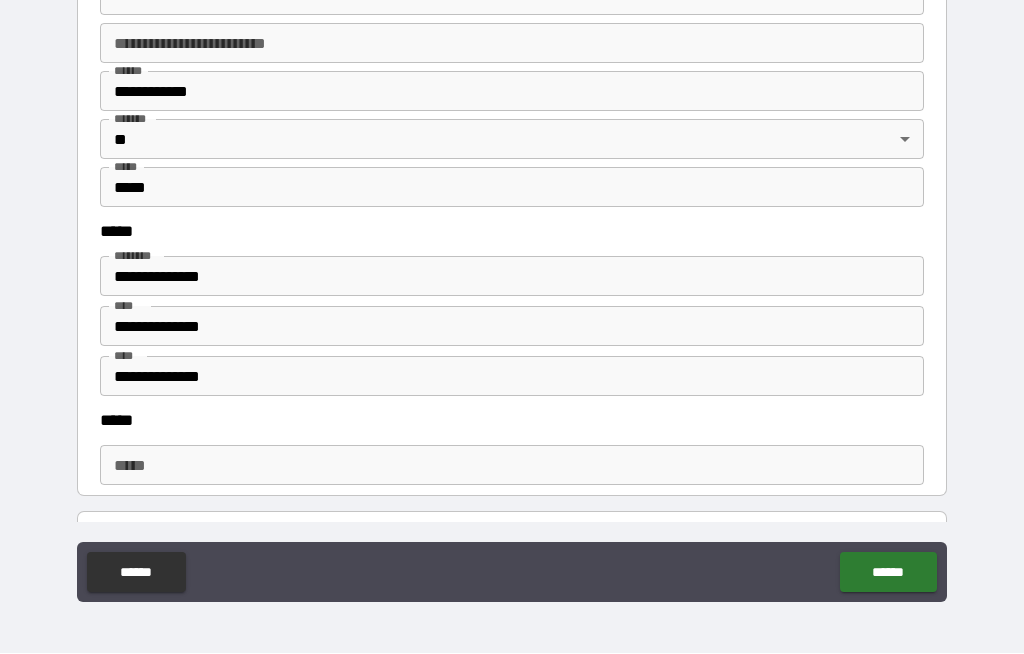 click on "**********" at bounding box center (512, 377) 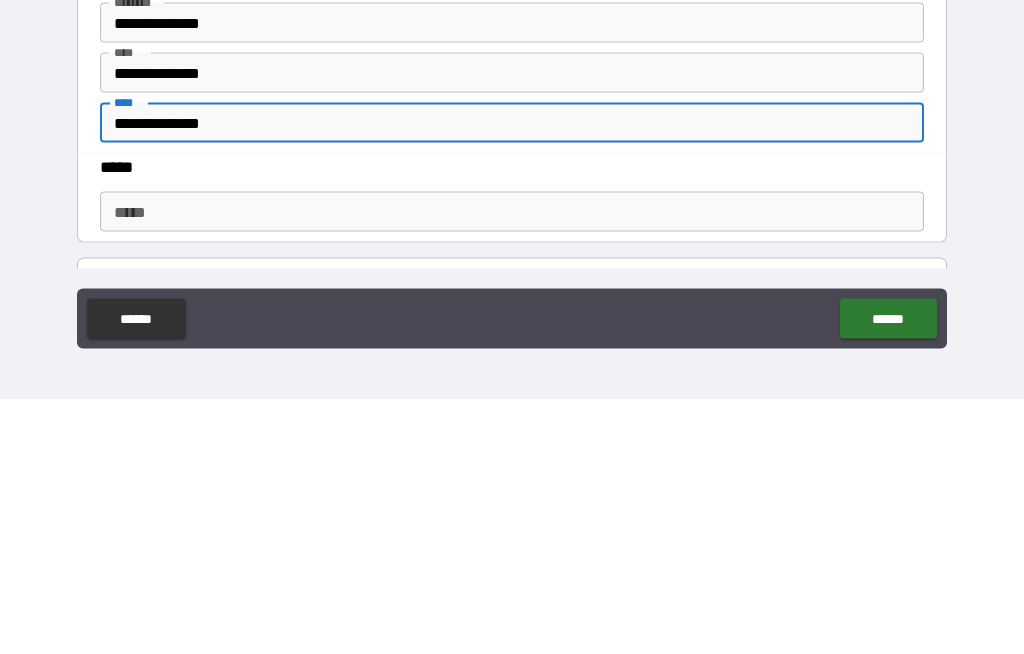 click on "**********" at bounding box center [512, 377] 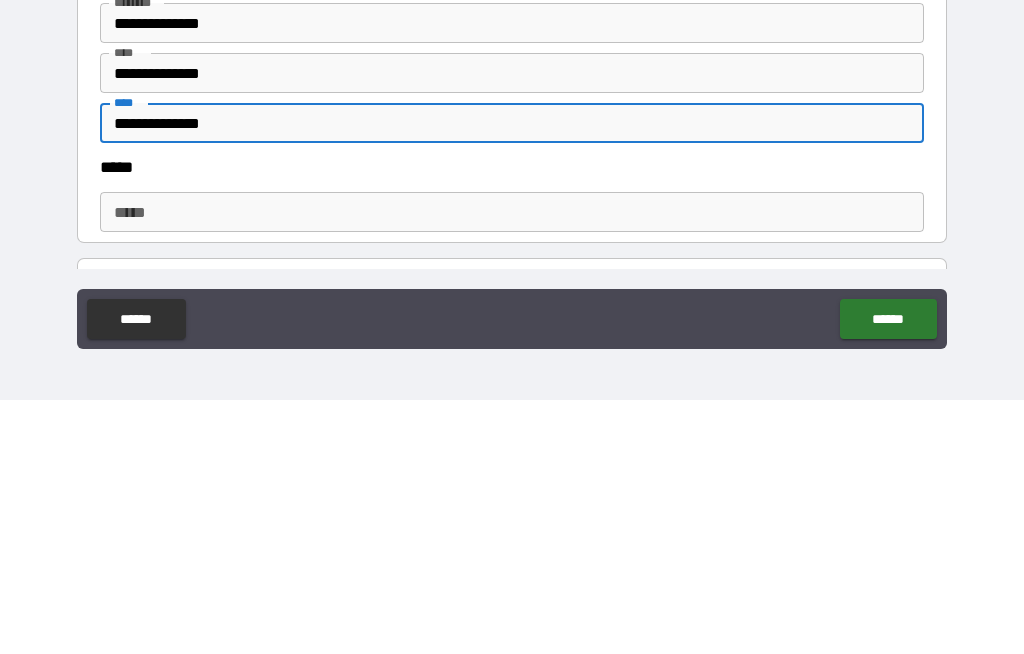 type on "**********" 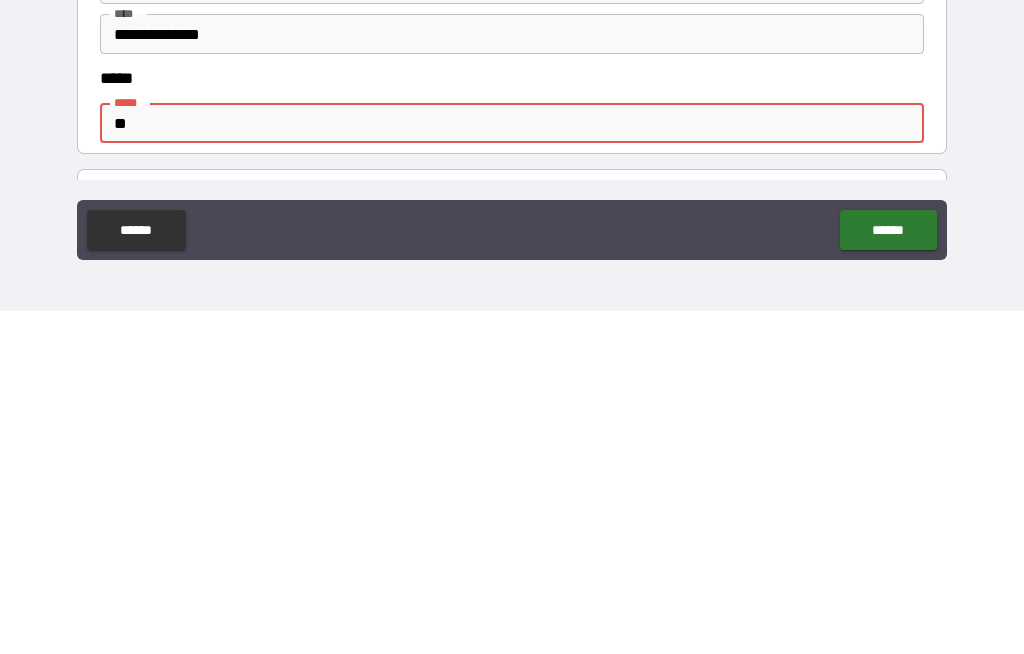 type on "*" 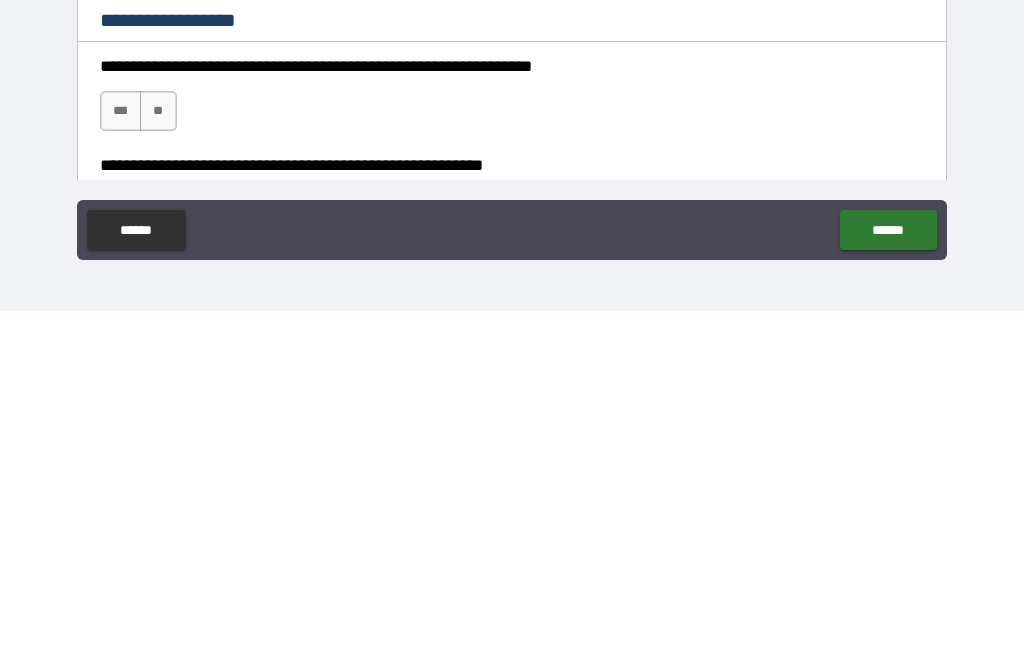 scroll, scrollTop: 983, scrollLeft: 0, axis: vertical 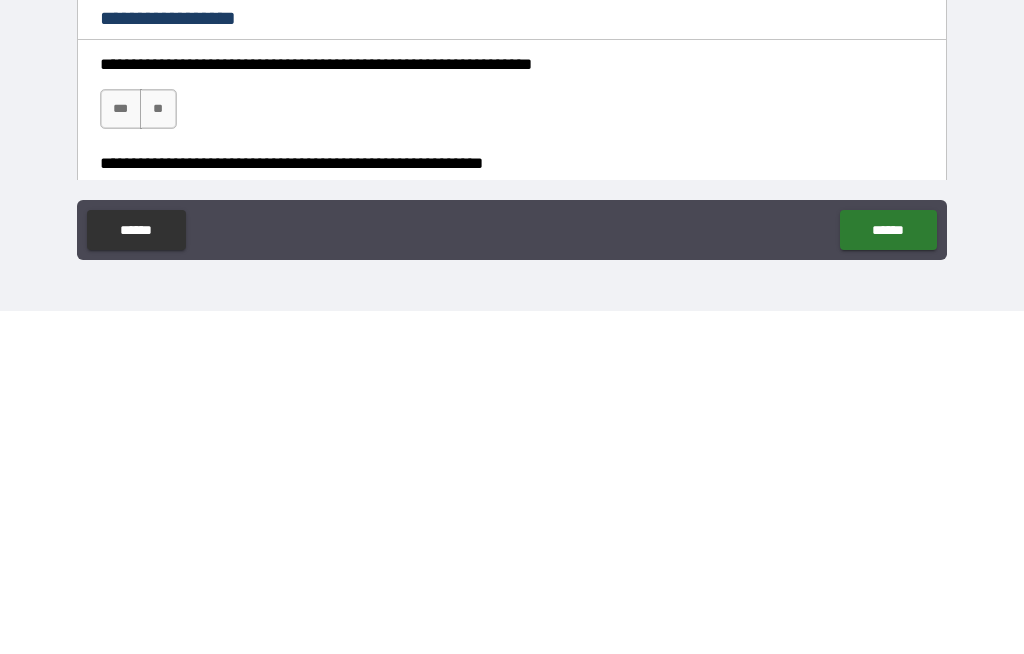 type on "**********" 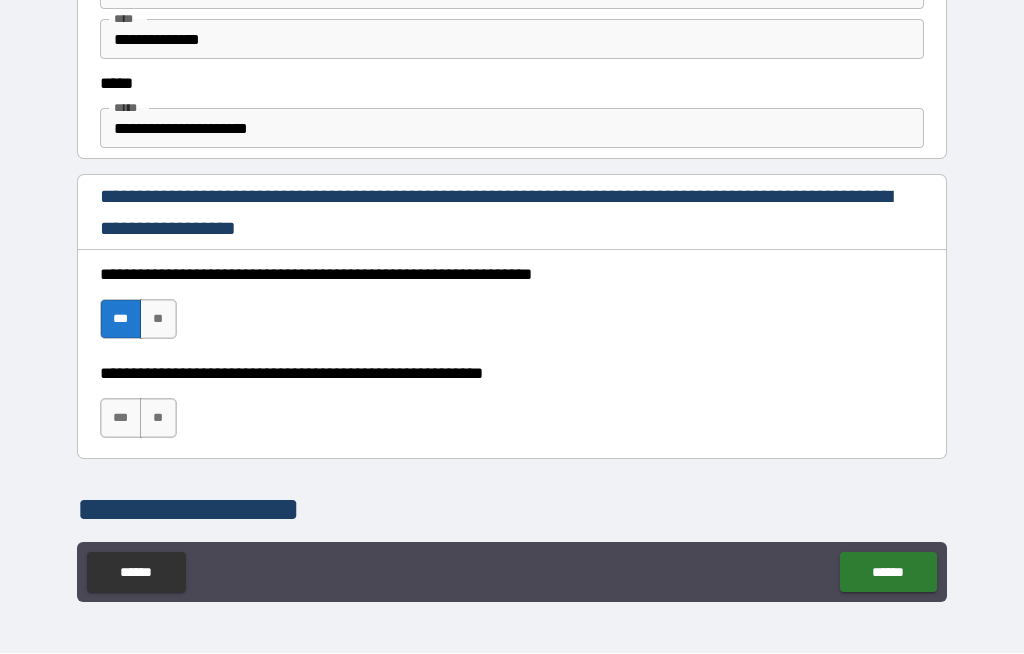 scroll, scrollTop: 1117, scrollLeft: 0, axis: vertical 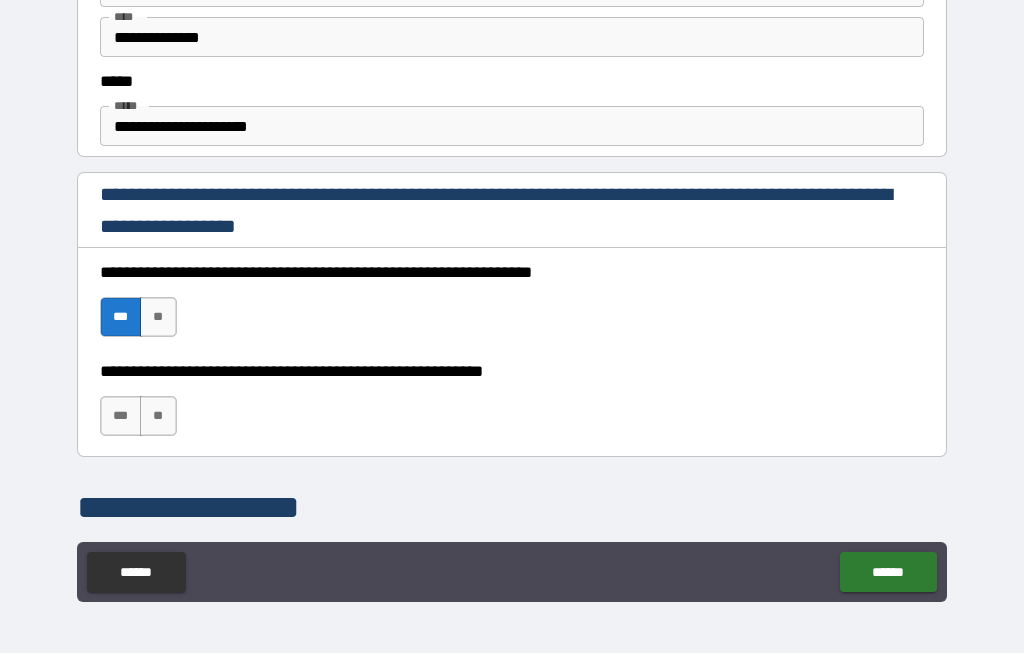 click on "***" at bounding box center (121, 417) 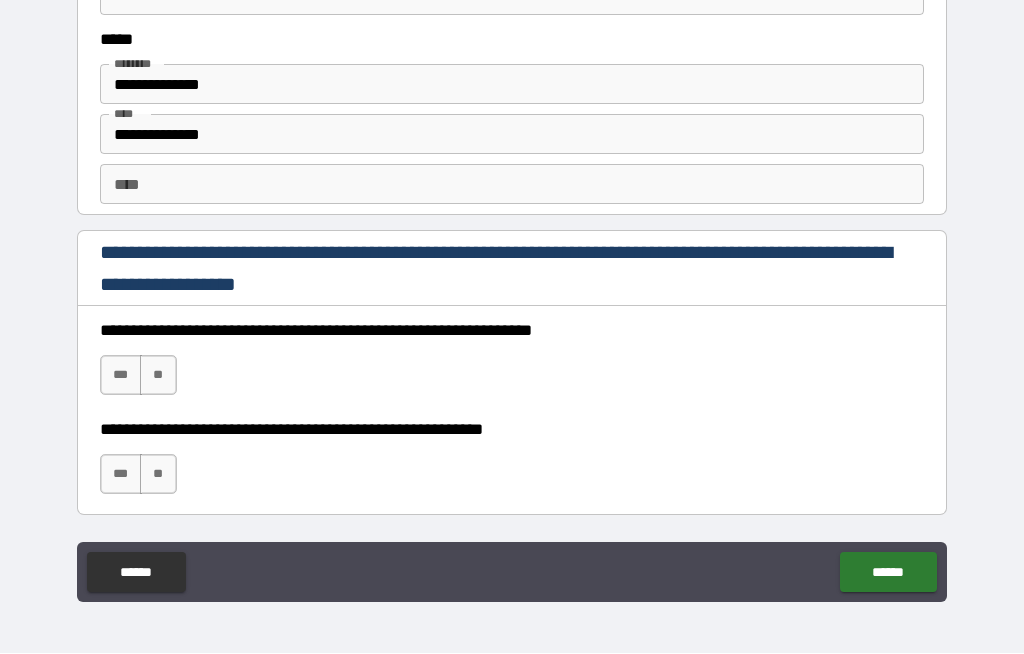 scroll, scrollTop: 2650, scrollLeft: 0, axis: vertical 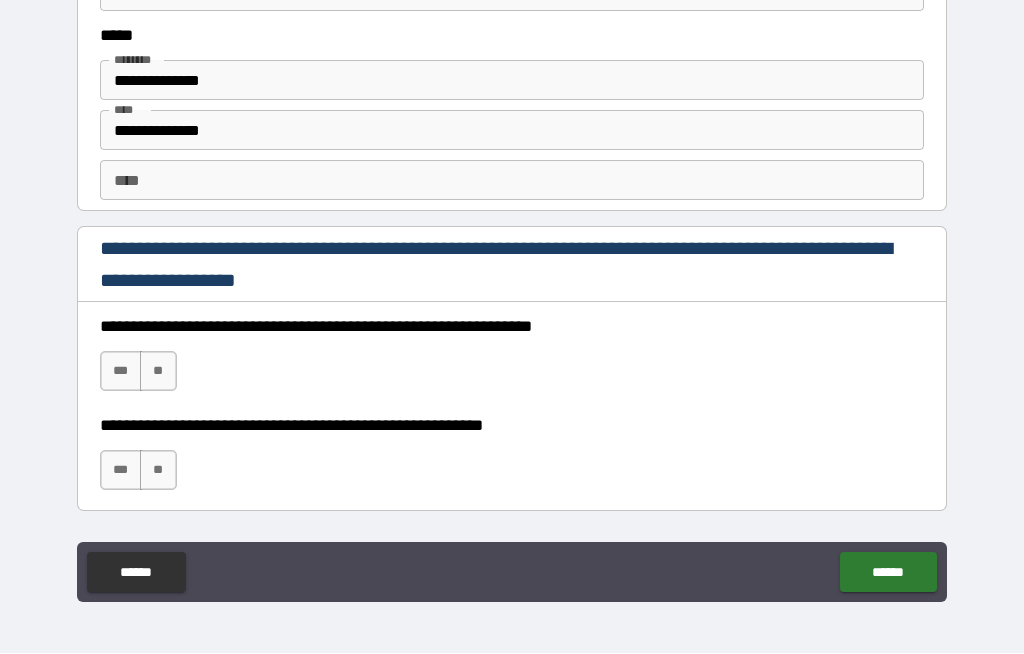 click on "***" at bounding box center (121, 372) 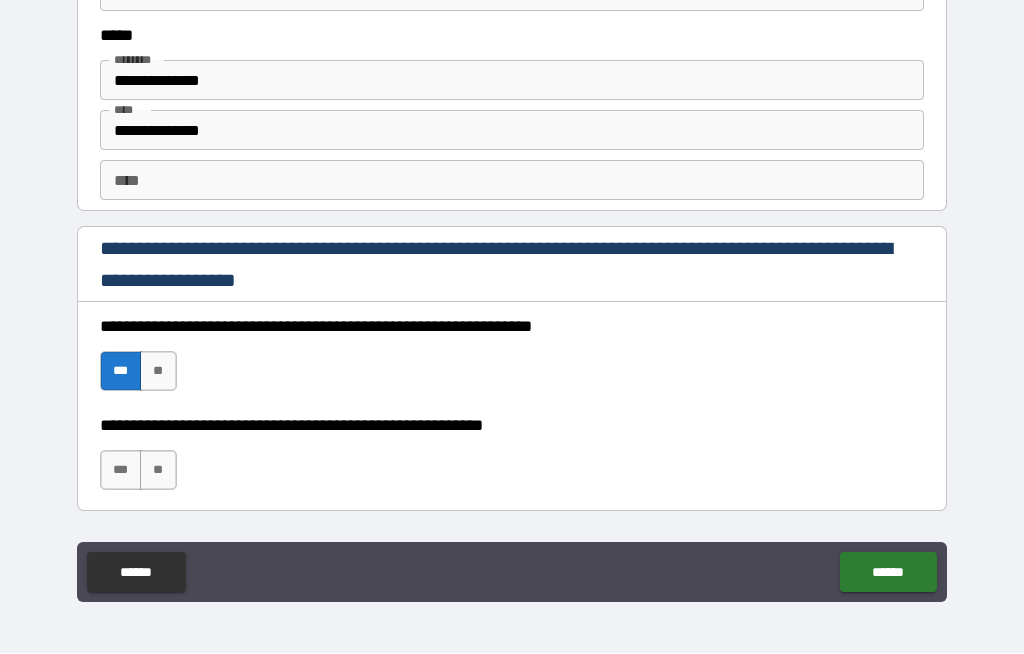 click on "***" at bounding box center (121, 471) 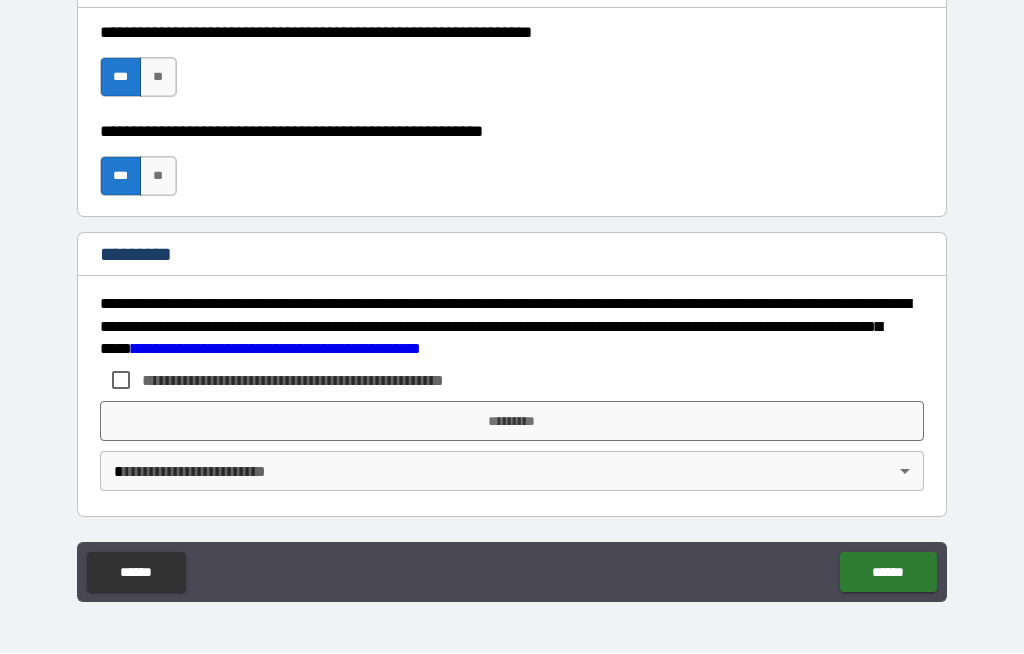 scroll, scrollTop: 2944, scrollLeft: 0, axis: vertical 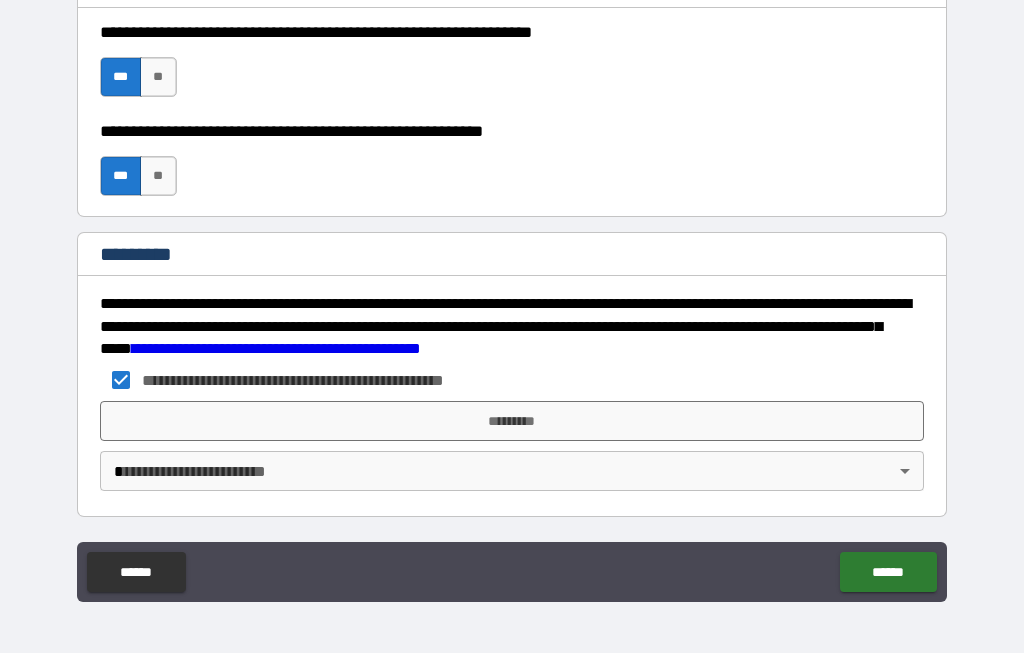 click on "*********" at bounding box center [512, 422] 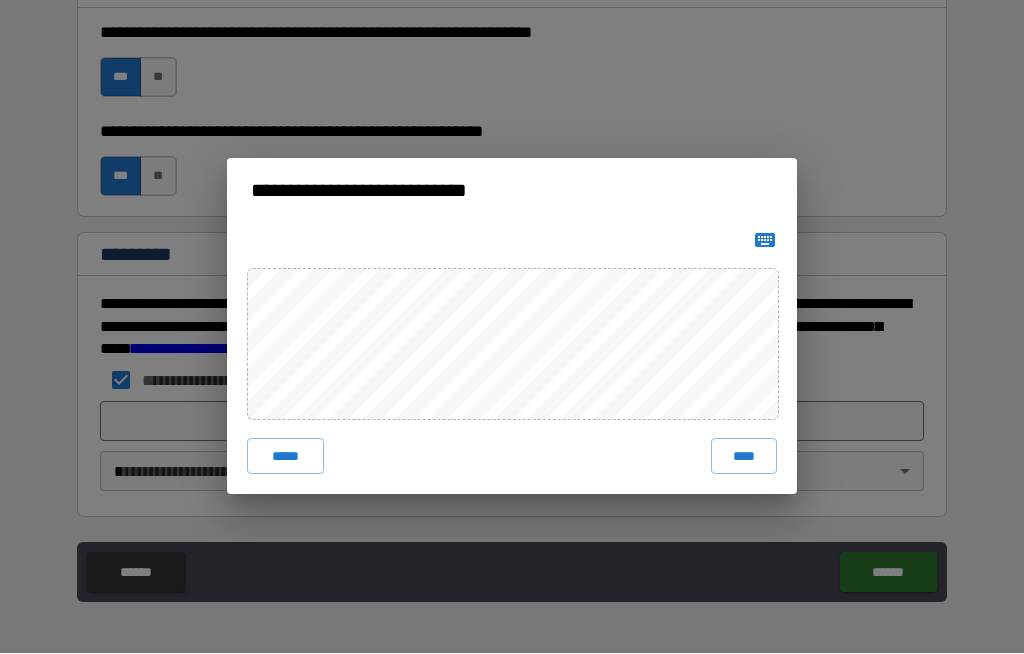 click on "****" at bounding box center (744, 457) 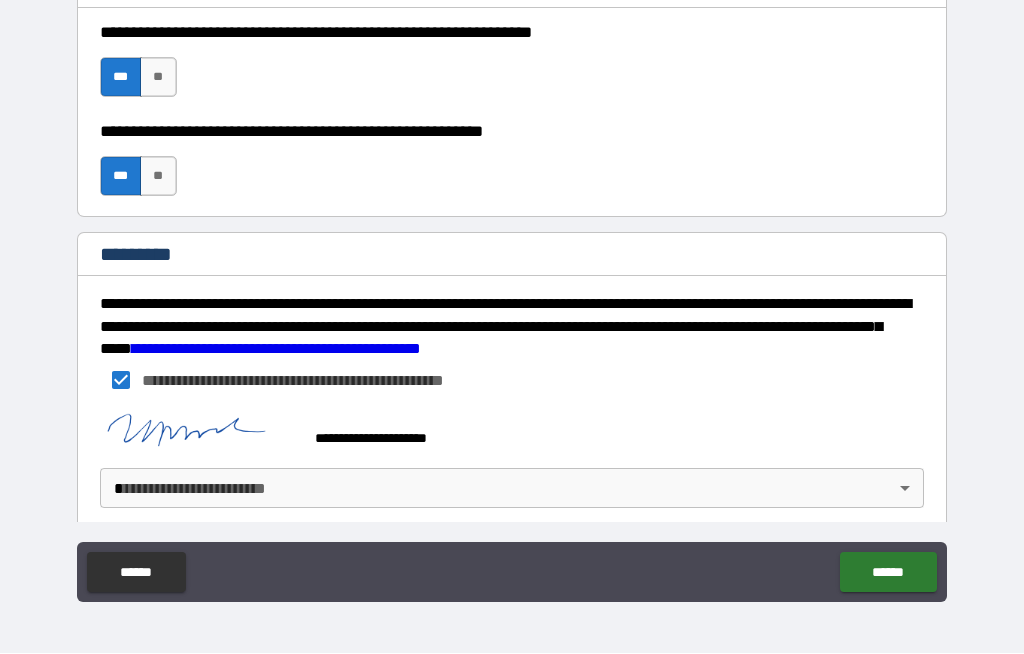 click on "******" at bounding box center (888, 573) 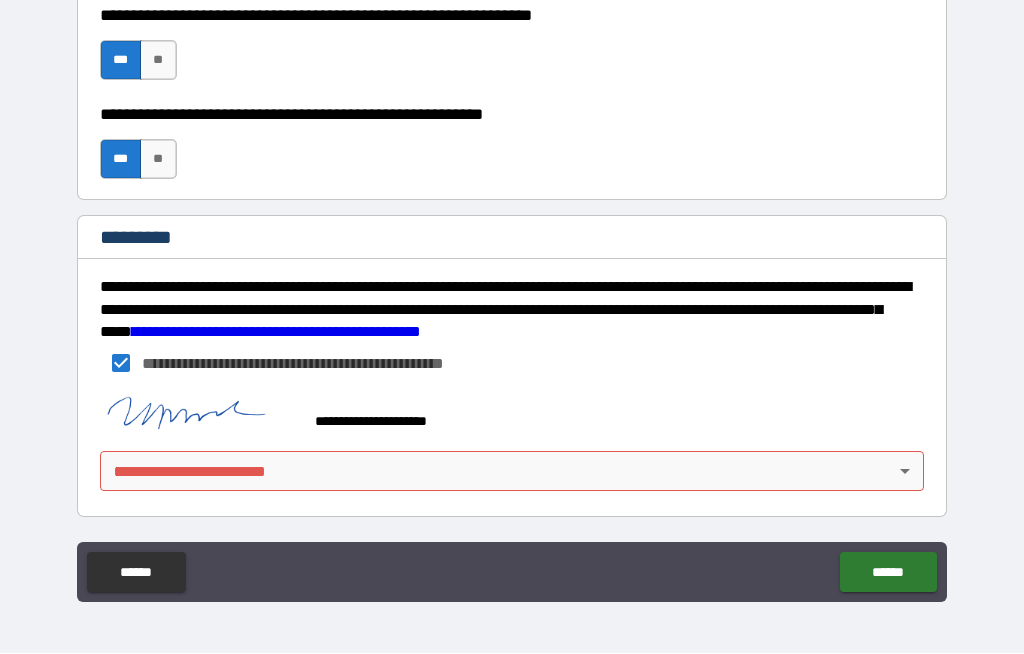 scroll, scrollTop: 2961, scrollLeft: 0, axis: vertical 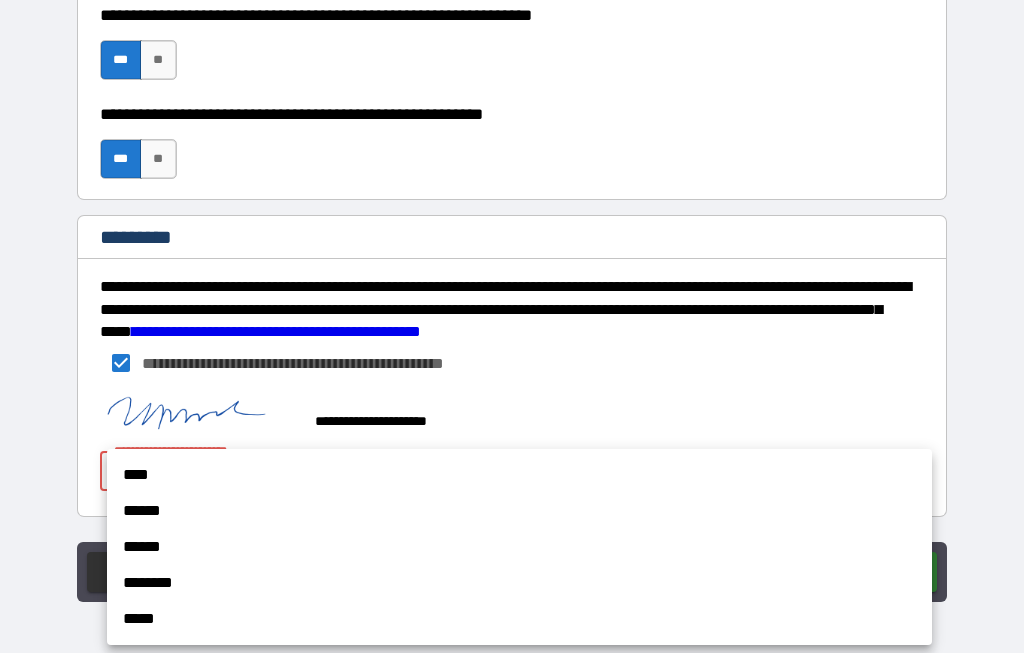 click on "********" at bounding box center (519, 584) 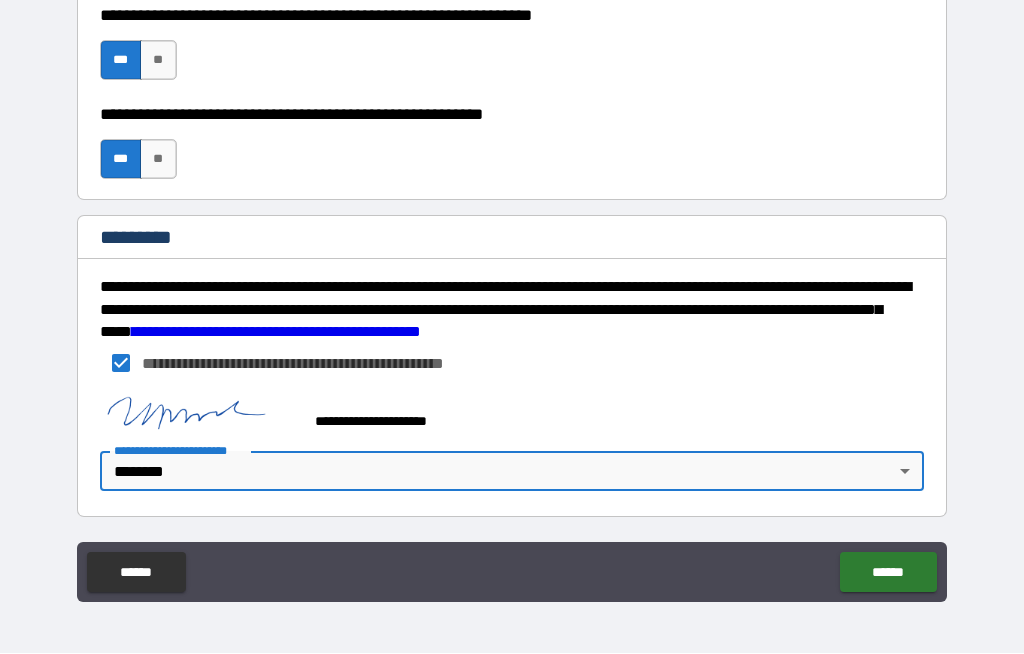 click on "**********" at bounding box center [512, 292] 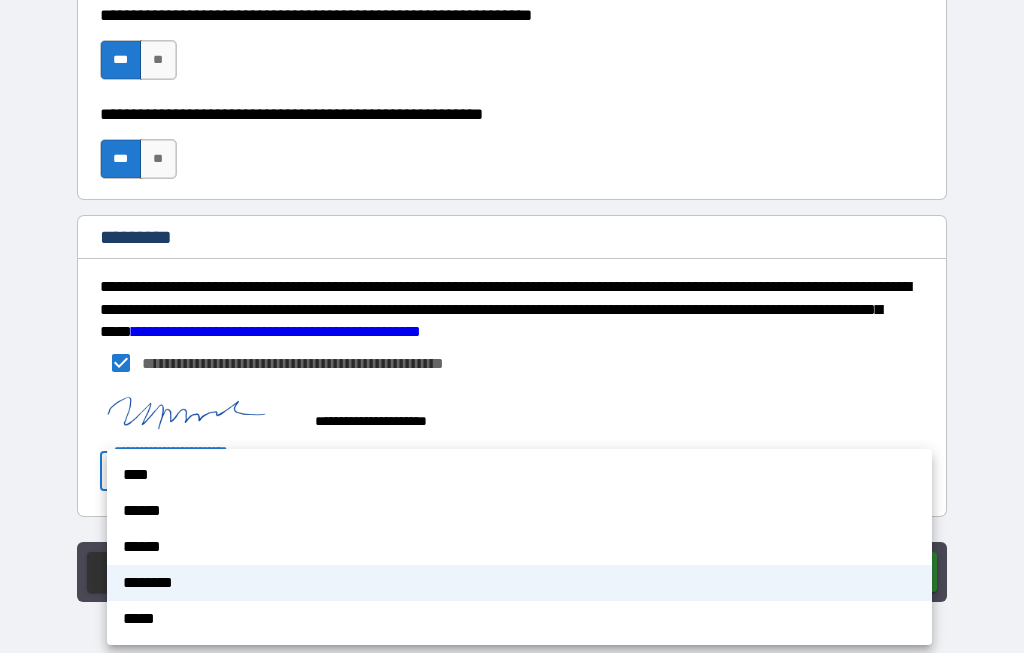 click on "******" at bounding box center [519, 548] 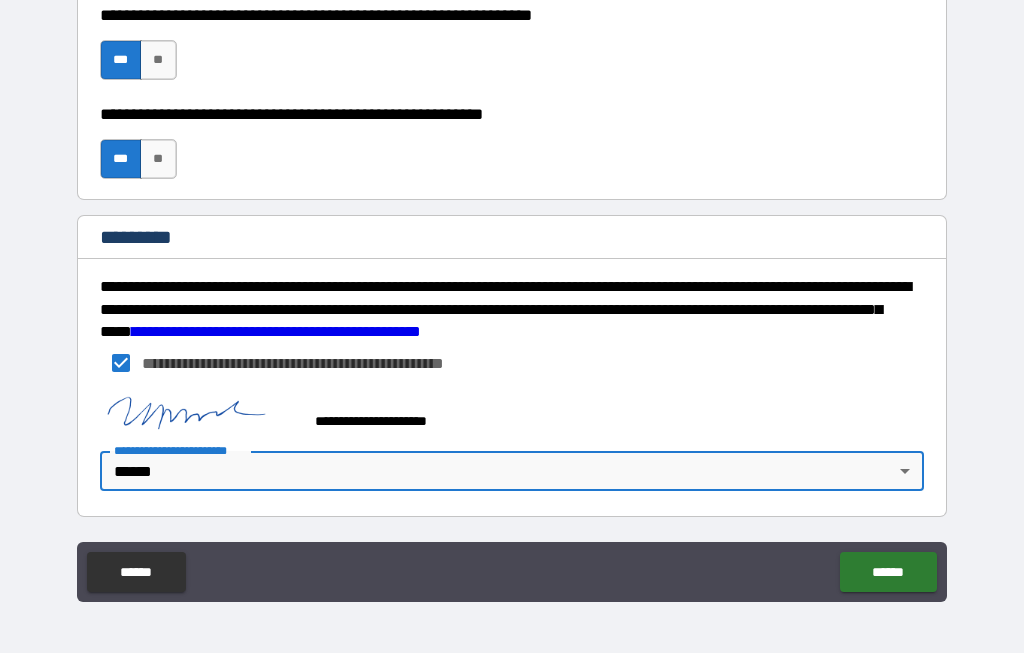 type on "*" 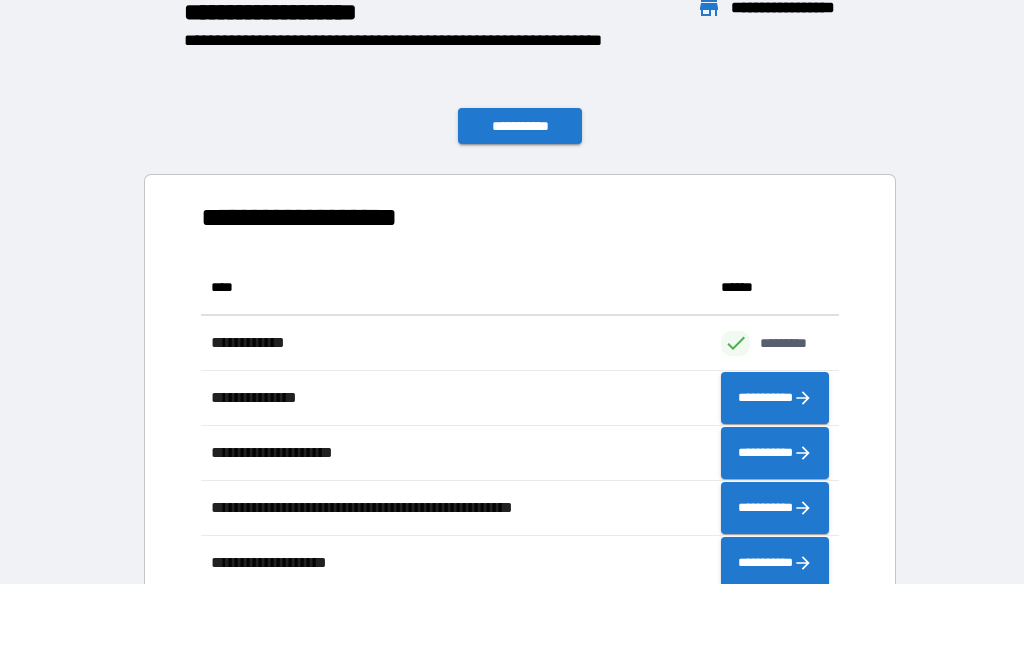 scroll, scrollTop: 1, scrollLeft: 1, axis: both 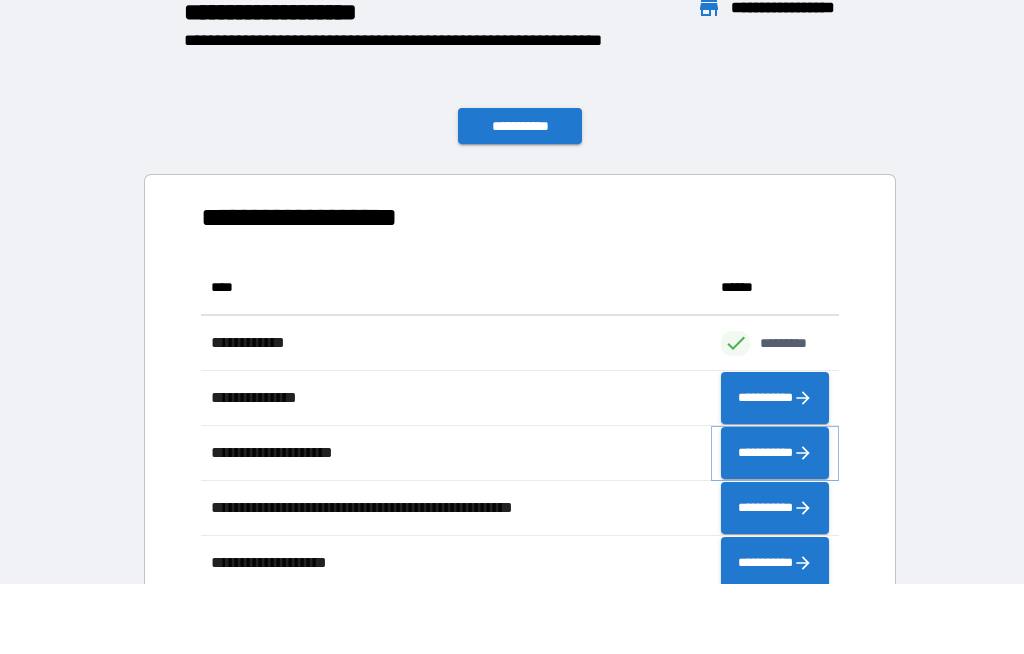 click on "**********" at bounding box center [775, 454] 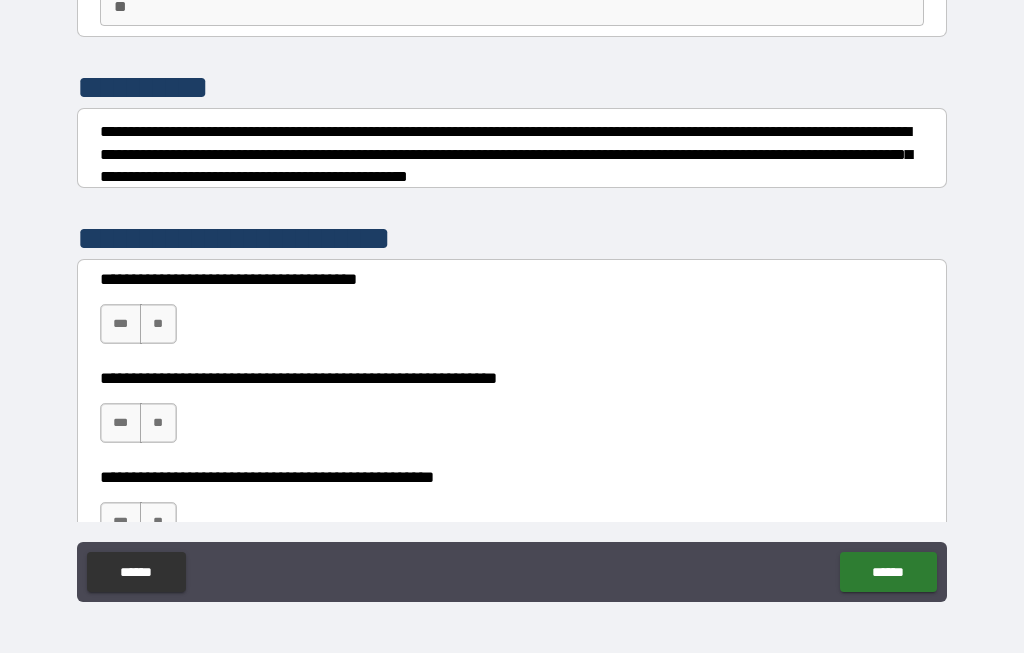 scroll, scrollTop: 193, scrollLeft: 0, axis: vertical 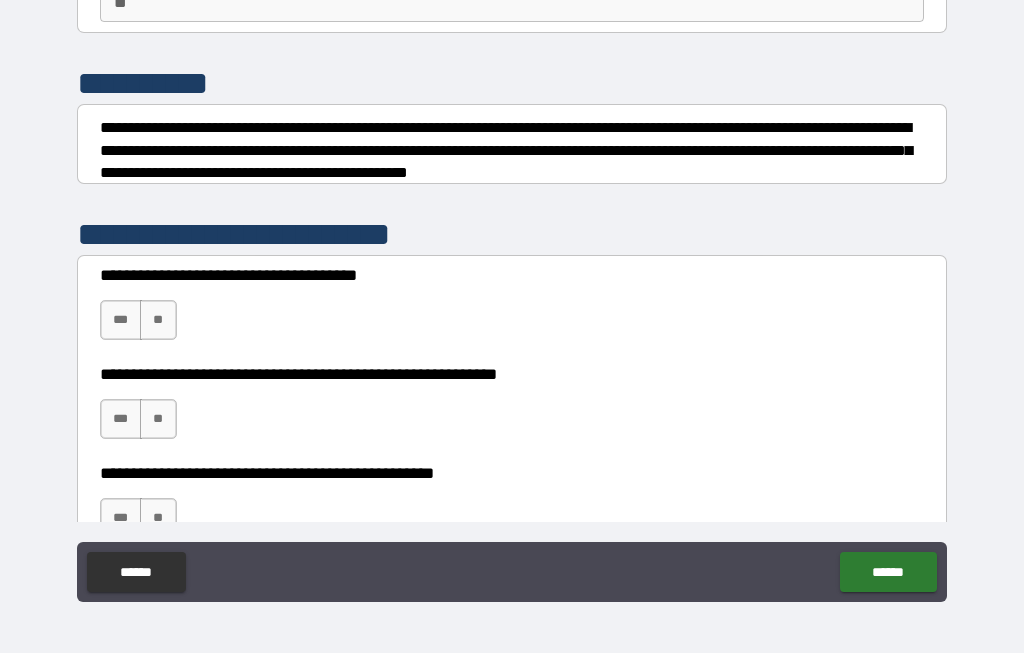 click on "***" at bounding box center (121, 321) 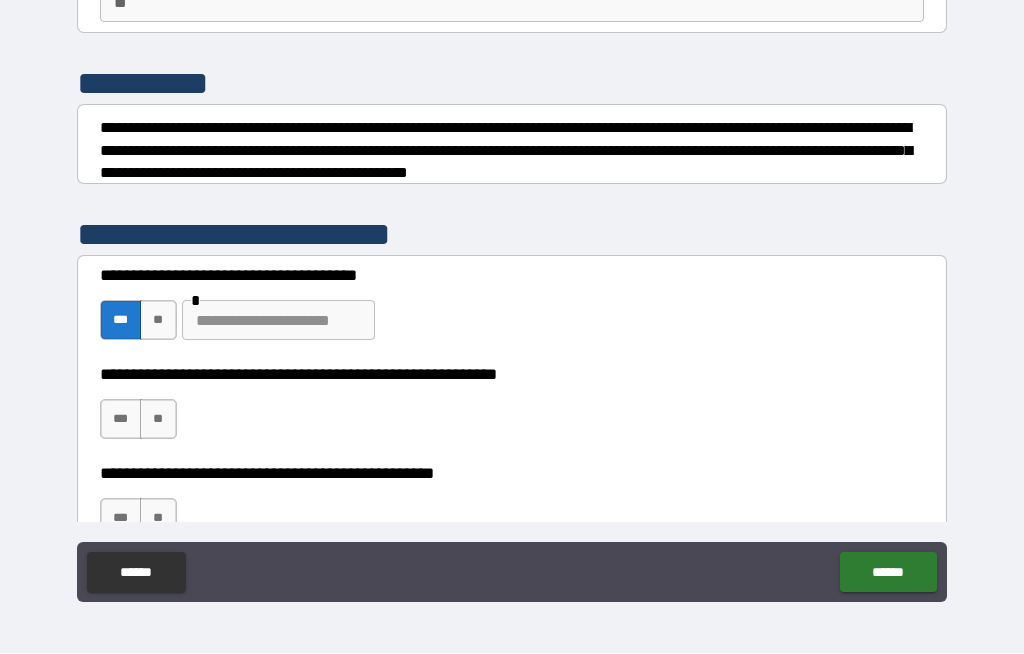 click on "**" at bounding box center (158, 321) 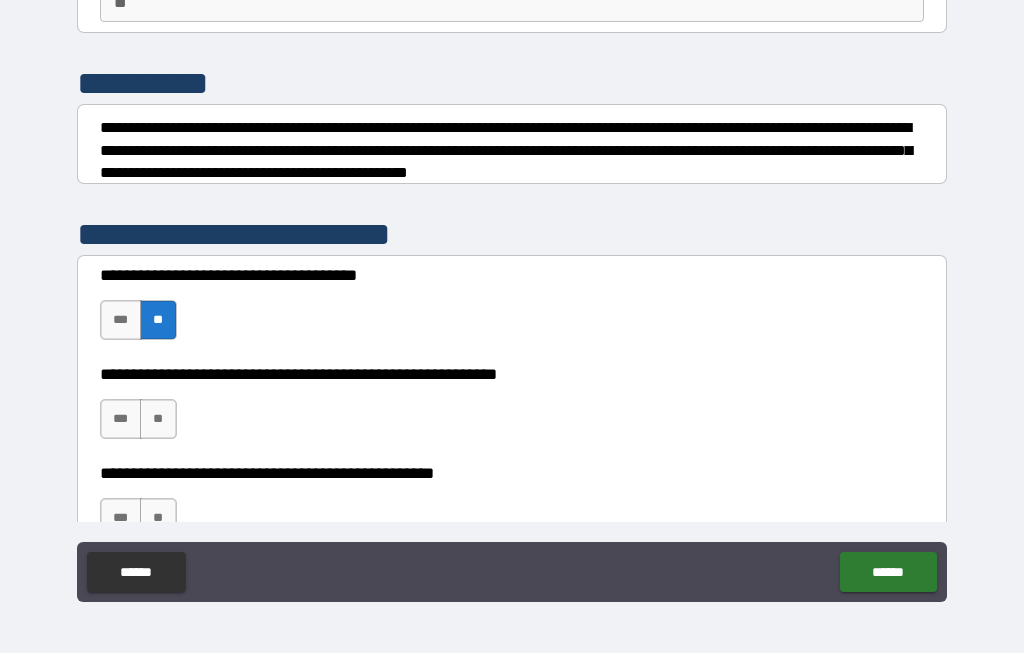 click on "**" at bounding box center [158, 420] 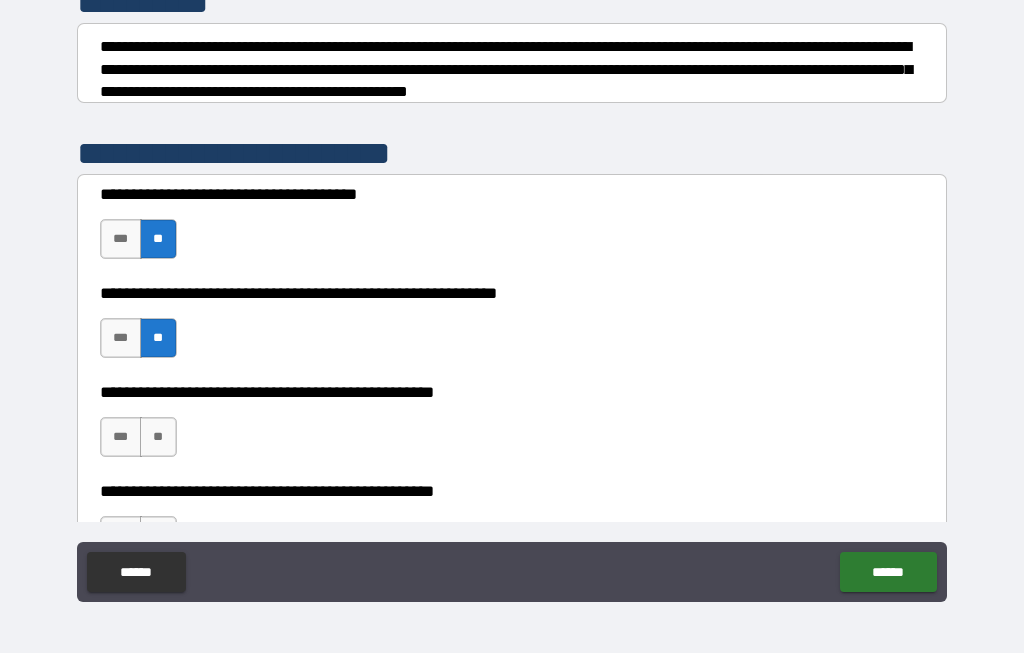 scroll, scrollTop: 276, scrollLeft: 0, axis: vertical 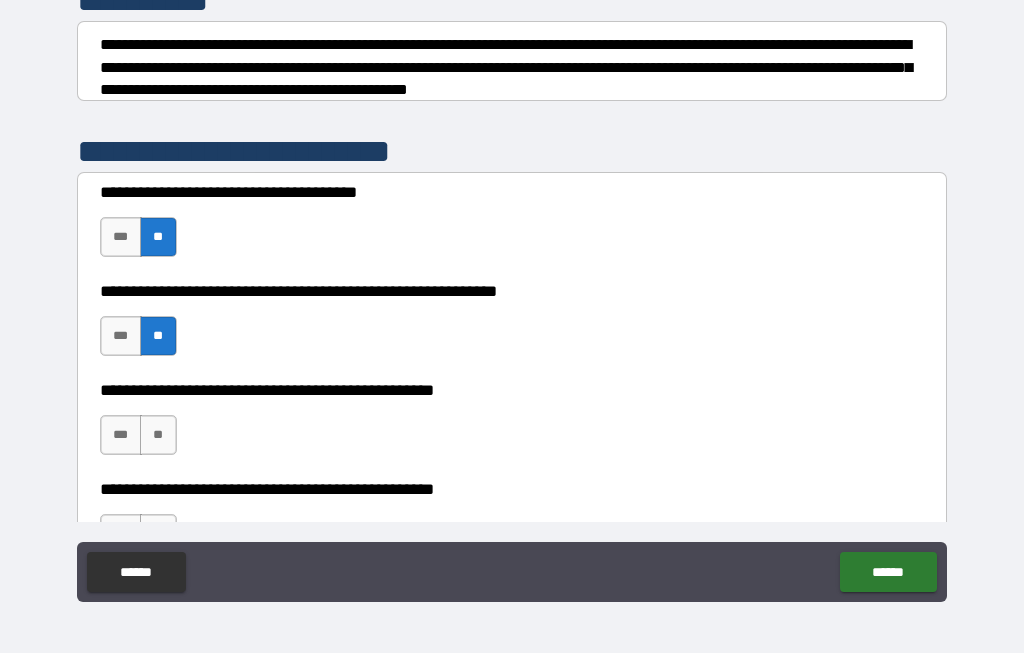 click on "**" at bounding box center (158, 436) 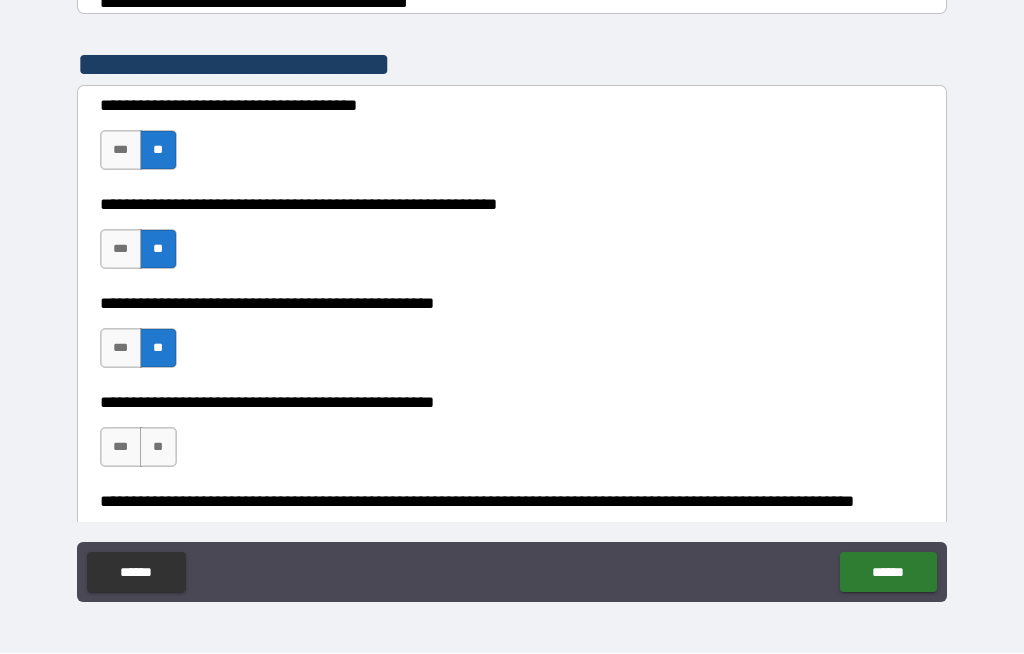 scroll, scrollTop: 379, scrollLeft: 0, axis: vertical 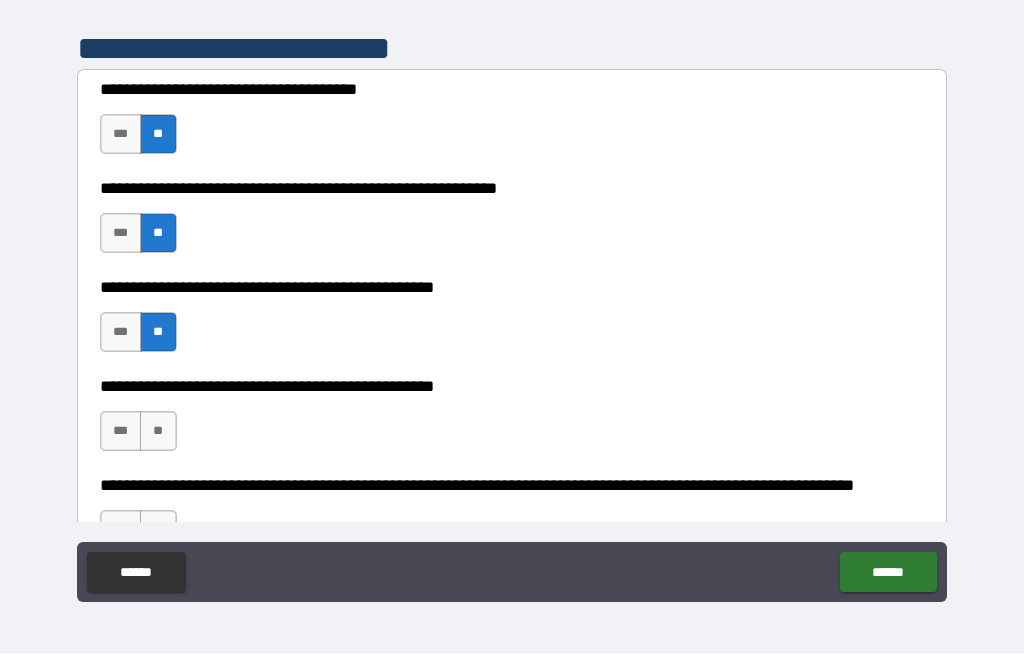 click on "***" at bounding box center (121, 432) 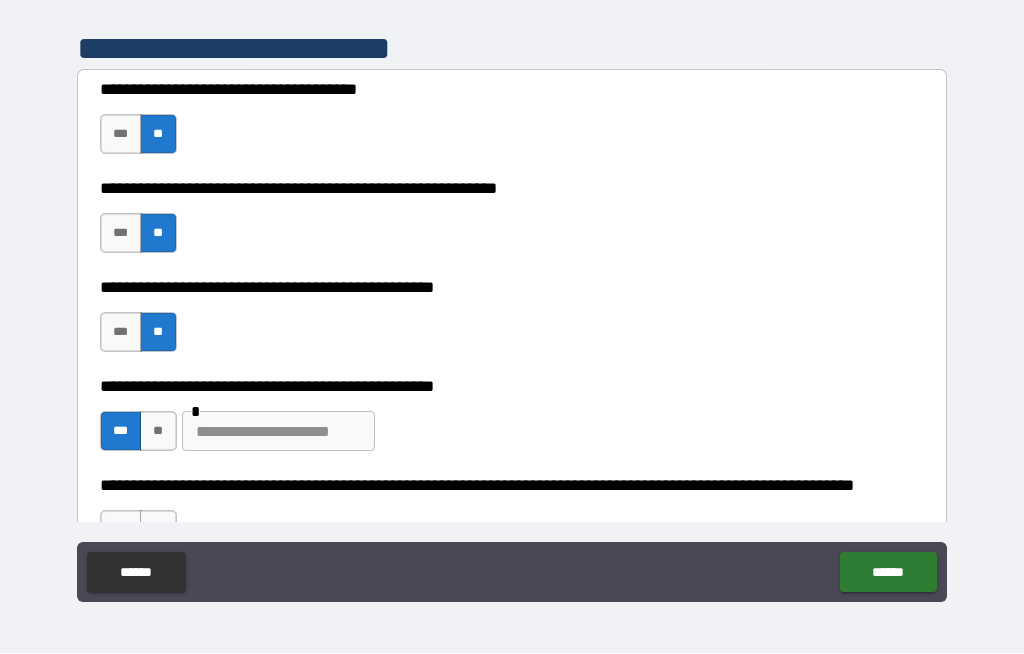 click at bounding box center [278, 432] 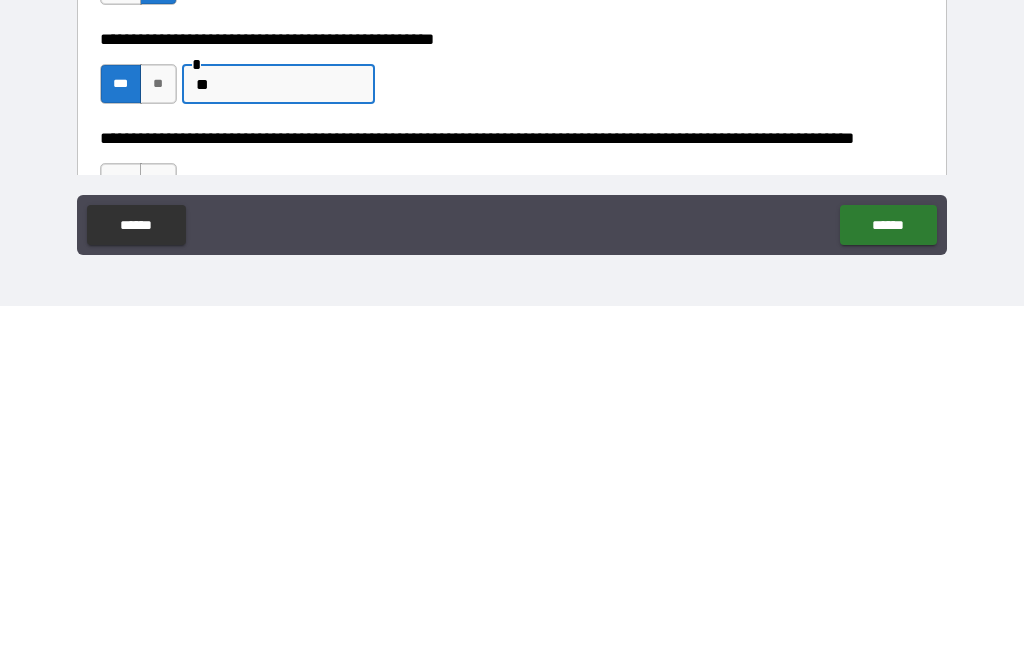type on "*" 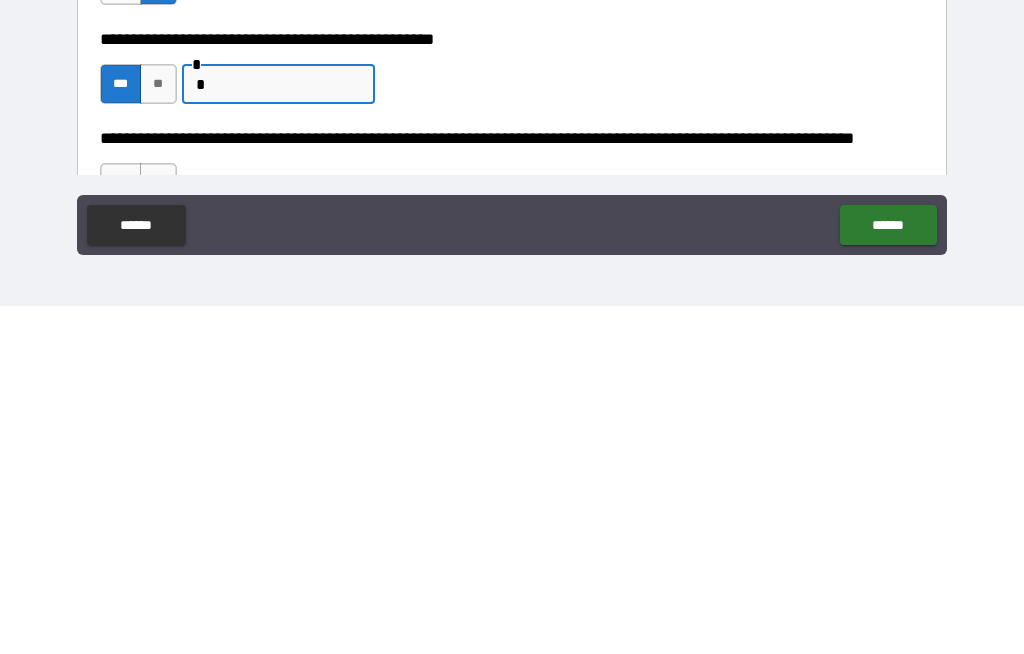 type 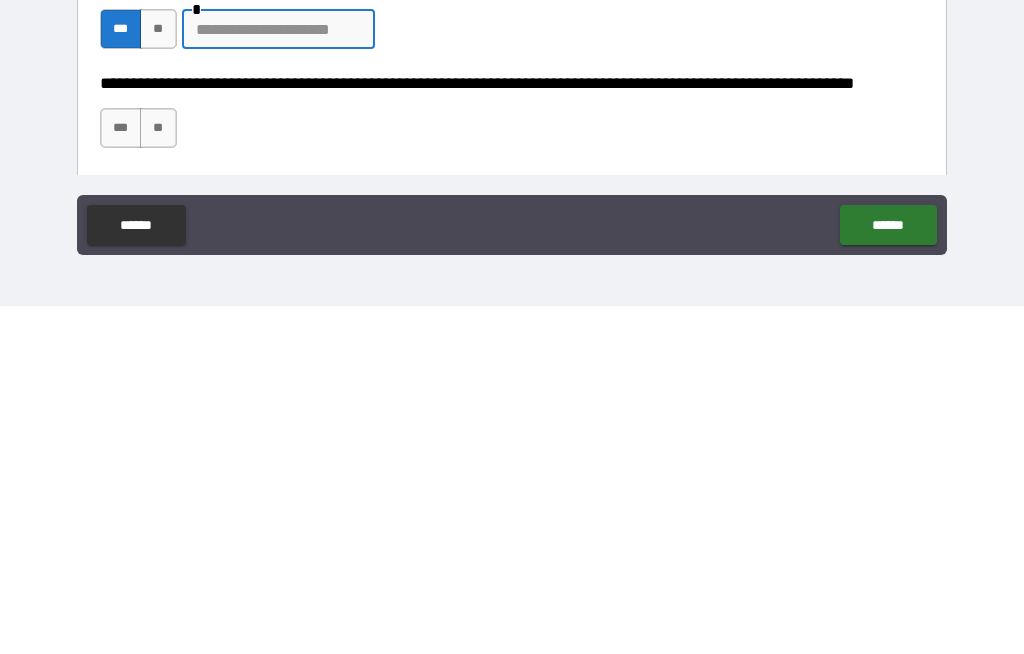 scroll, scrollTop: 441, scrollLeft: 0, axis: vertical 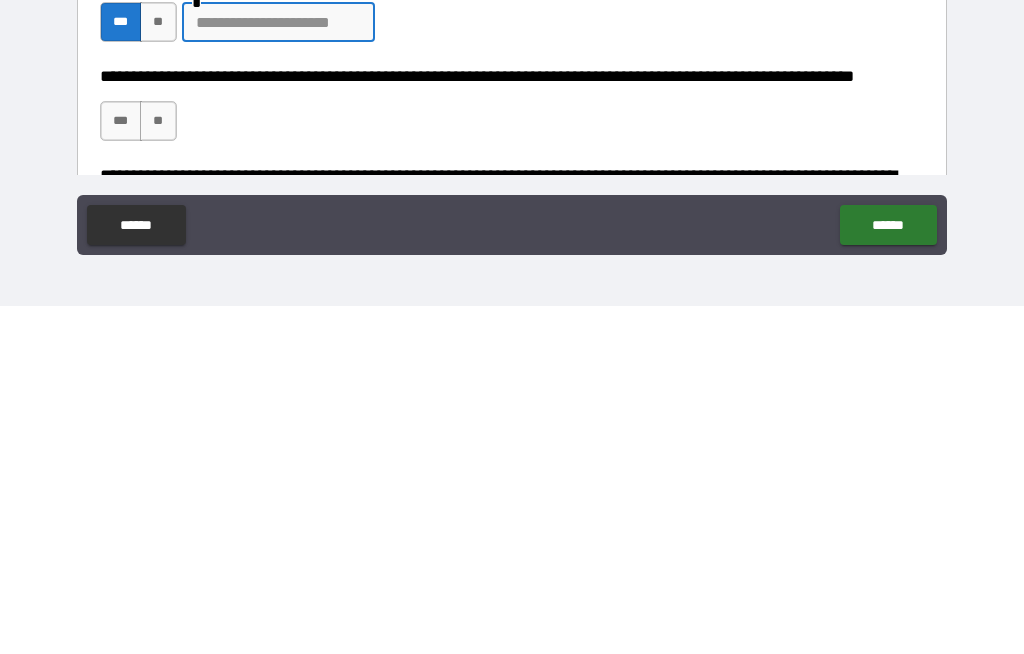 click on "**" at bounding box center [158, 469] 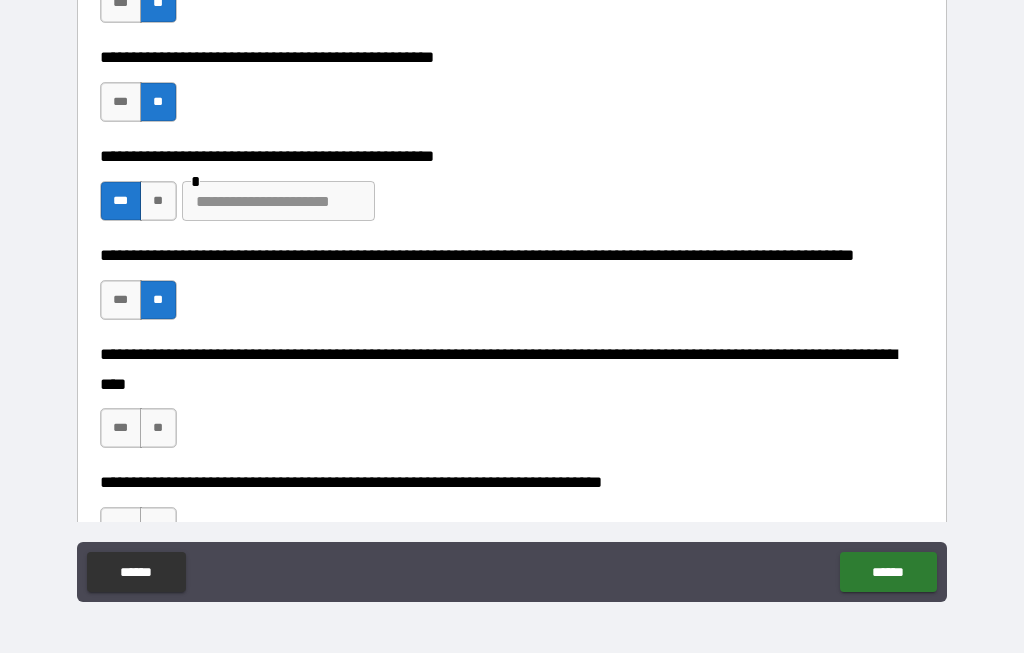 scroll, scrollTop: 612, scrollLeft: 0, axis: vertical 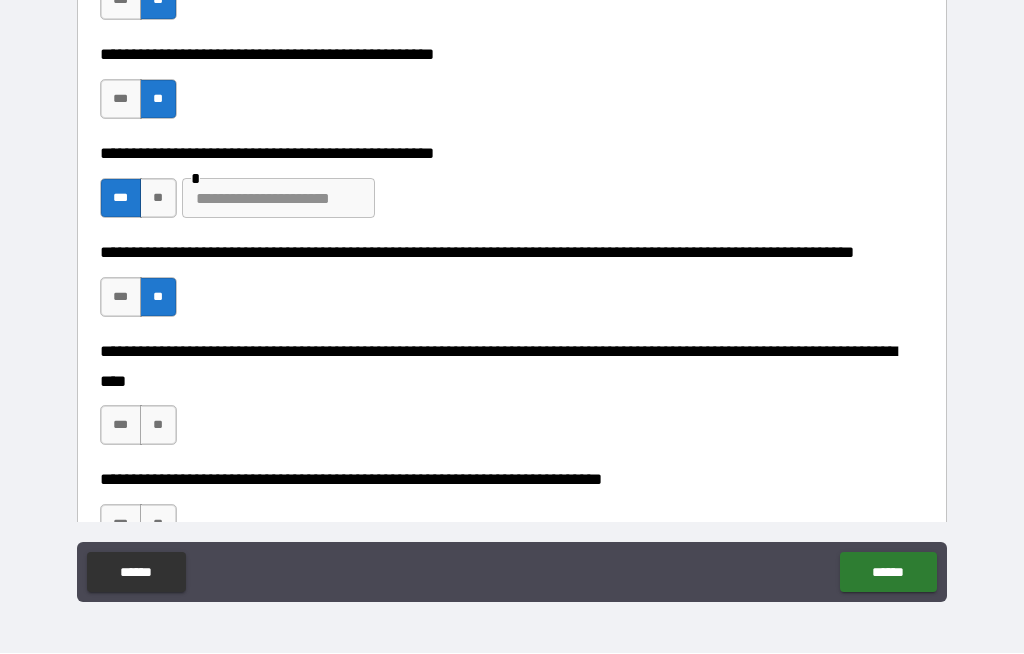 click on "**" at bounding box center (158, 426) 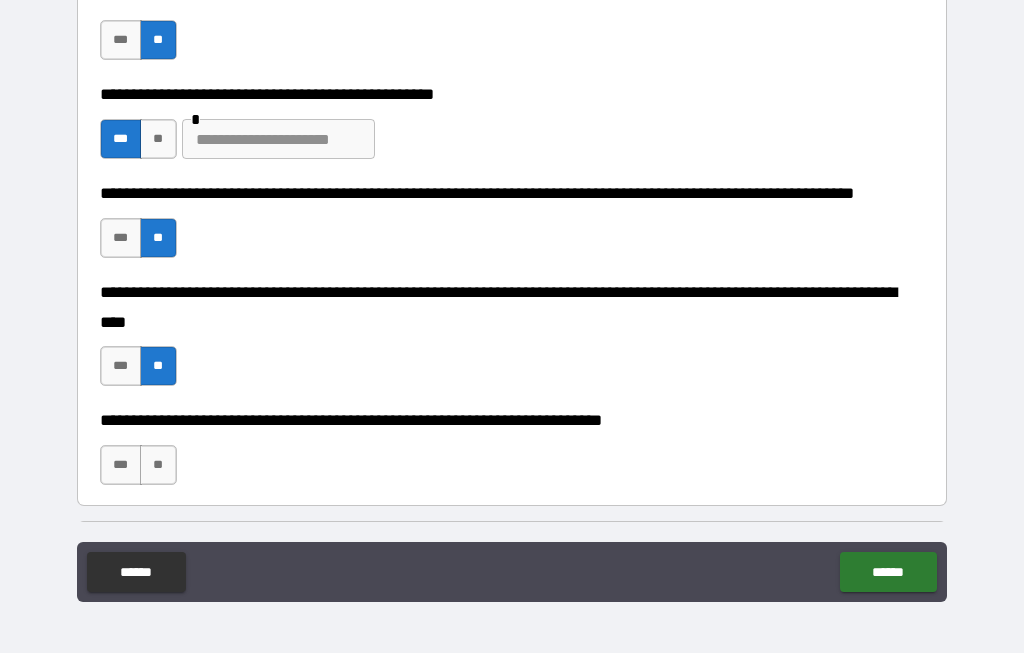 scroll, scrollTop: 677, scrollLeft: 0, axis: vertical 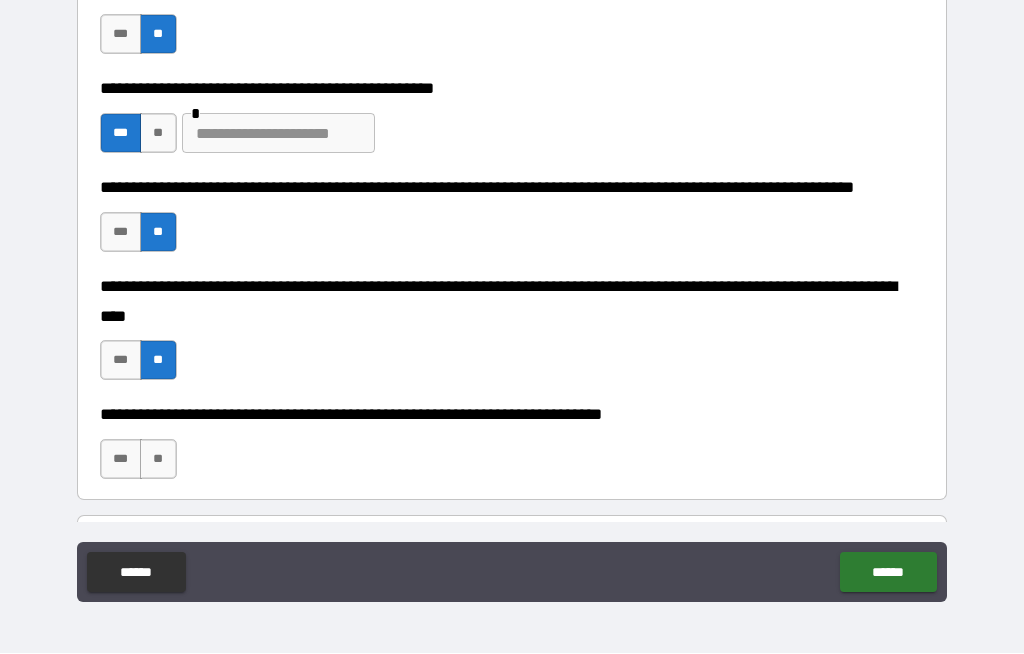 click on "**" at bounding box center (158, 460) 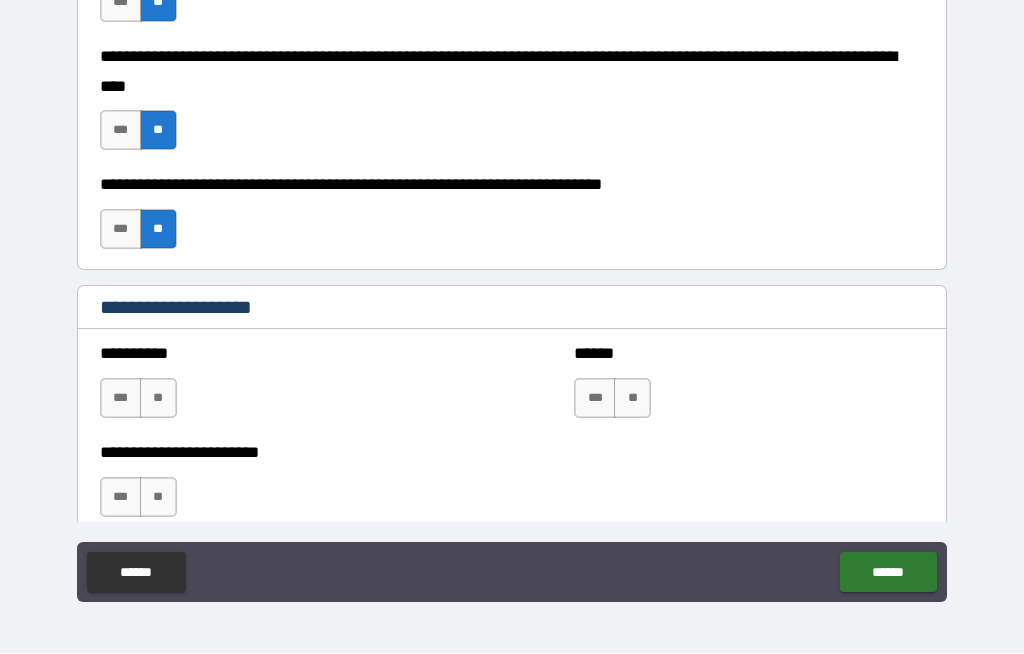 scroll, scrollTop: 910, scrollLeft: 0, axis: vertical 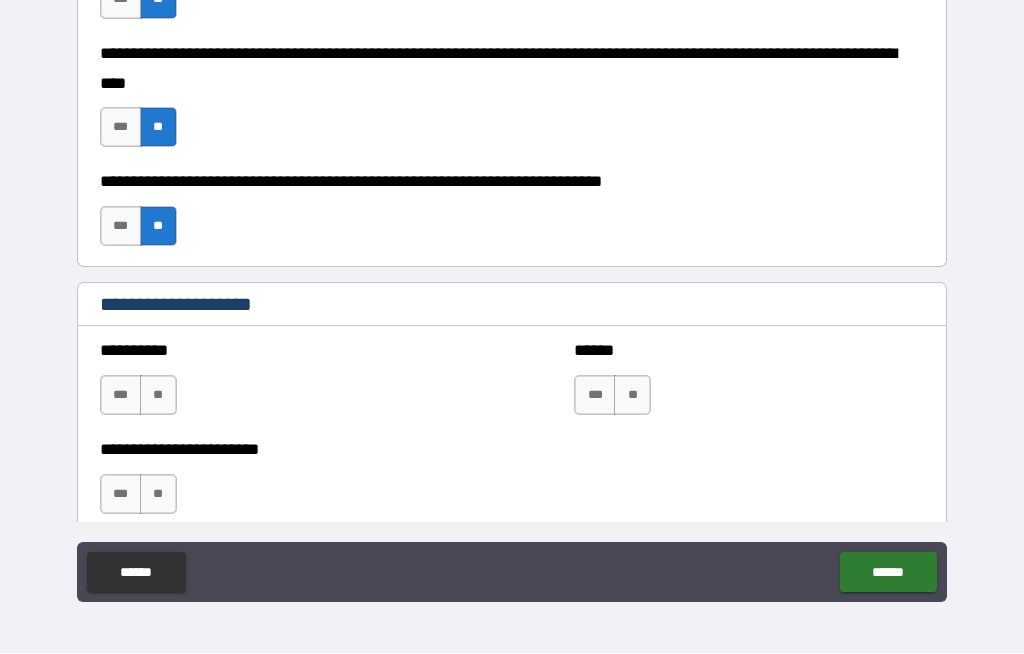 click on "**" at bounding box center (158, 396) 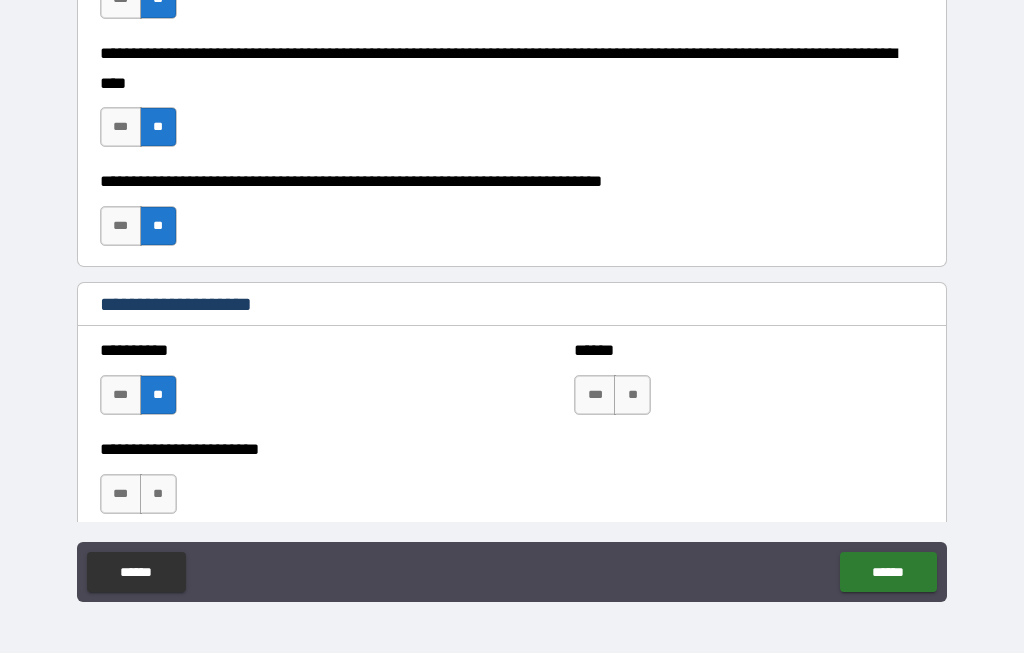 click on "**" at bounding box center [158, 495] 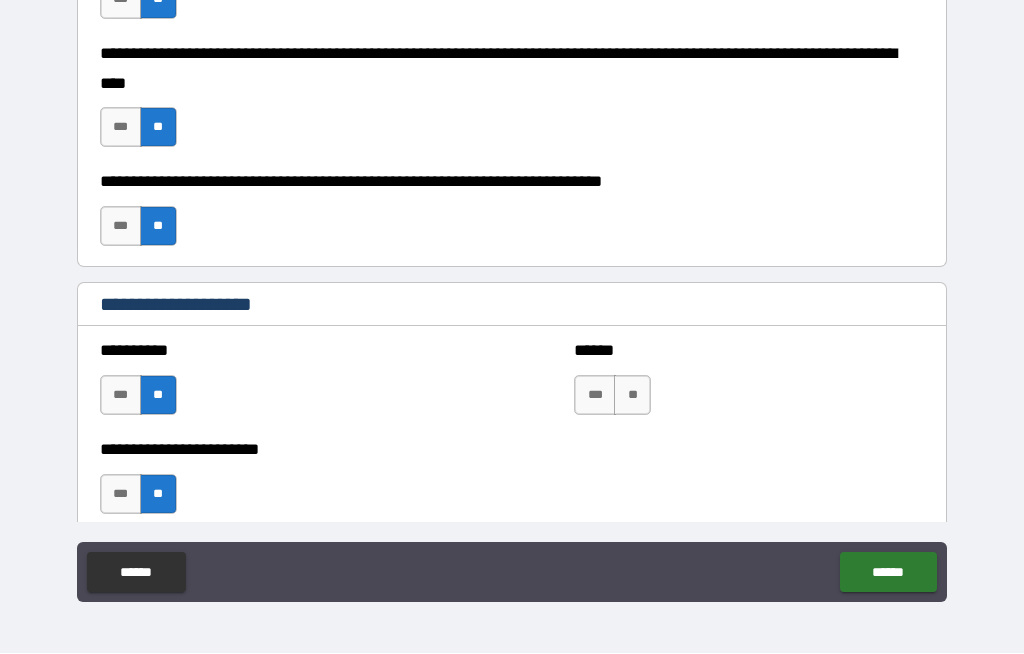 click on "**" at bounding box center (632, 396) 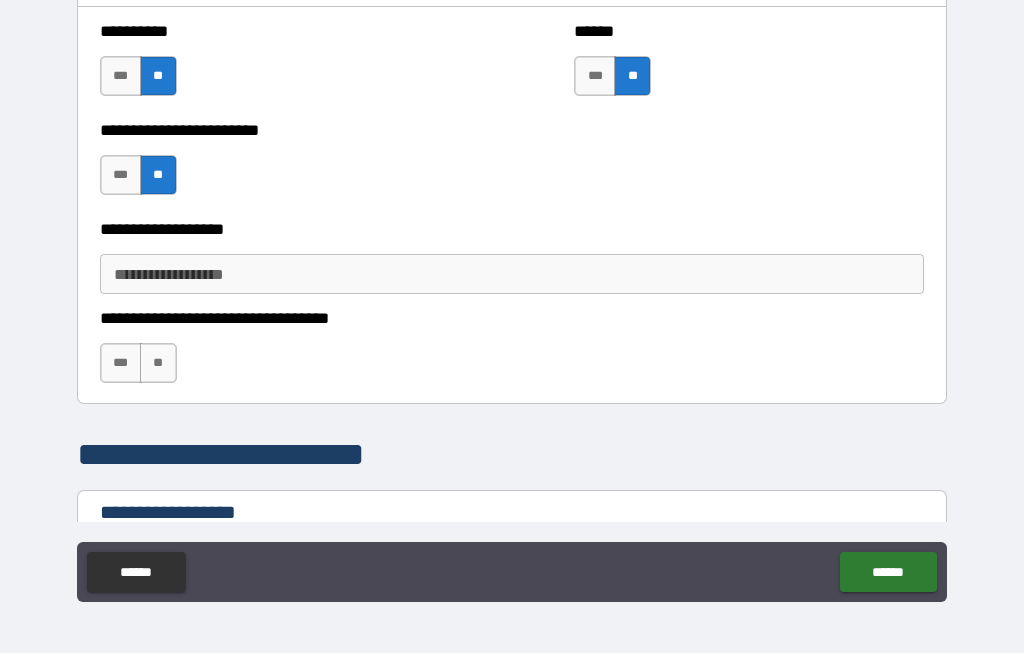 scroll, scrollTop: 1230, scrollLeft: 0, axis: vertical 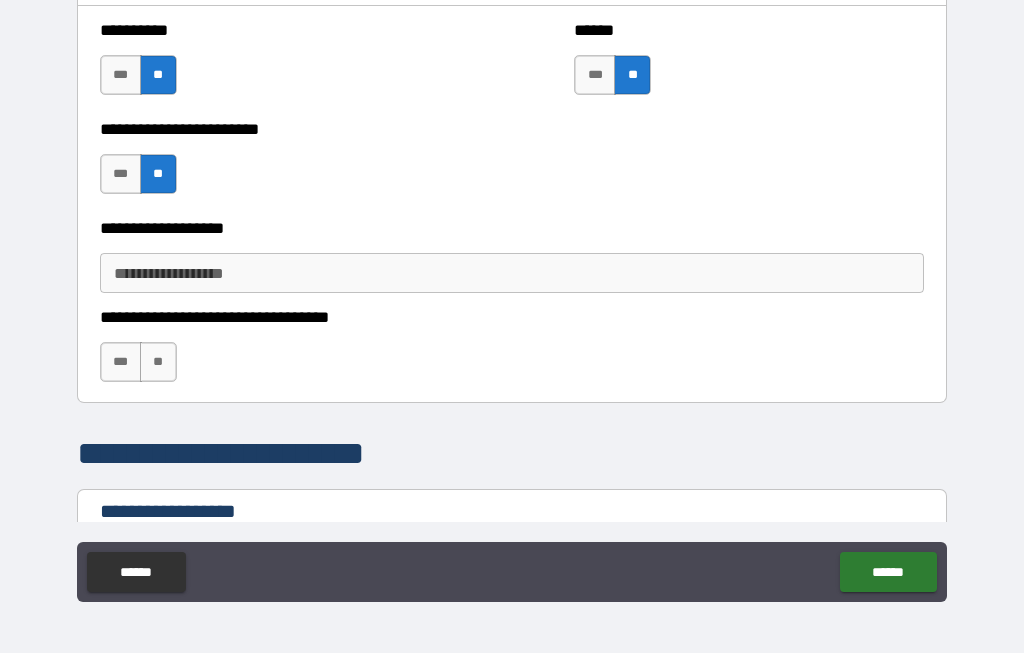click on "**" at bounding box center (158, 363) 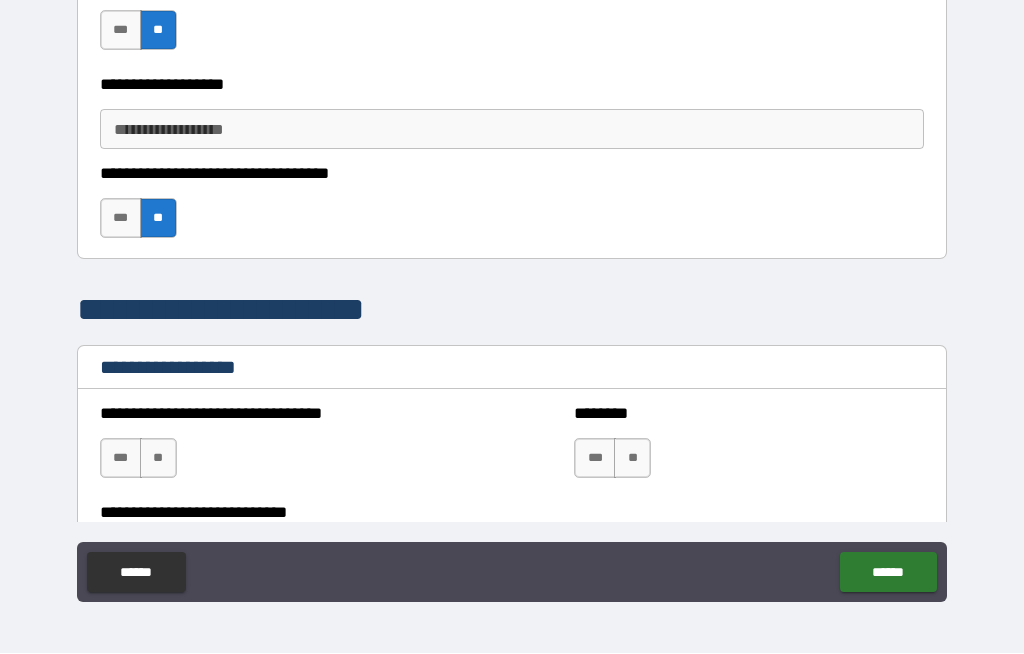 scroll, scrollTop: 1374, scrollLeft: 0, axis: vertical 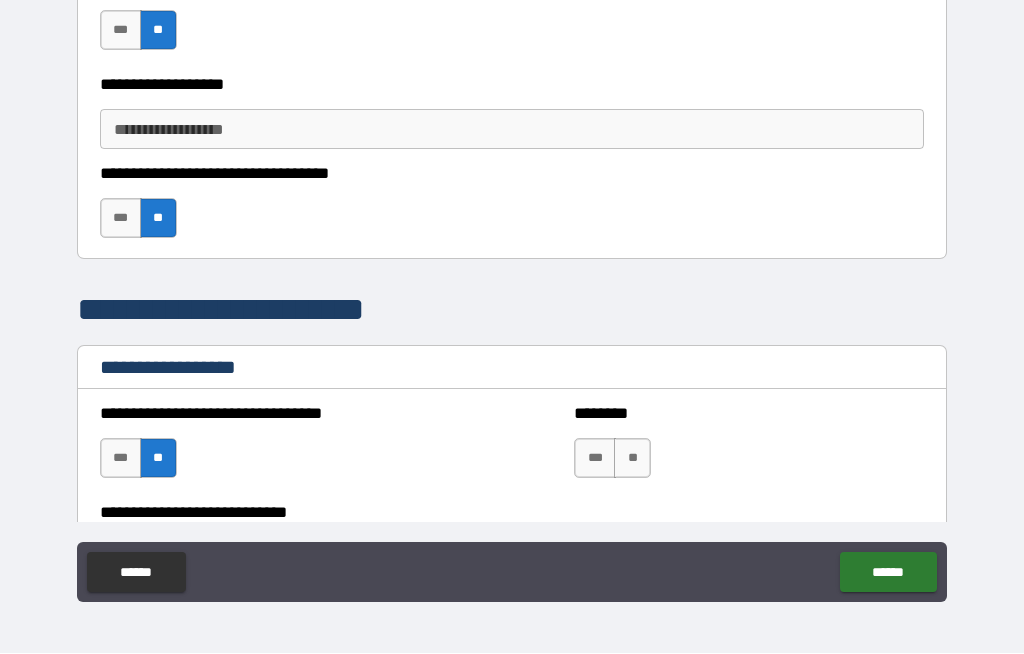 click on "**" at bounding box center (158, 459) 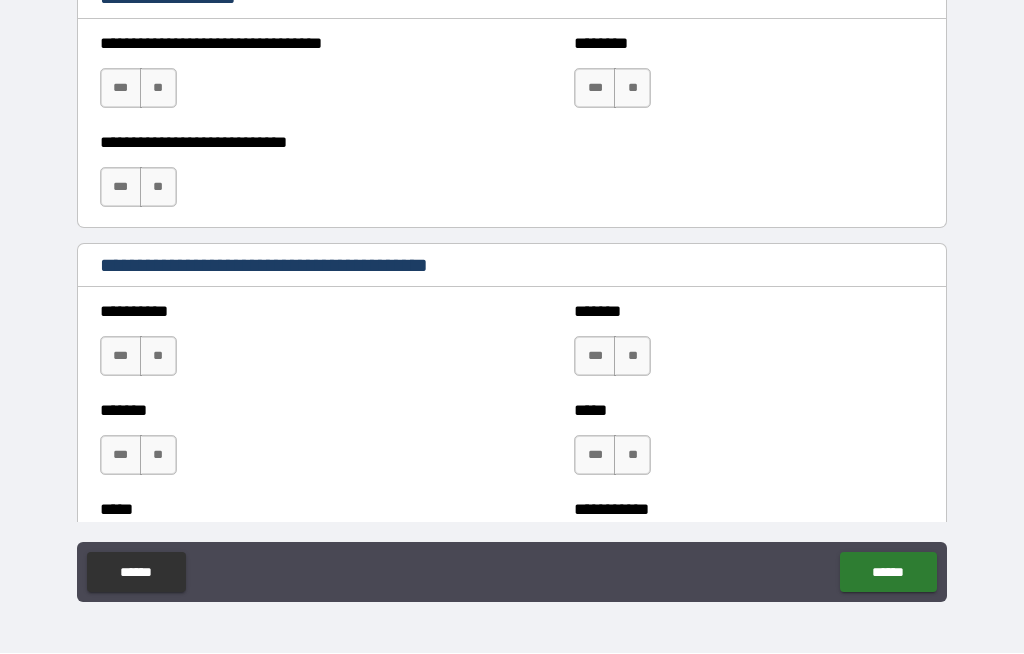 scroll, scrollTop: 1745, scrollLeft: 0, axis: vertical 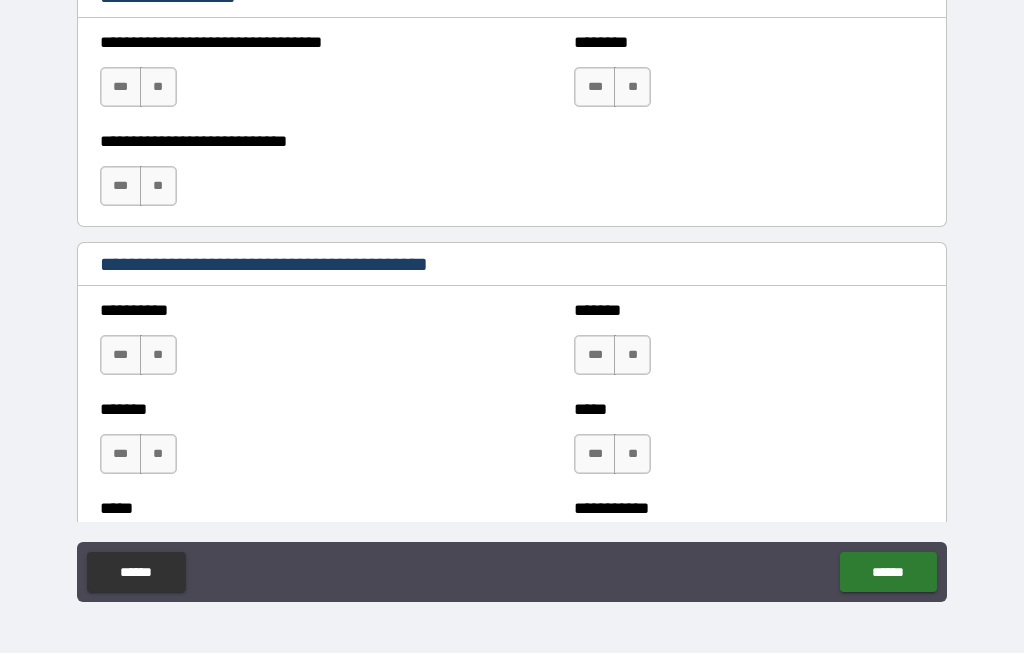 click on "**" at bounding box center [158, 356] 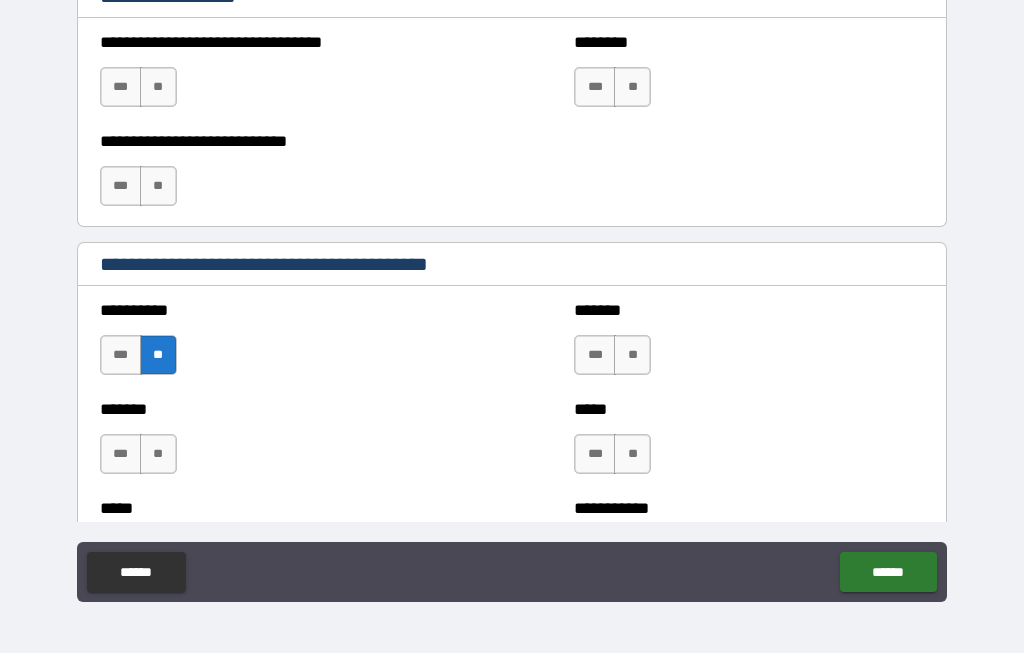 click on "**" at bounding box center (632, 356) 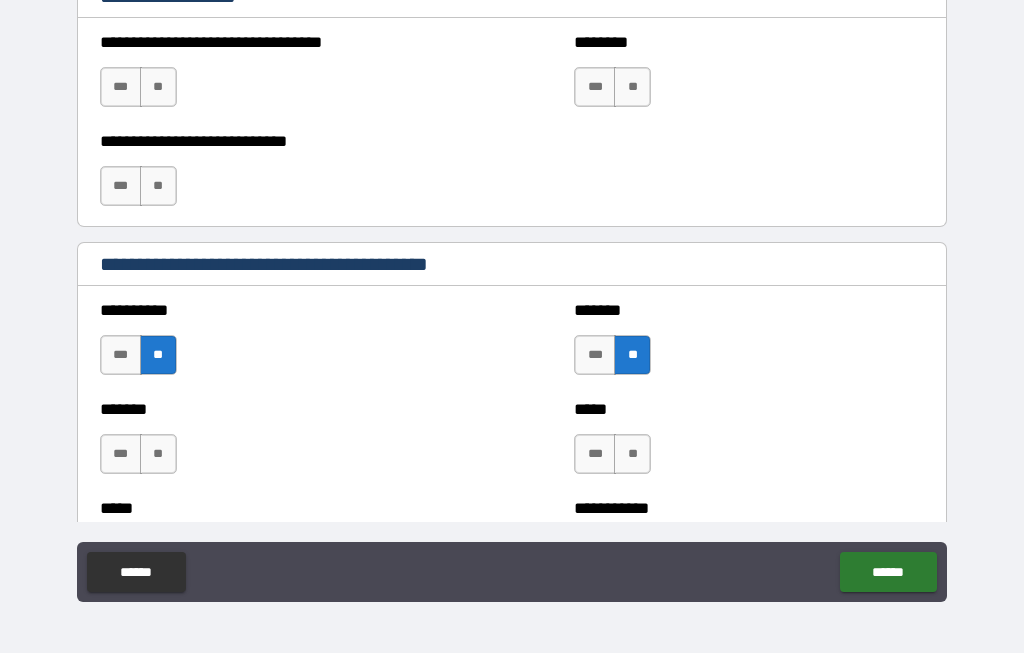 click on "**" at bounding box center [632, 455] 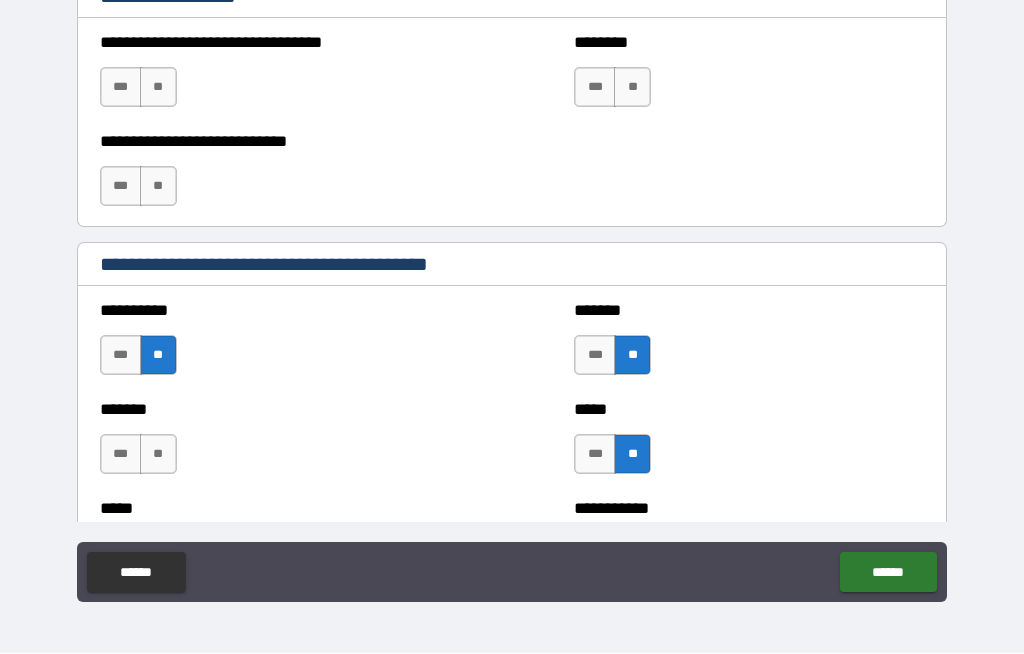 click on "**" at bounding box center (158, 455) 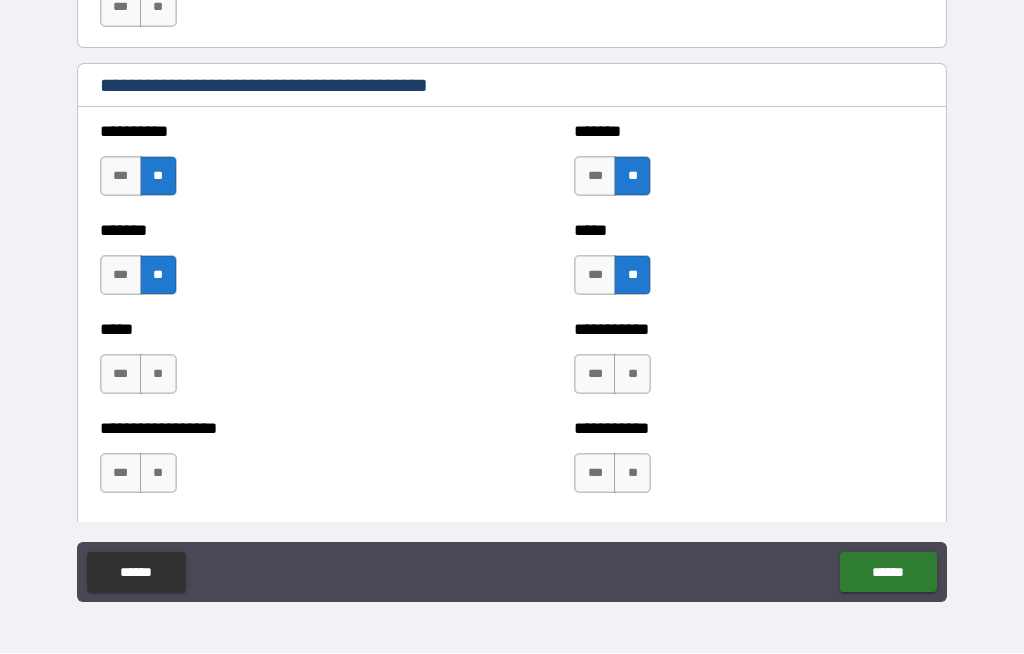 scroll, scrollTop: 1929, scrollLeft: 0, axis: vertical 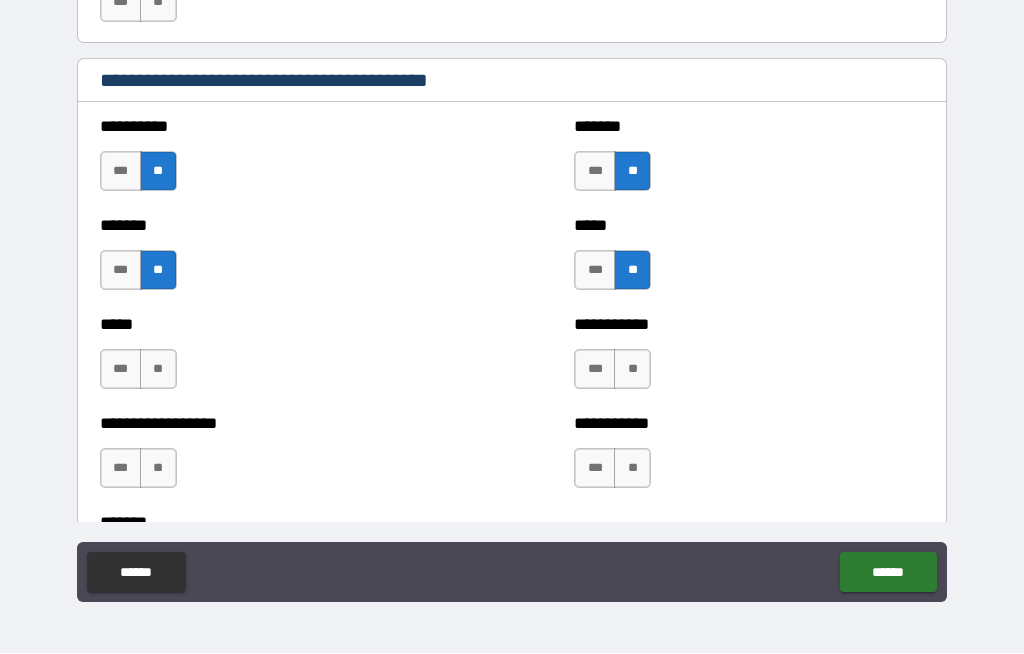 click on "***" at bounding box center (595, 370) 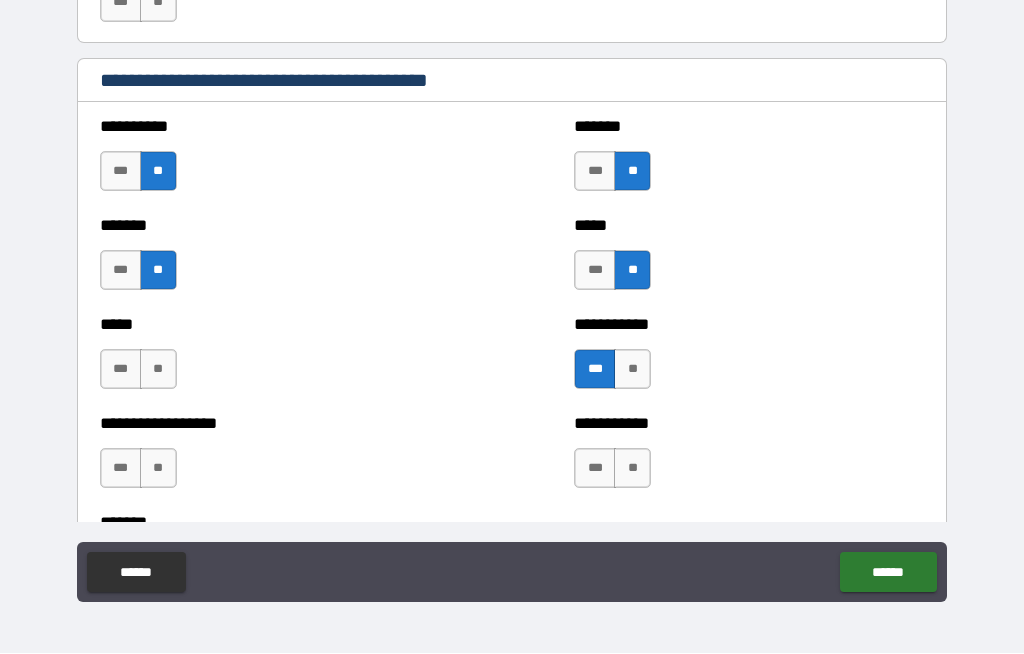 click on "**" at bounding box center (158, 370) 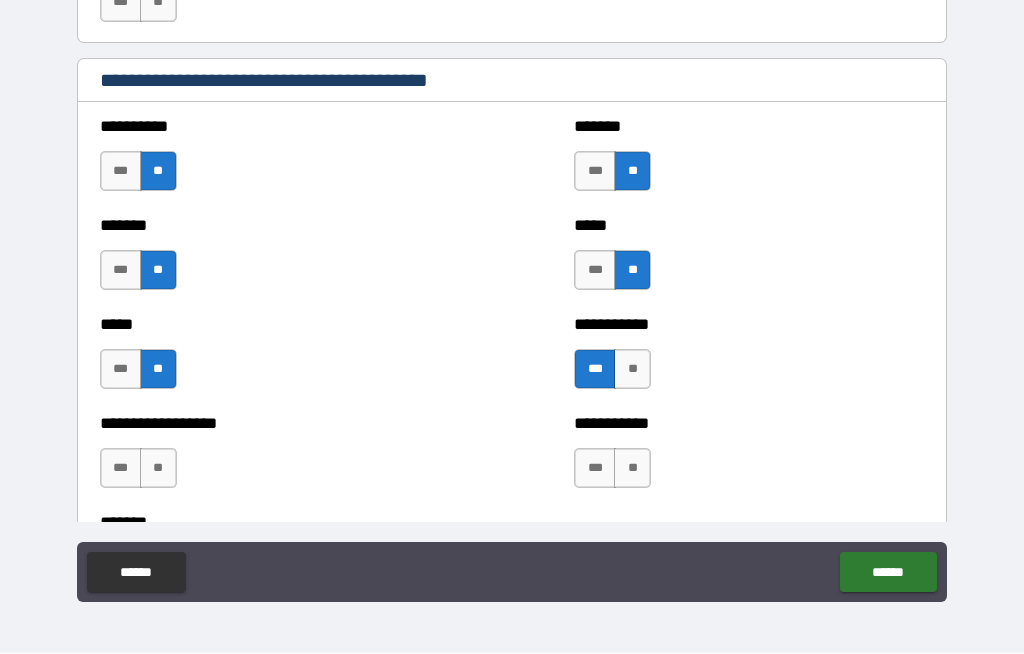 click on "**" at bounding box center [158, 469] 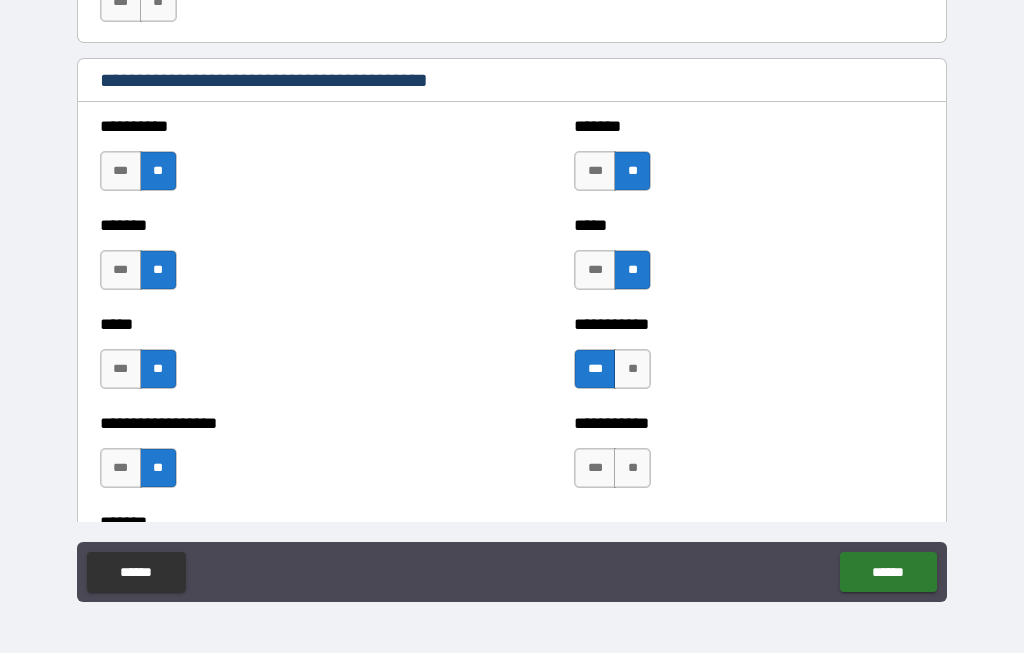 click on "**" at bounding box center (632, 469) 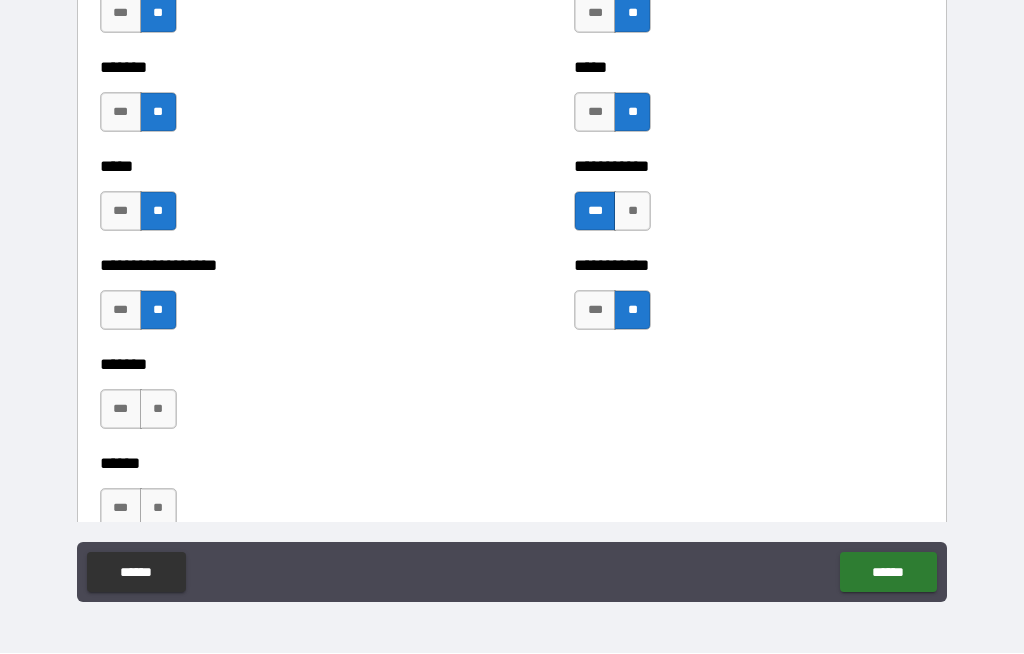 scroll, scrollTop: 2093, scrollLeft: 0, axis: vertical 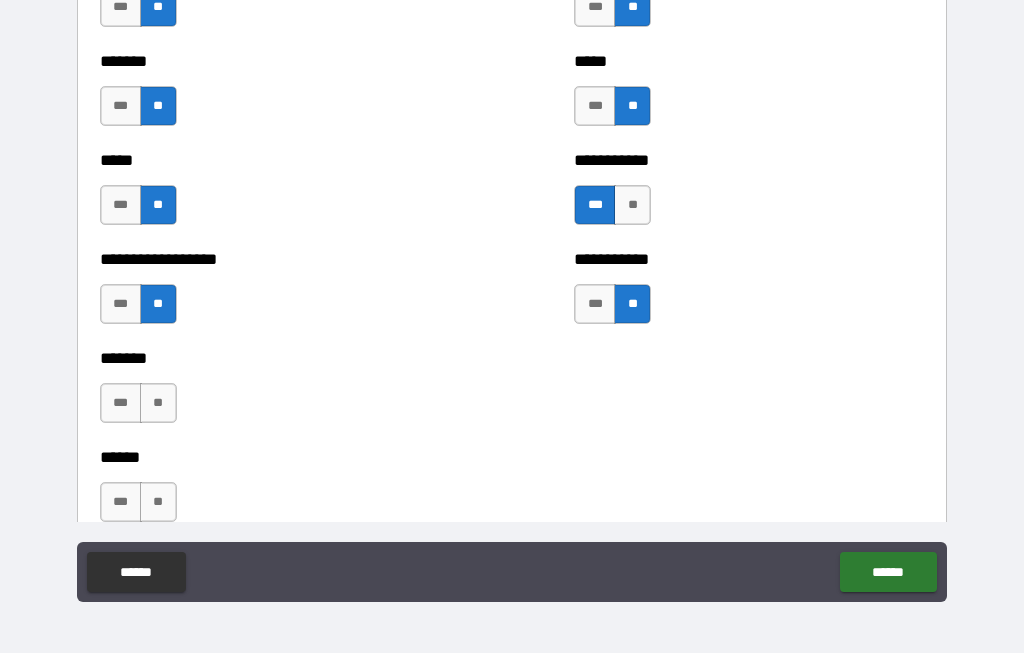 click on "**" at bounding box center [158, 404] 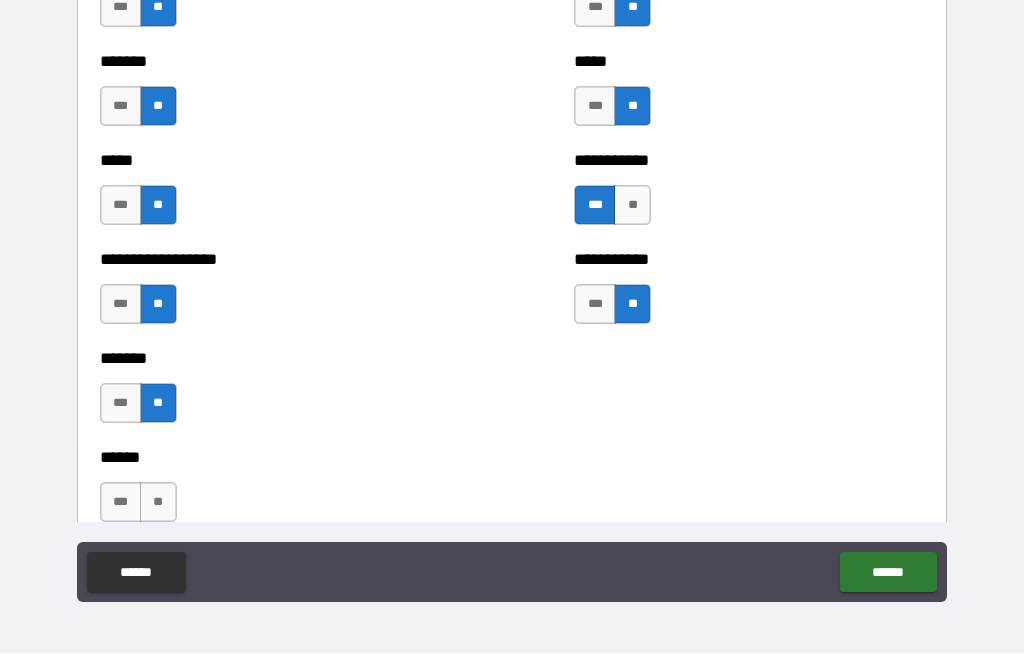 click on "**" at bounding box center [158, 503] 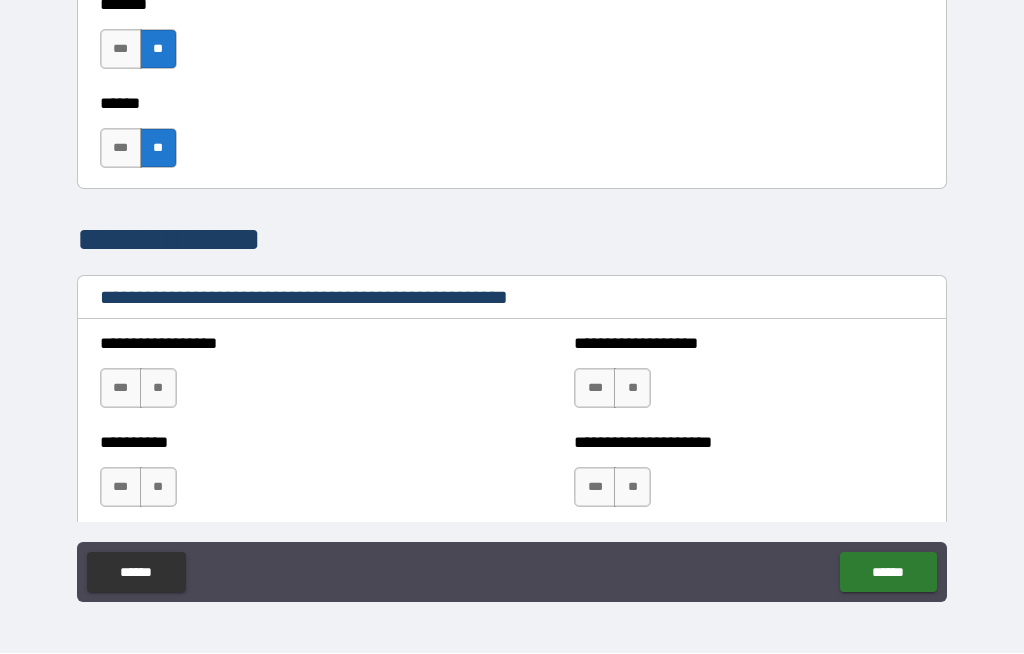 scroll, scrollTop: 2450, scrollLeft: 0, axis: vertical 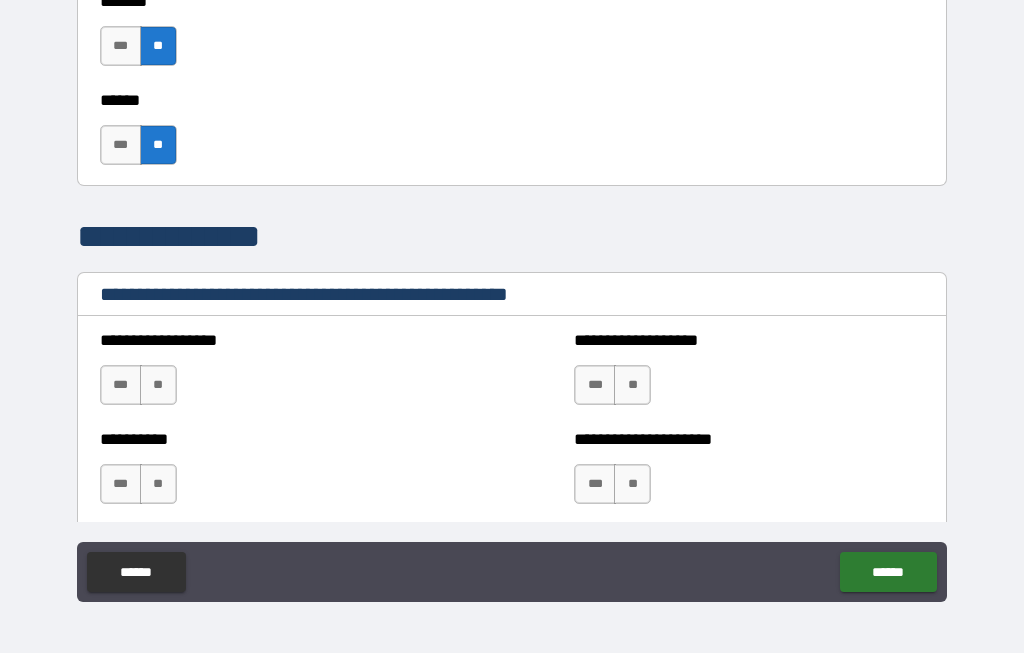 click on "**" at bounding box center (158, 386) 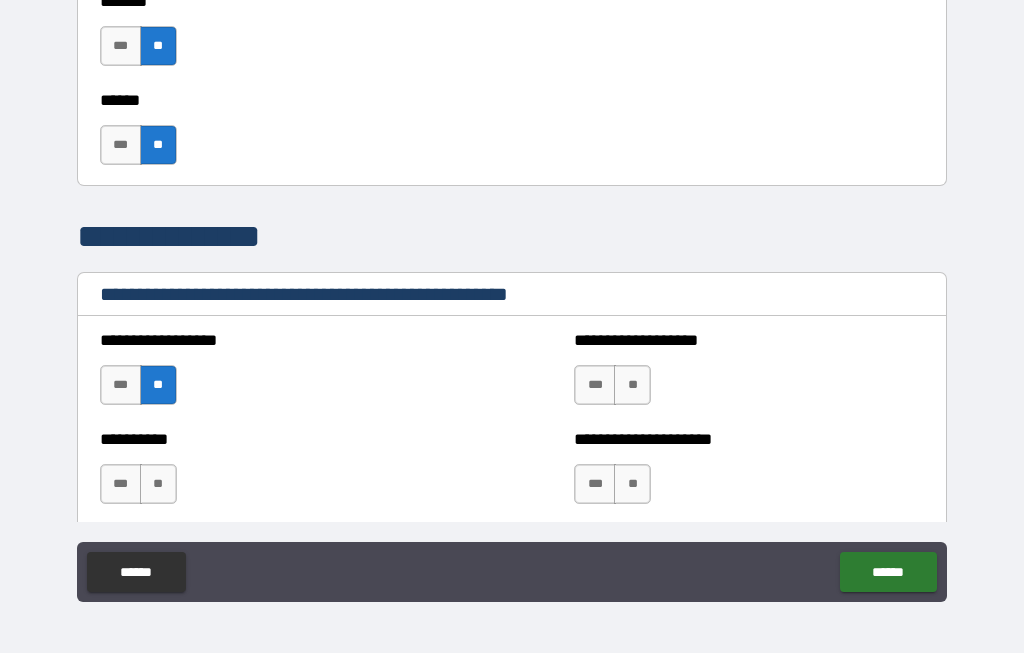 click on "**" at bounding box center [632, 386] 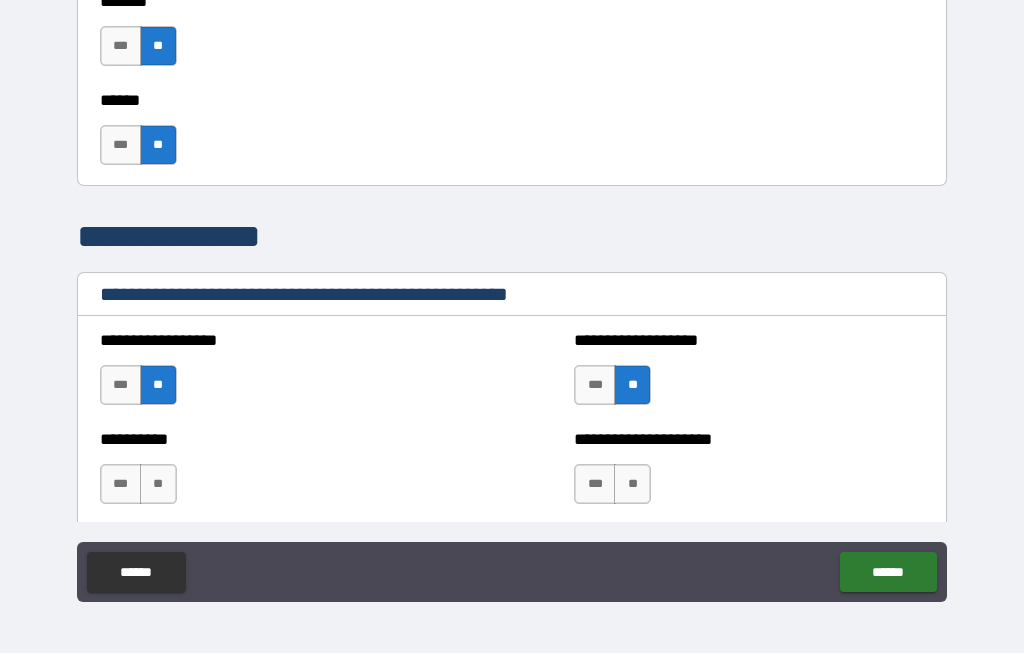 click on "**" at bounding box center (632, 485) 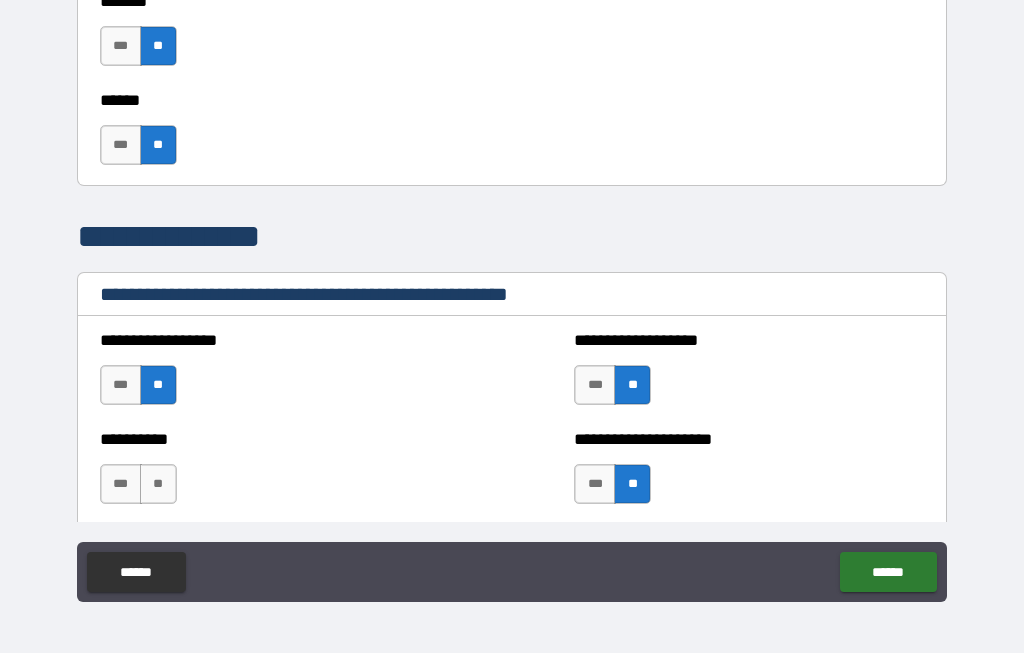 click on "**" at bounding box center [158, 485] 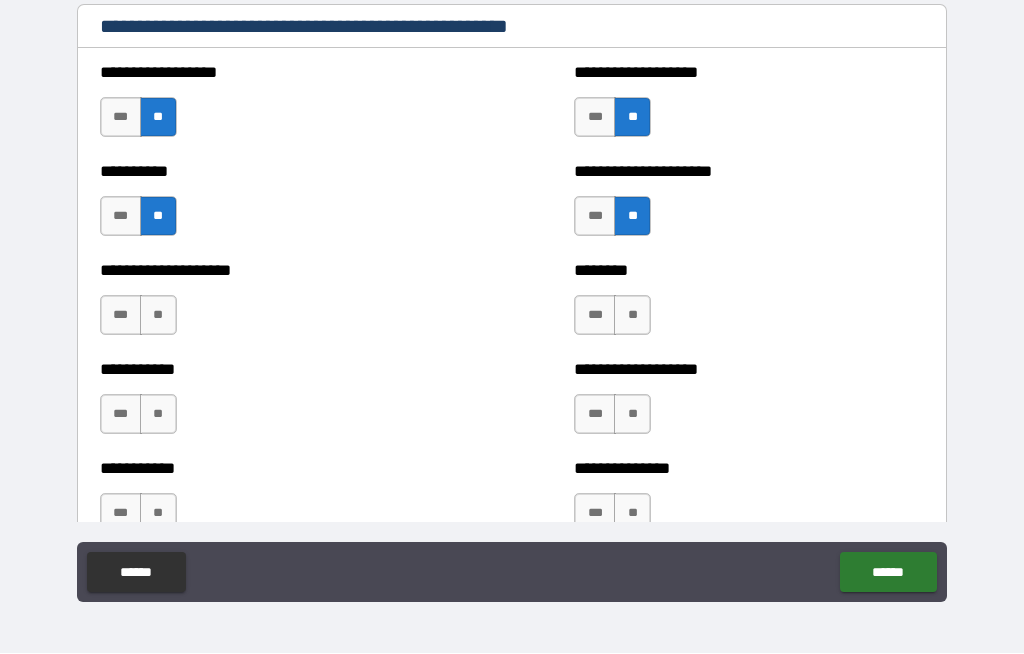 scroll, scrollTop: 2719, scrollLeft: 0, axis: vertical 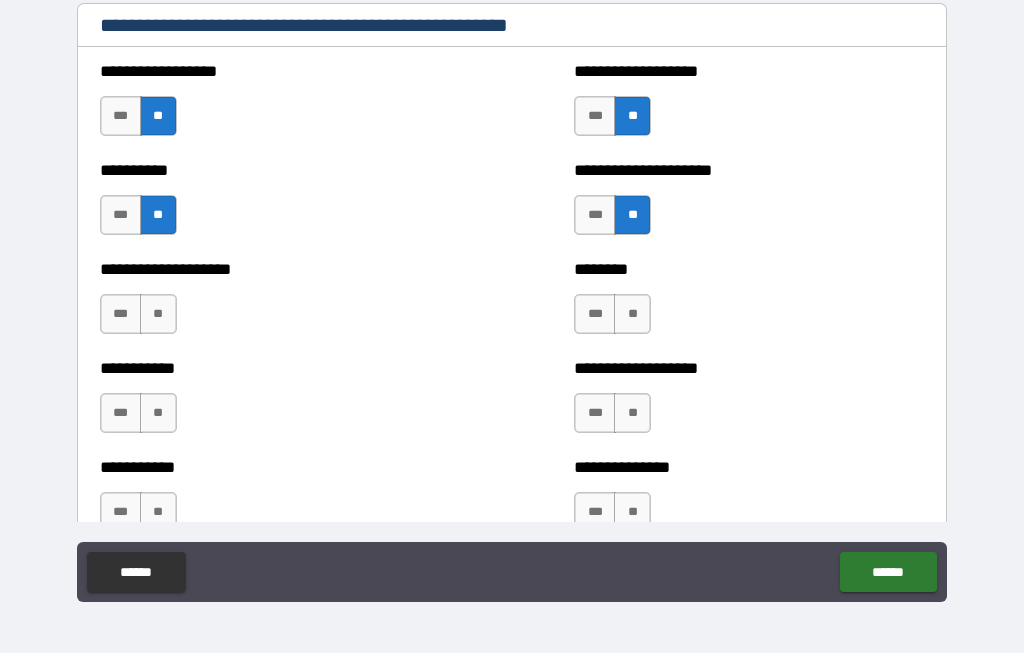 click on "***" at bounding box center [595, 315] 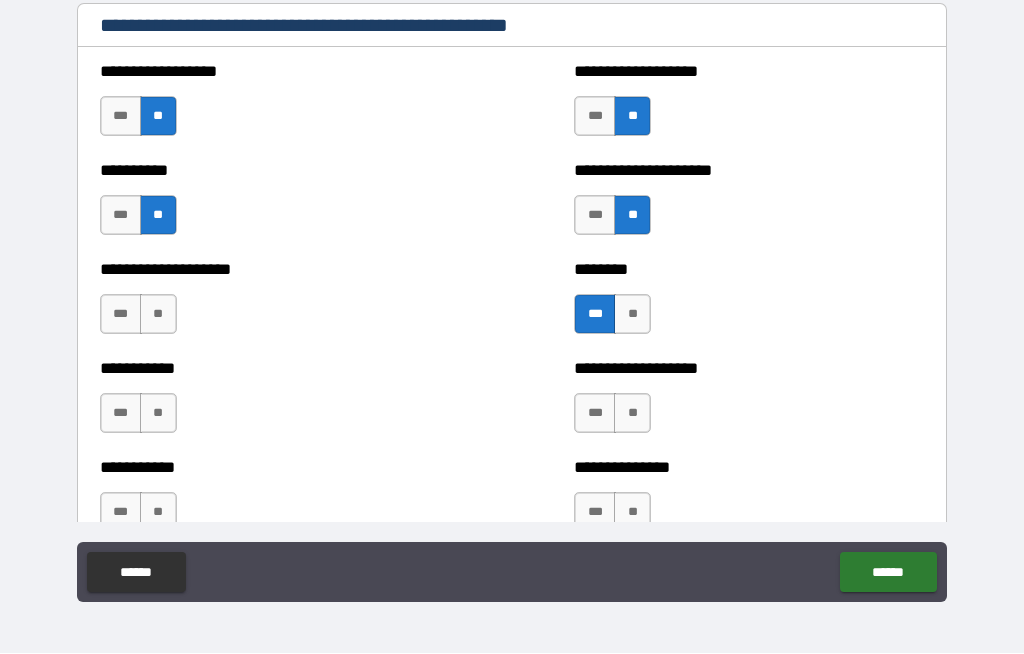 click on "**" at bounding box center [158, 315] 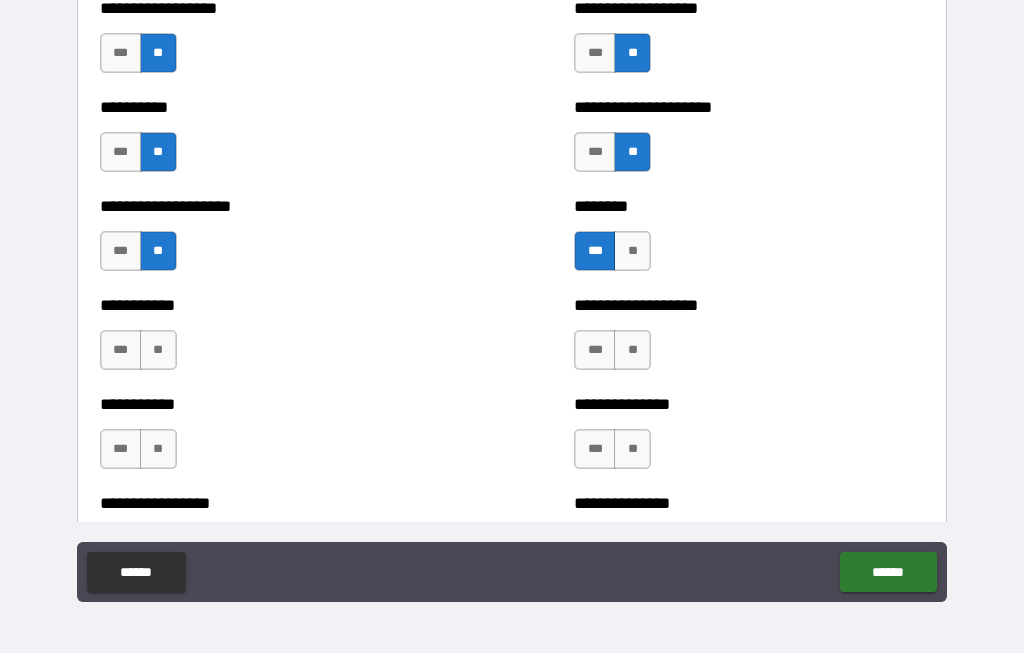 scroll, scrollTop: 2784, scrollLeft: 0, axis: vertical 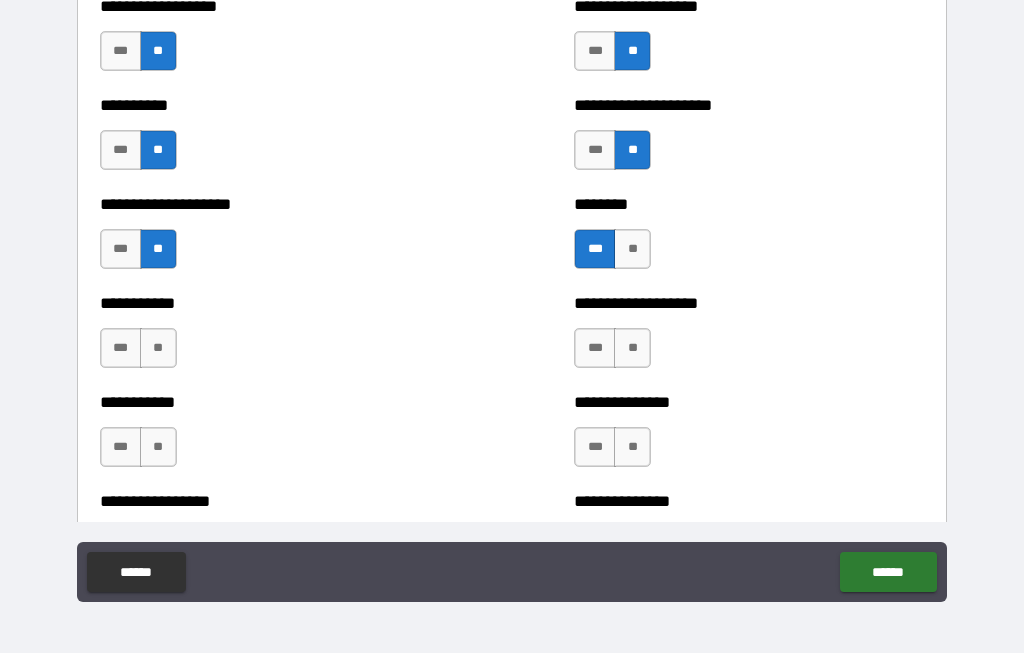 click on "**" at bounding box center [158, 349] 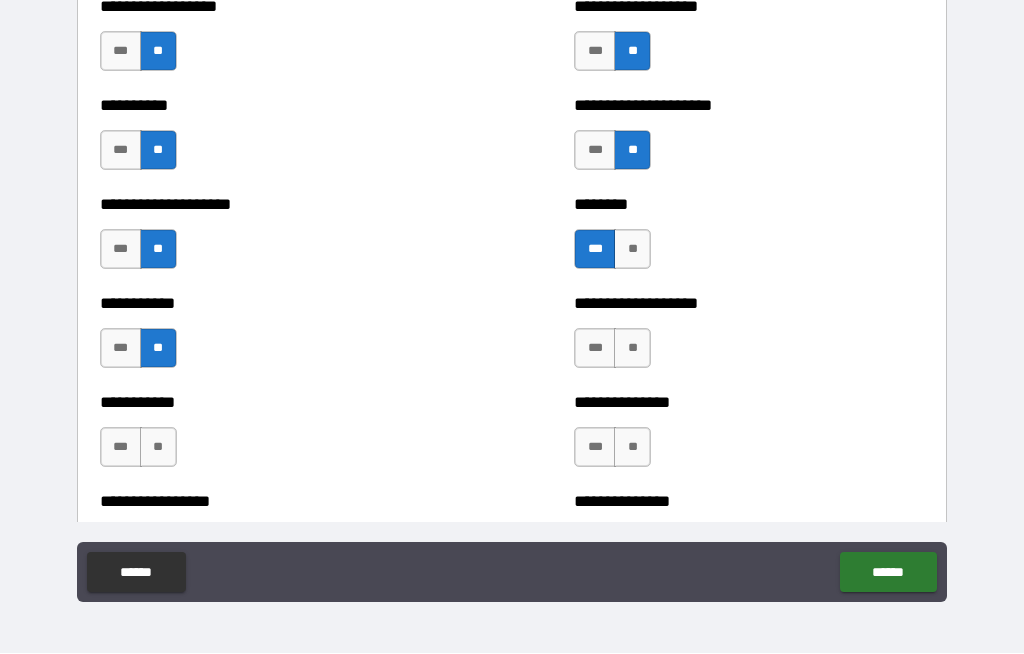 click on "**" at bounding box center (632, 349) 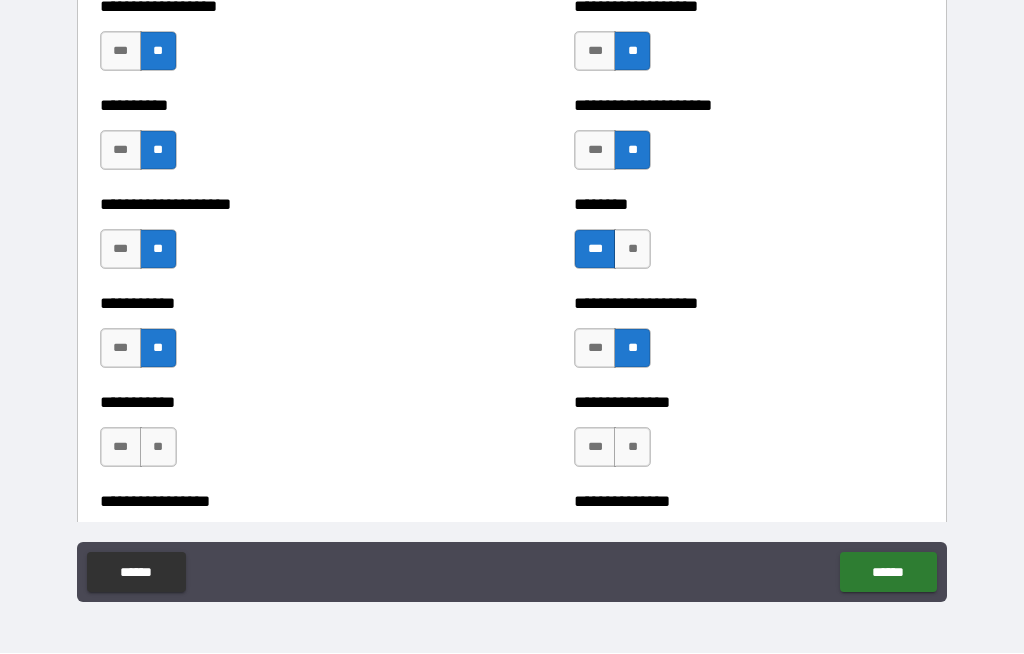 click on "**" at bounding box center [632, 448] 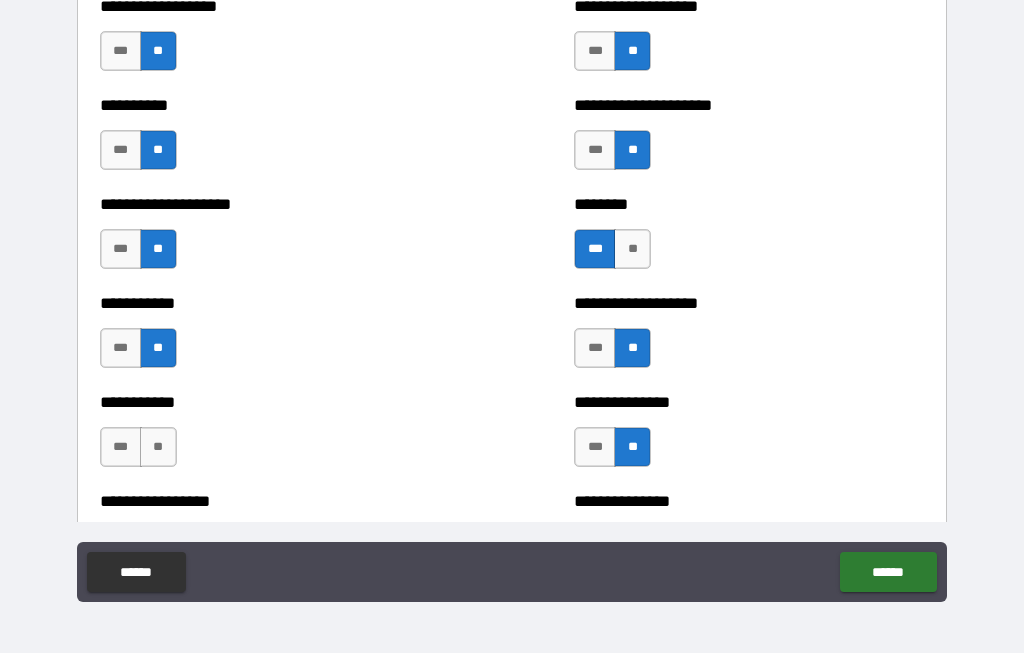 click on "**" at bounding box center [158, 448] 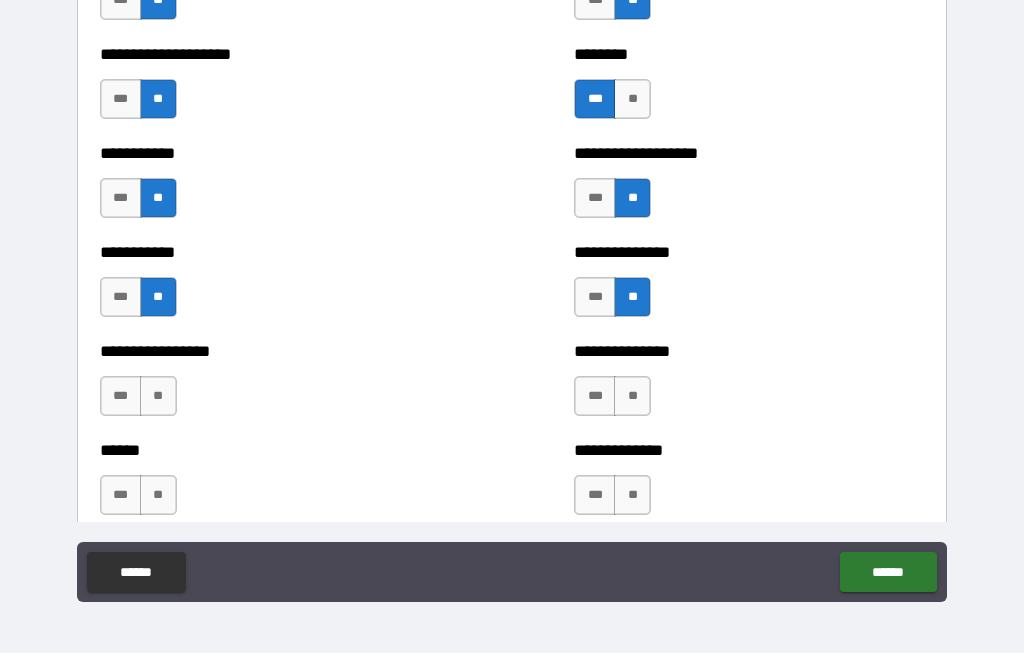 scroll, scrollTop: 2936, scrollLeft: 0, axis: vertical 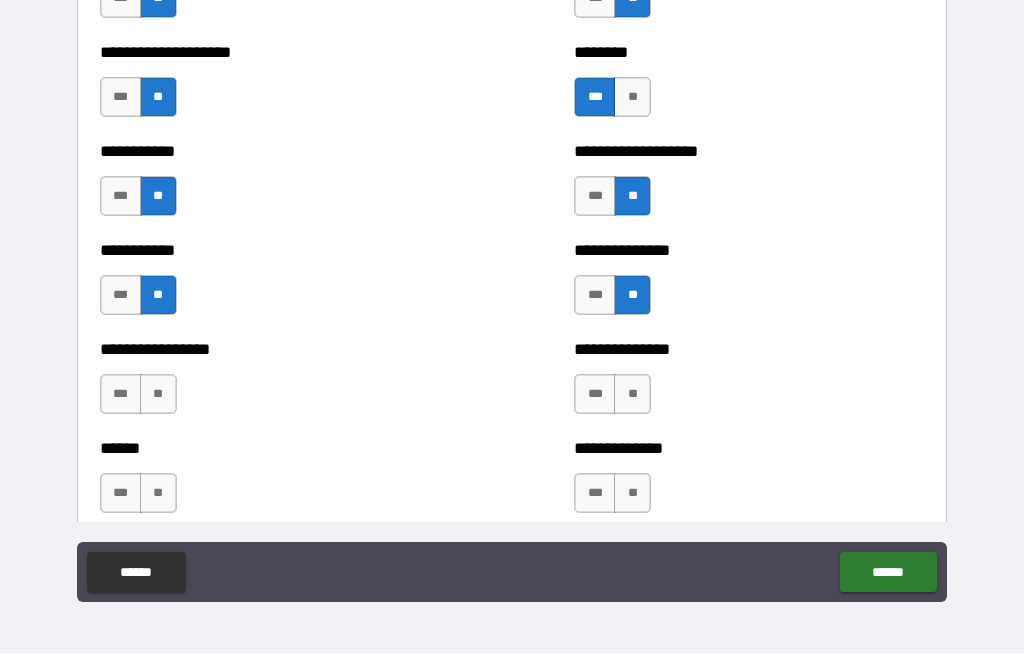 click on "**" at bounding box center (158, 395) 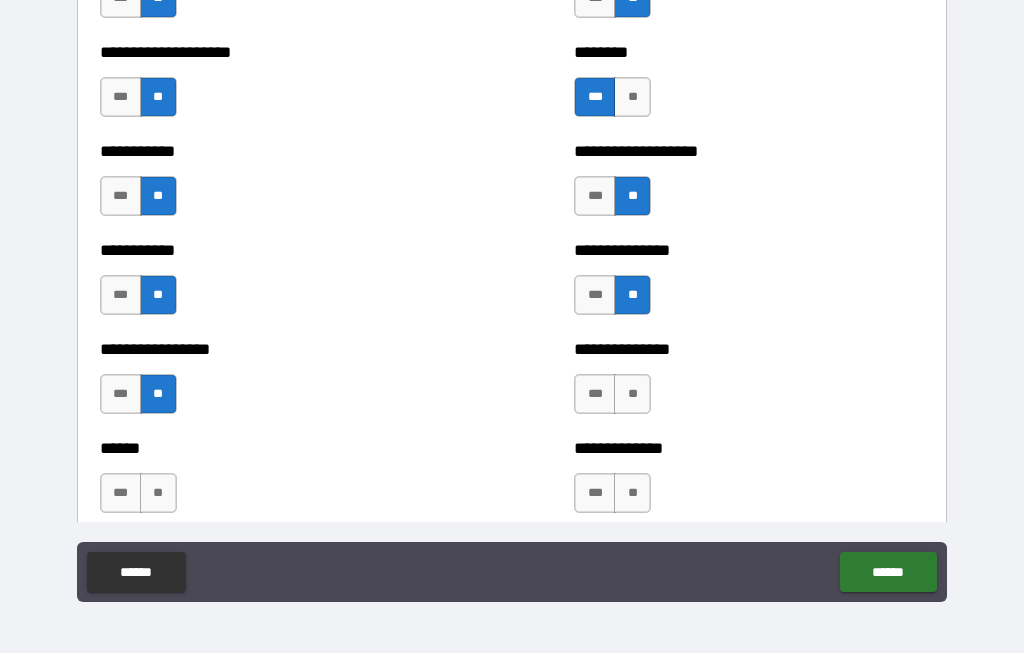 click on "**" at bounding box center [632, 395] 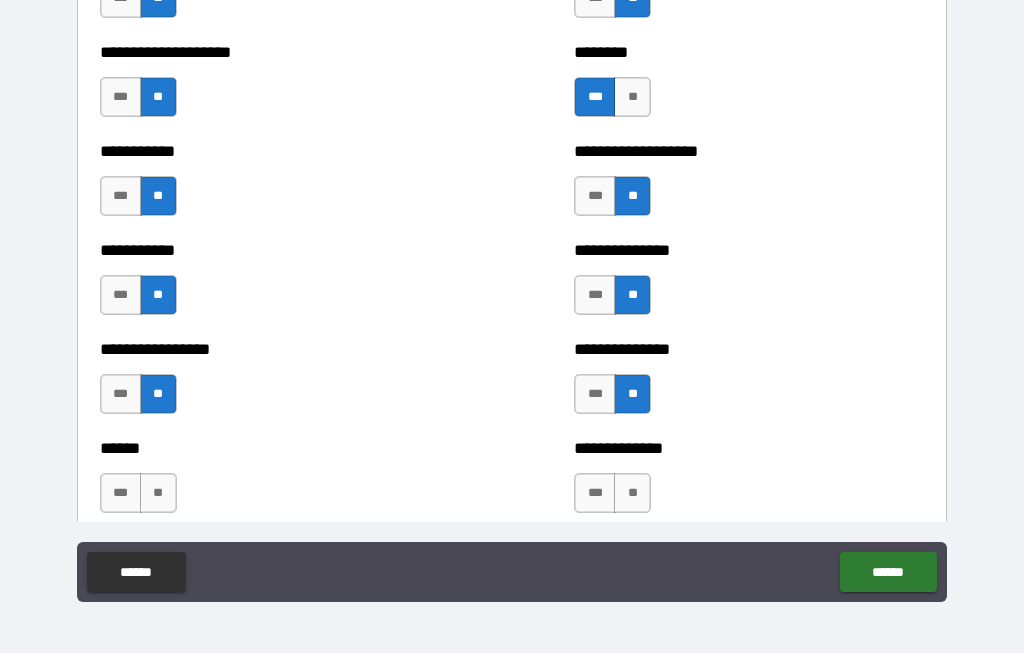click on "**" at bounding box center (632, 494) 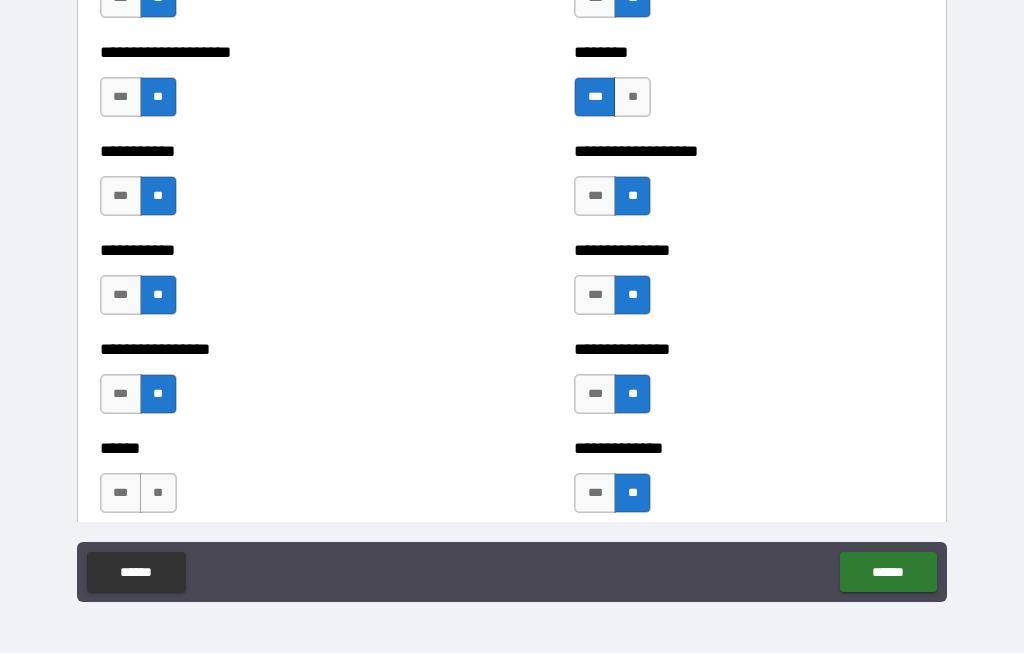 click on "**" at bounding box center (158, 494) 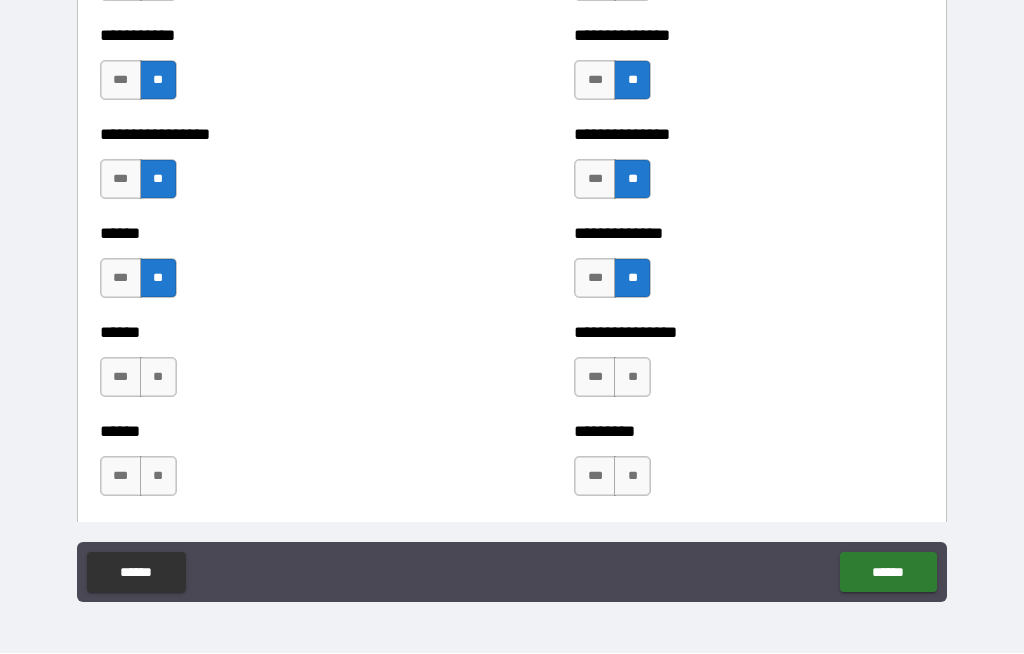 scroll, scrollTop: 3153, scrollLeft: 0, axis: vertical 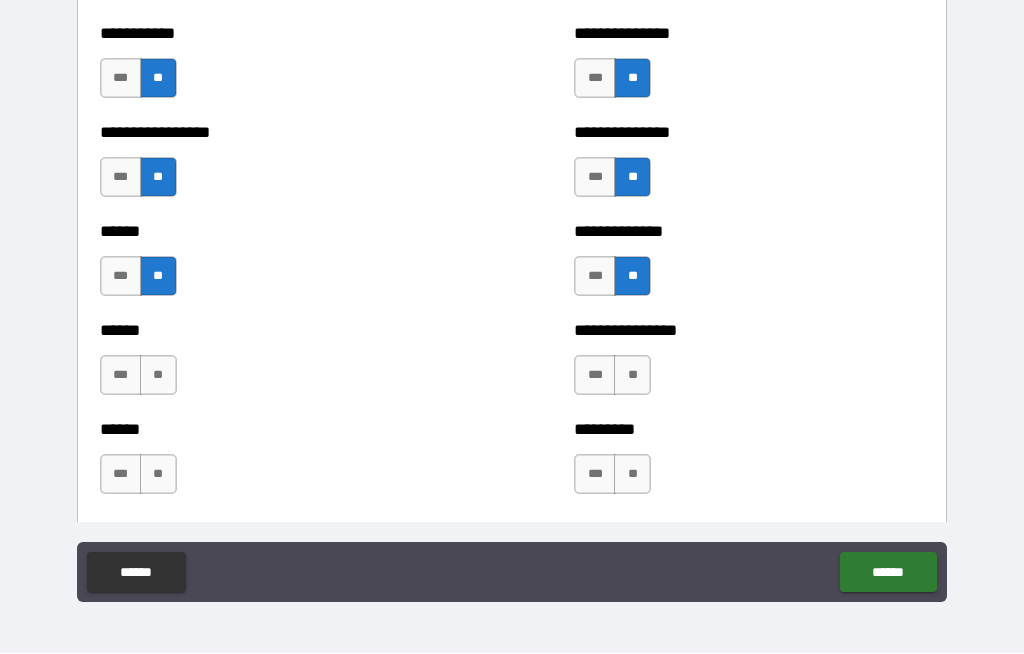click on "**" at bounding box center [158, 376] 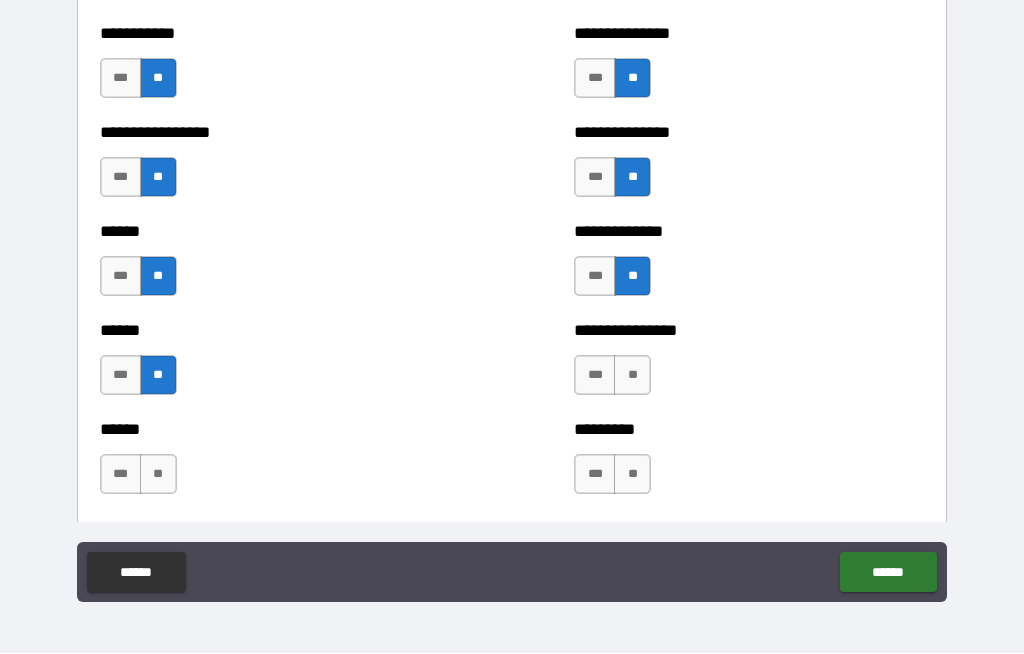 click on "**" at bounding box center (158, 475) 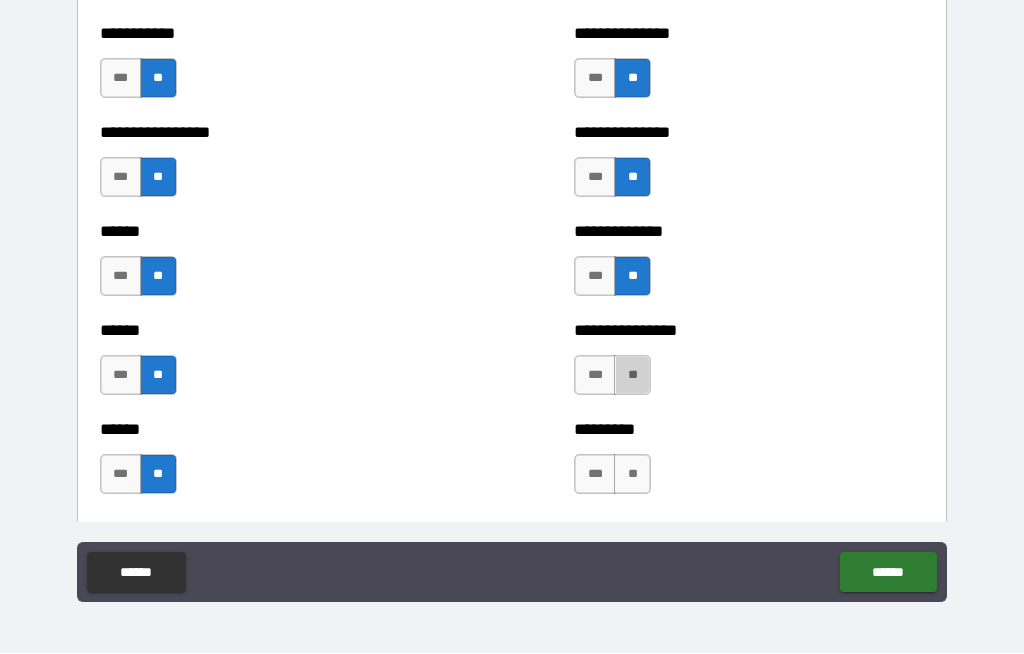 click on "**" at bounding box center (632, 376) 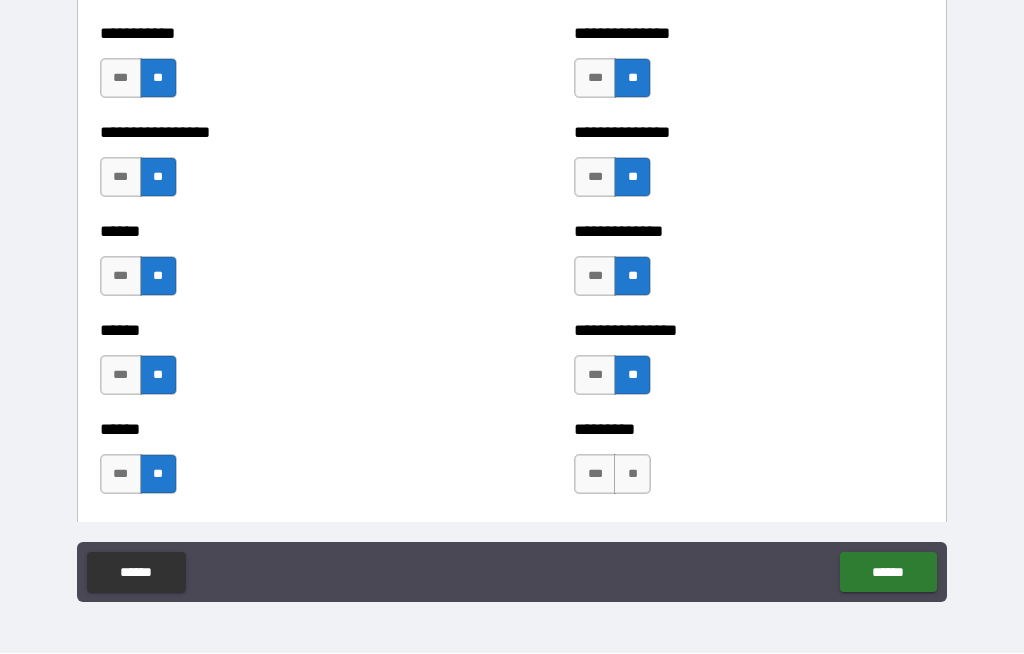 click on "********* *** **" at bounding box center (749, 465) 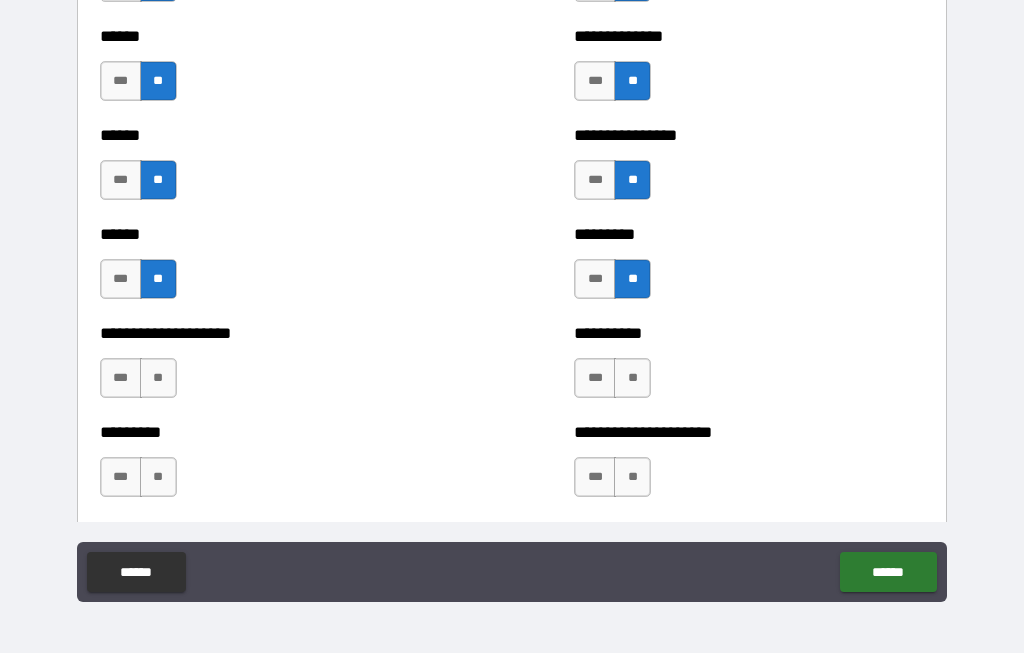 scroll, scrollTop: 3349, scrollLeft: 0, axis: vertical 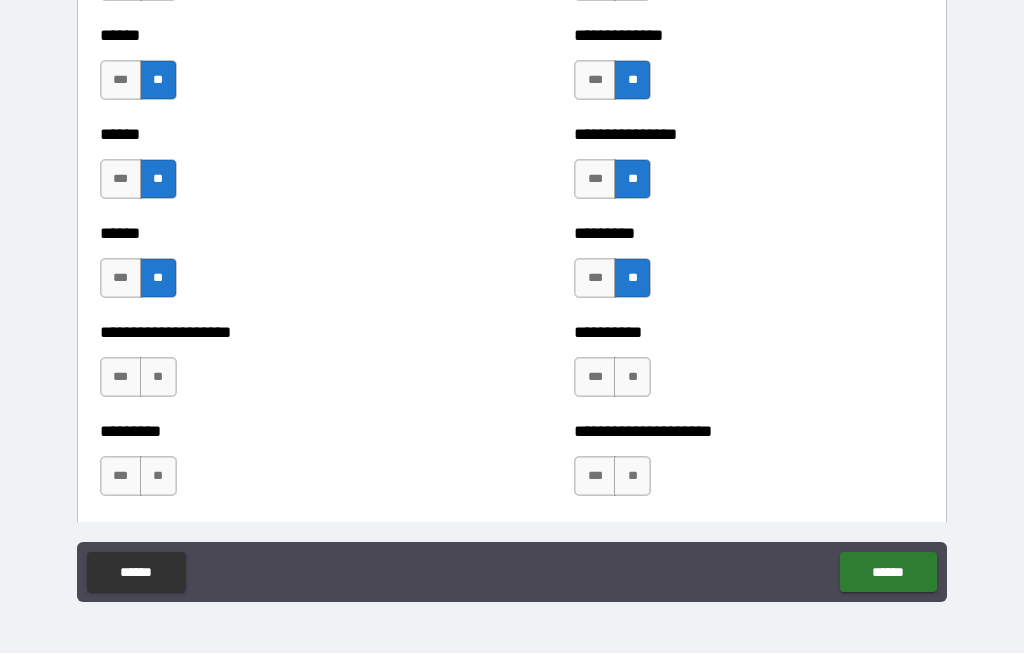 click on "**" at bounding box center (158, 378) 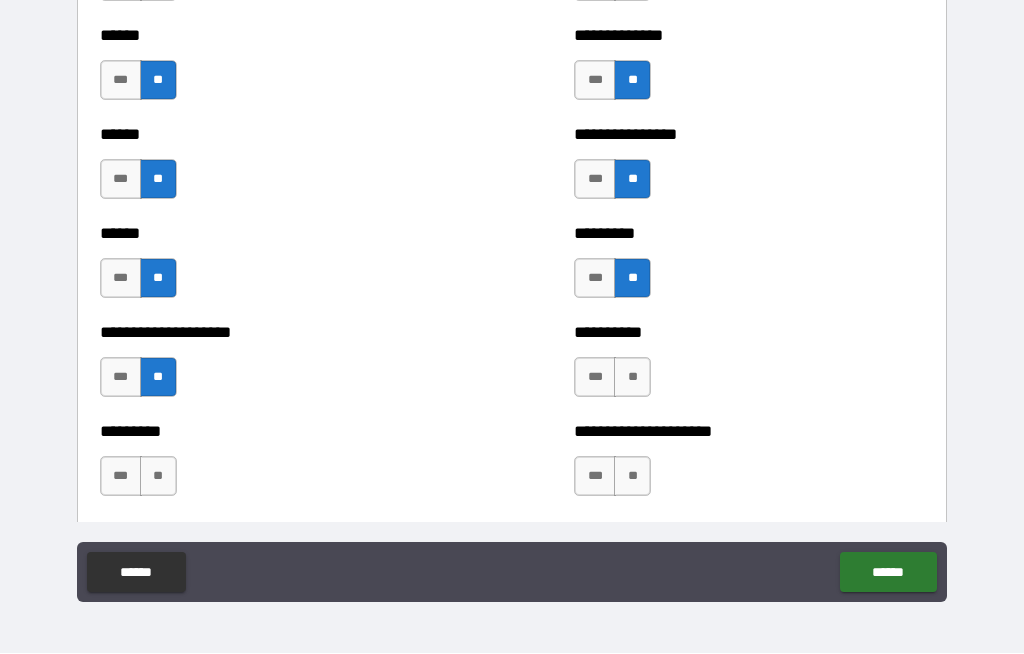 click on "**" at bounding box center [632, 378] 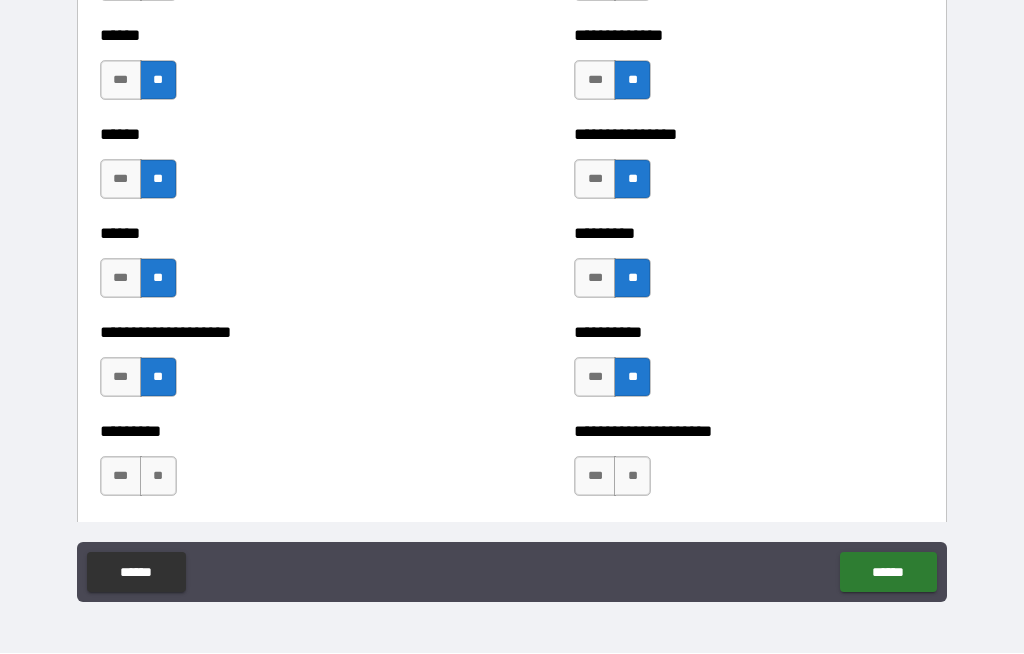 click on "**" at bounding box center [632, 477] 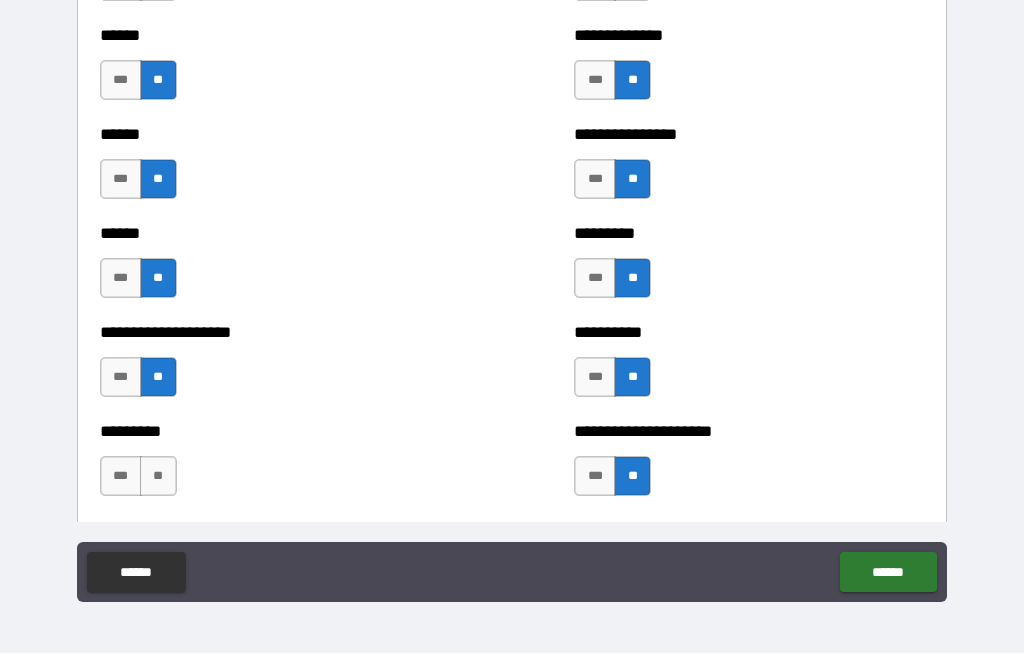 click on "**" at bounding box center (158, 477) 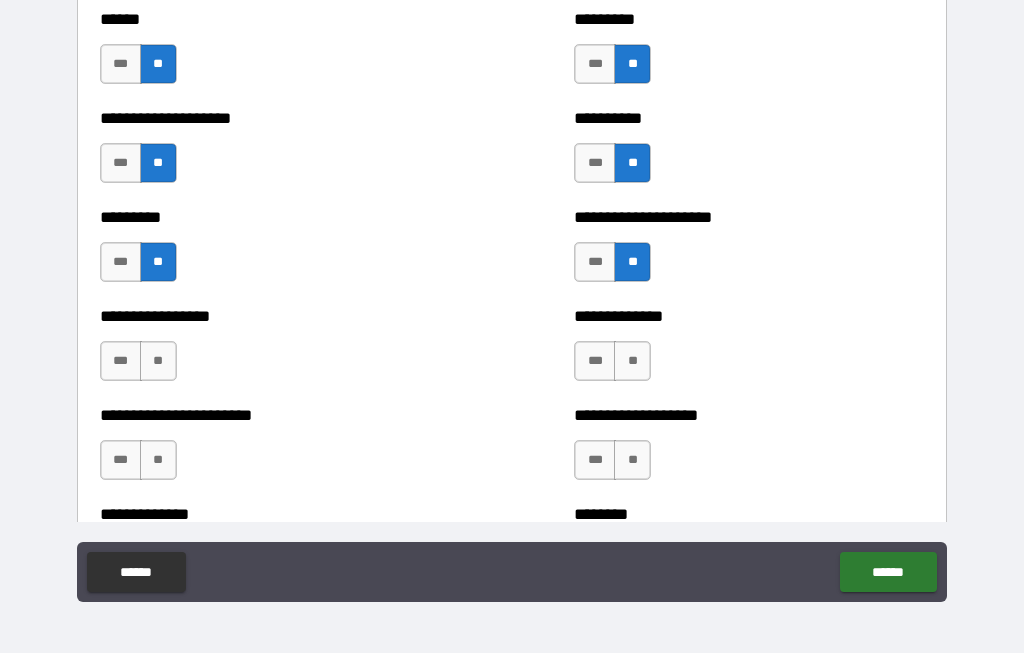 scroll, scrollTop: 3580, scrollLeft: 0, axis: vertical 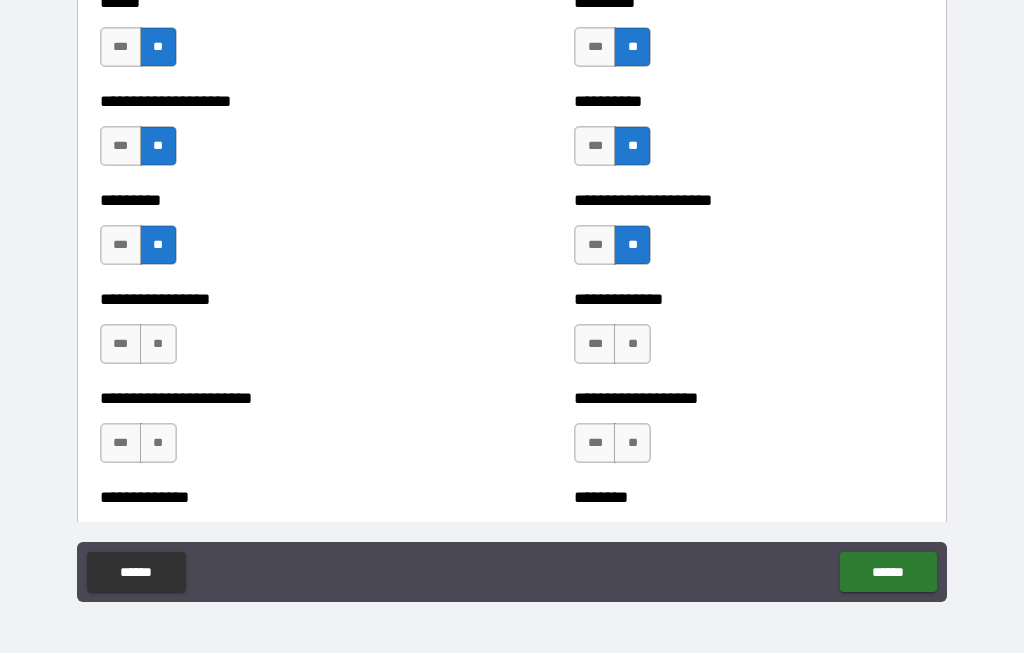 click on "**" at bounding box center (158, 345) 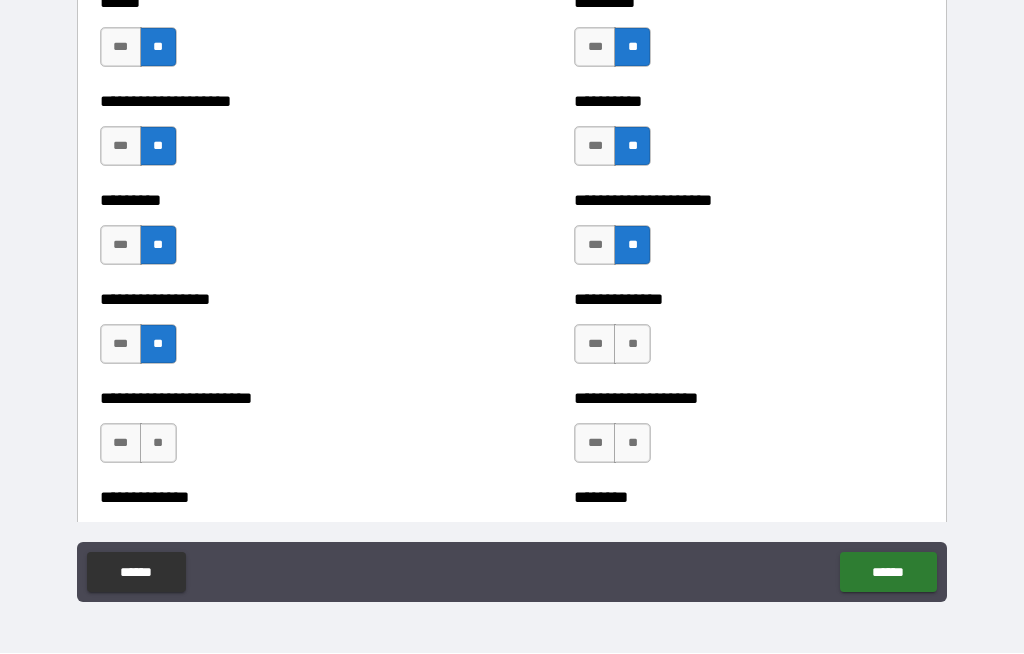 click on "**" at bounding box center (632, 345) 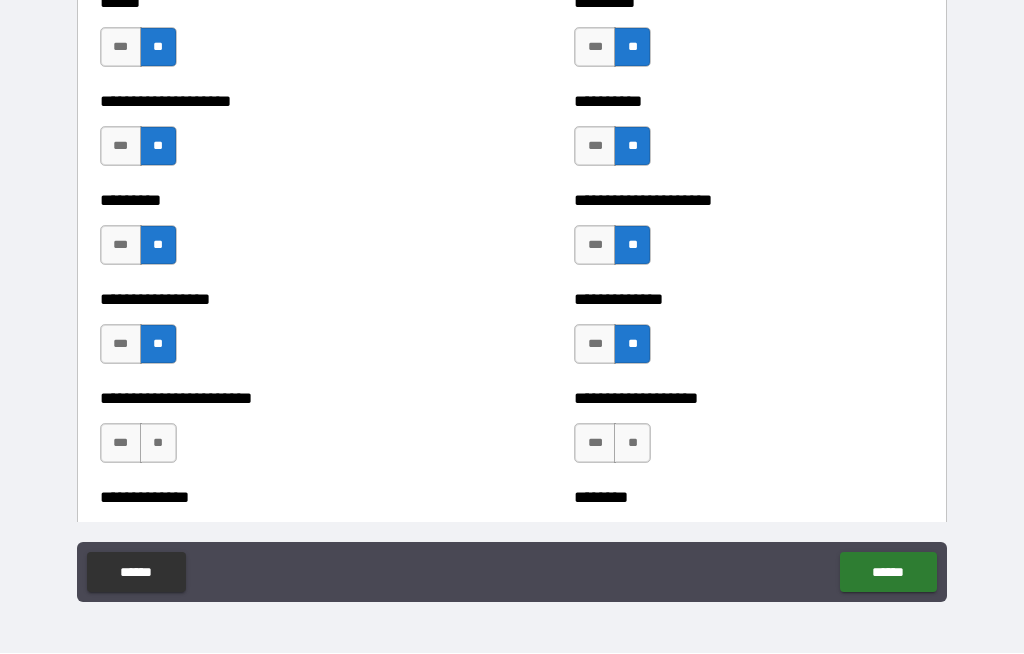 click on "**" at bounding box center (632, 444) 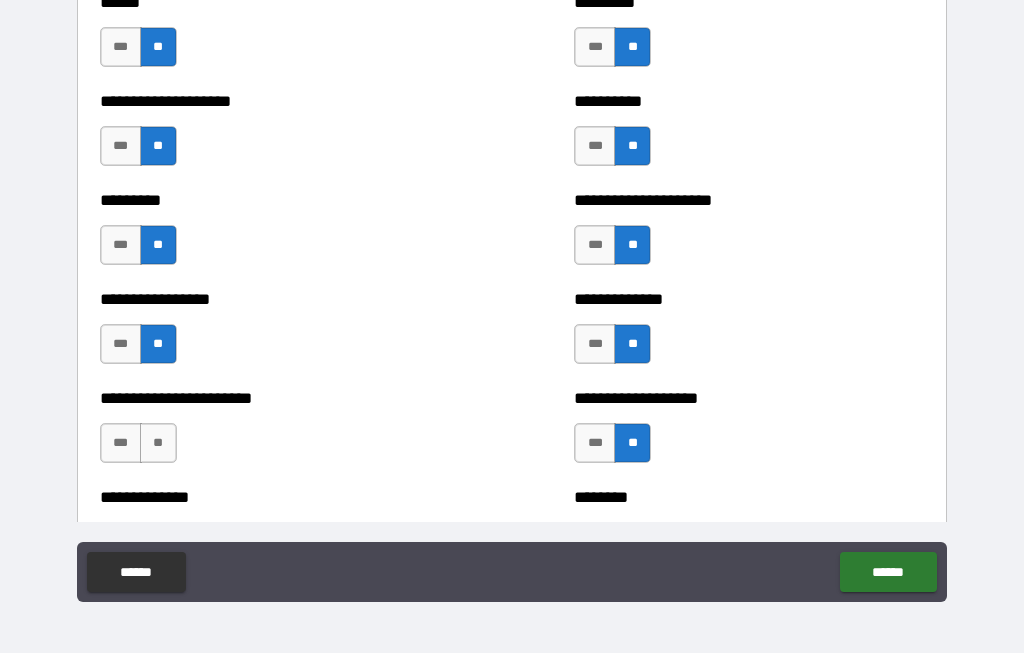 click on "**" at bounding box center [158, 444] 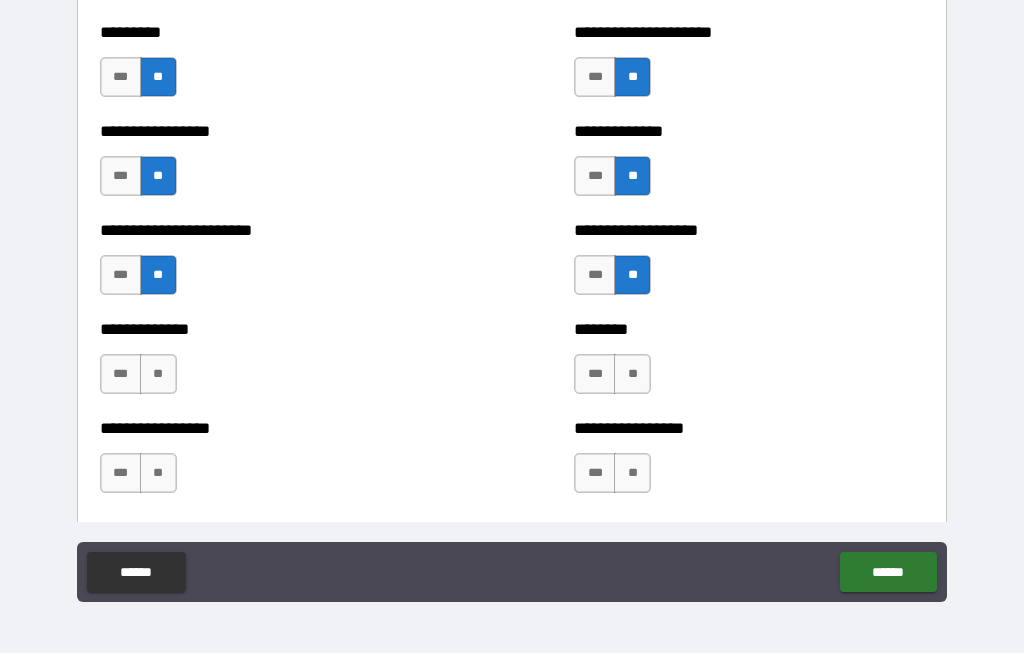scroll, scrollTop: 3748, scrollLeft: 0, axis: vertical 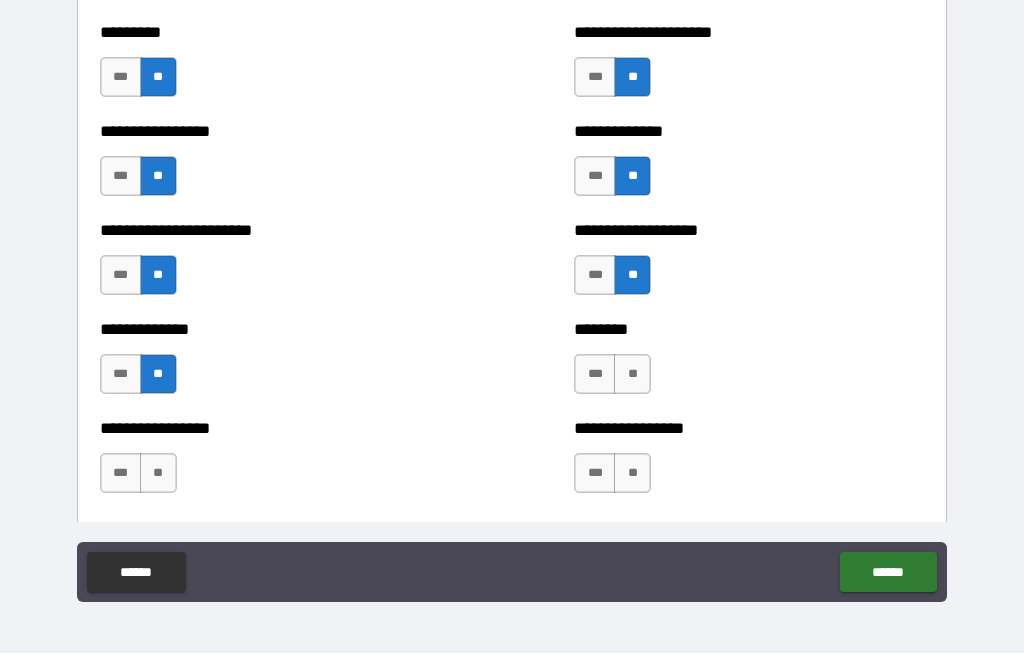 click on "**" at bounding box center [632, 375] 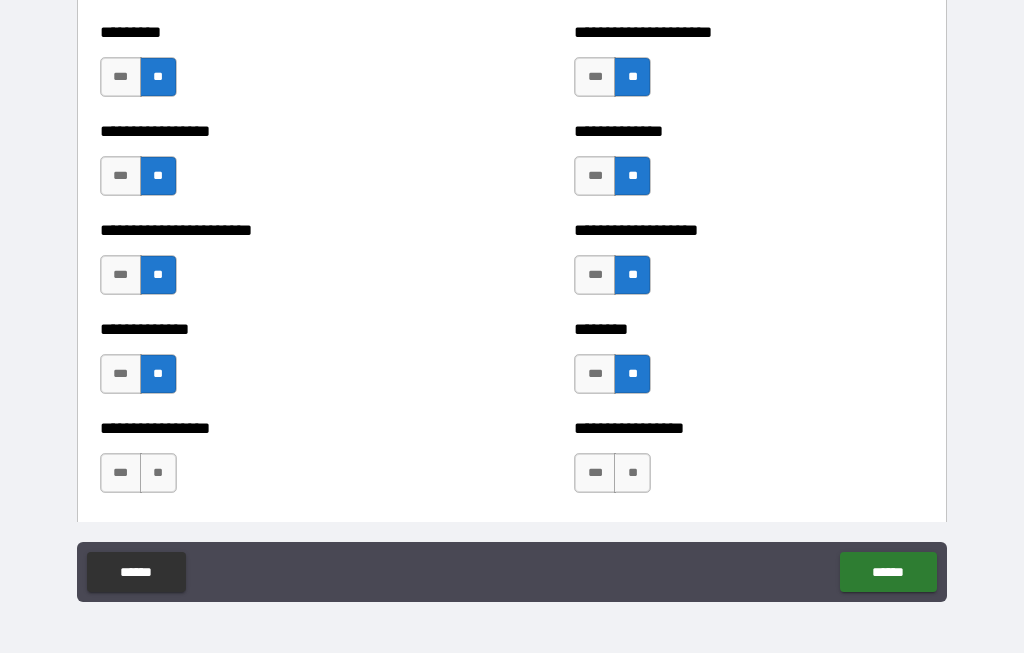 click on "**" at bounding box center [158, 474] 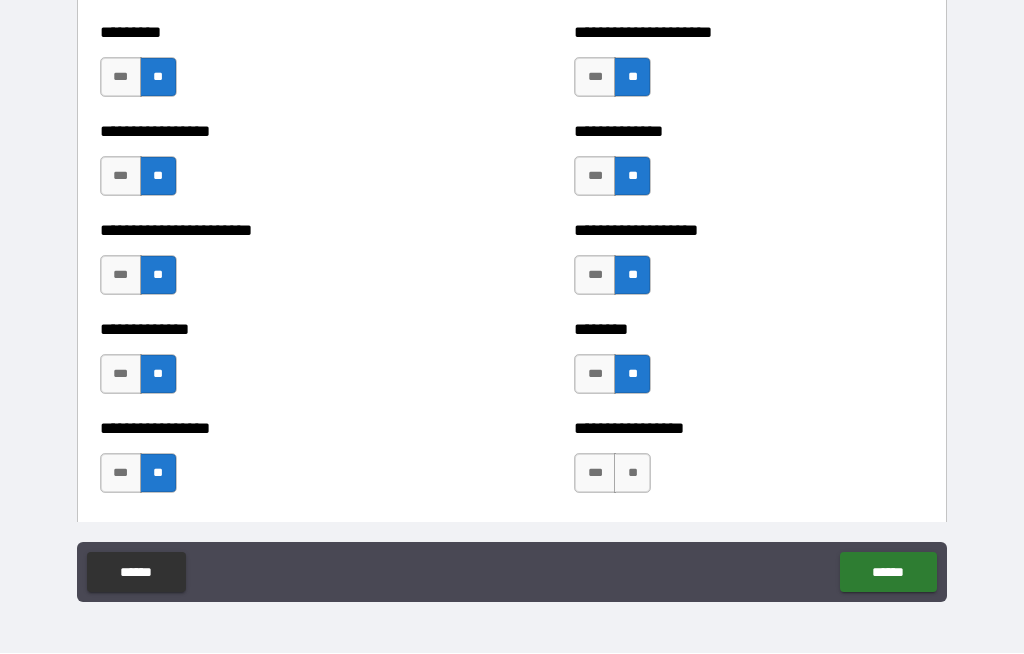 click on "**" at bounding box center (632, 474) 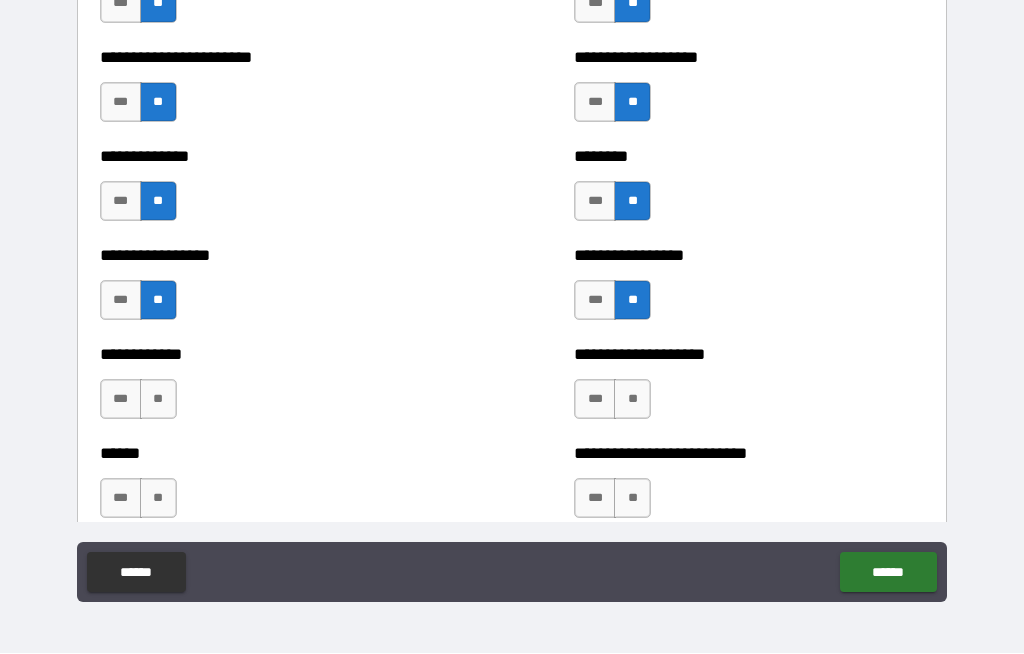 scroll, scrollTop: 3924, scrollLeft: 0, axis: vertical 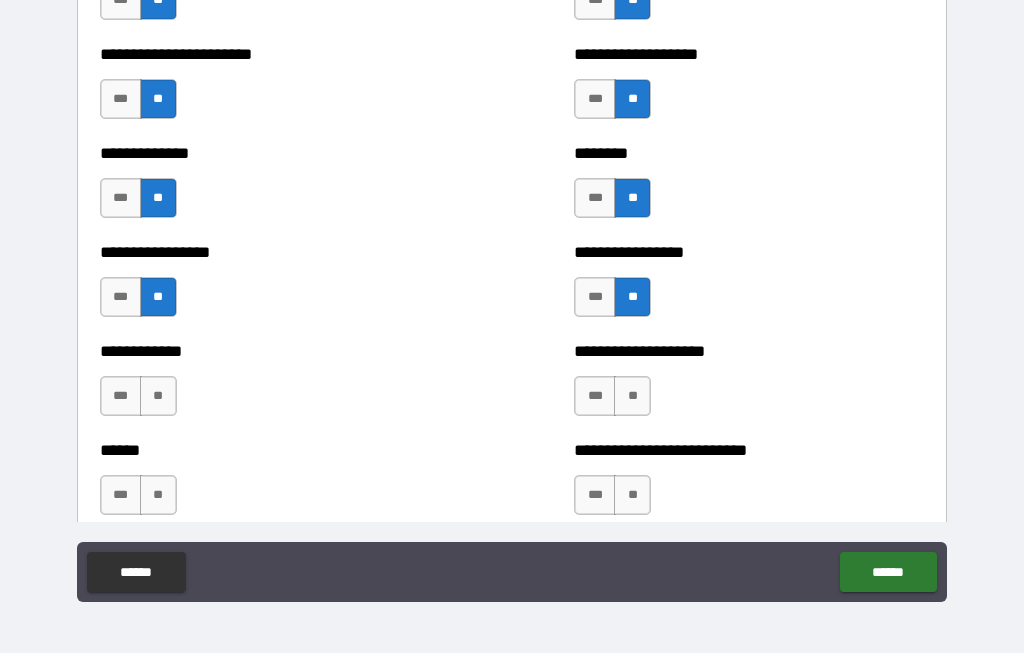 click on "**" at bounding box center [158, 397] 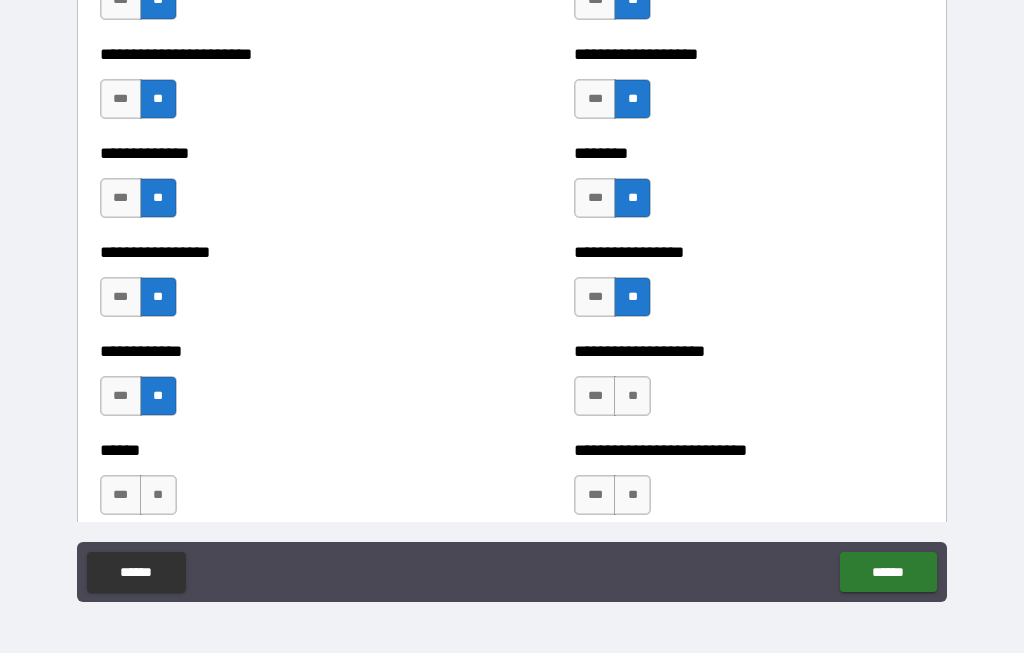click on "**" at bounding box center [632, 397] 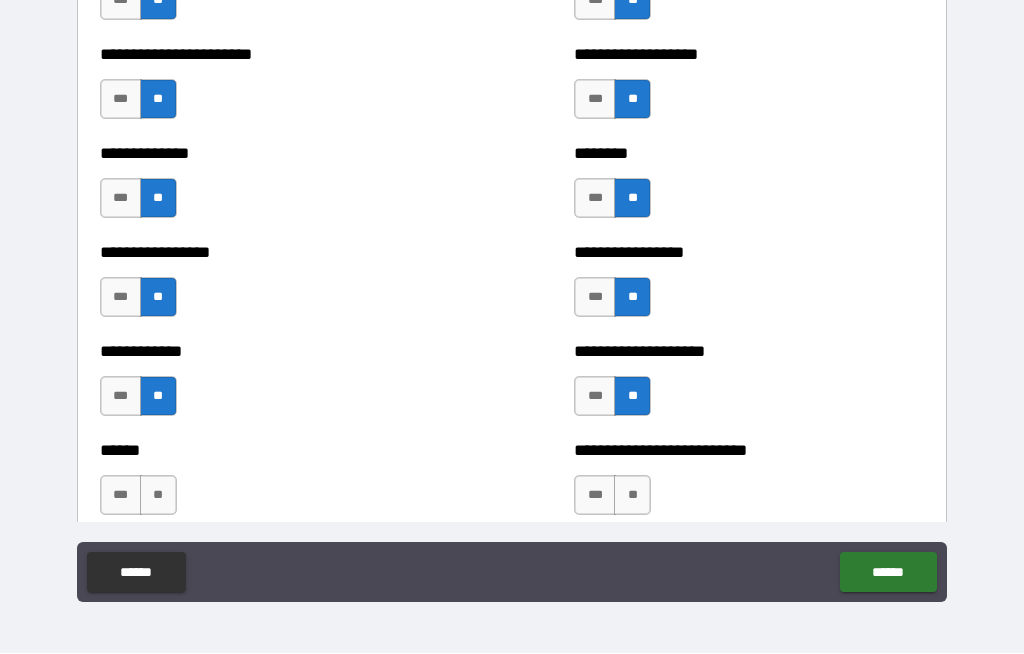 click on "**" at bounding box center (158, 496) 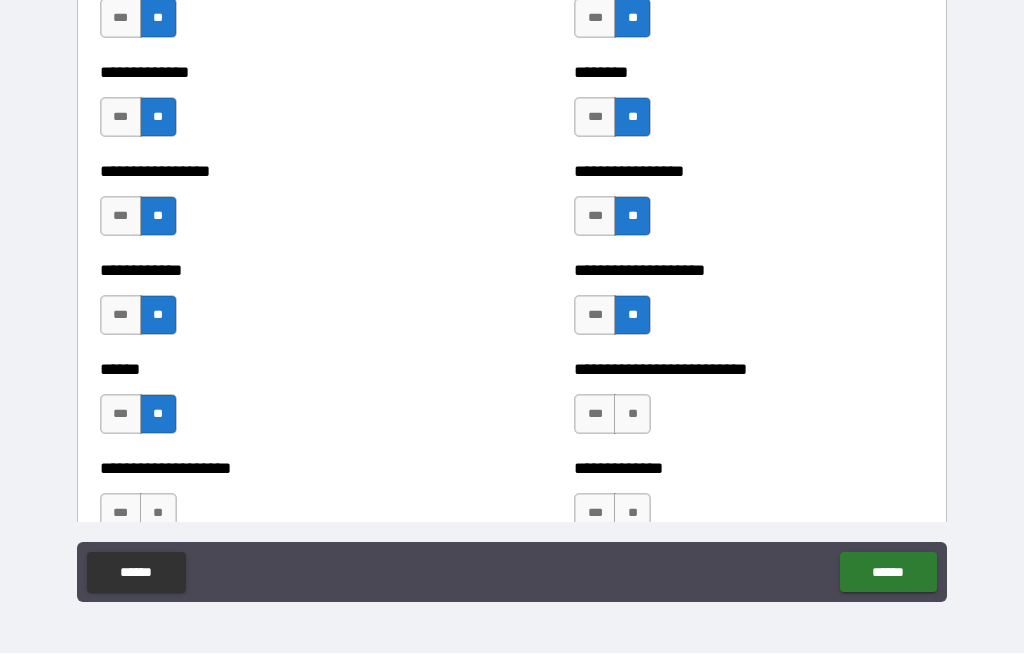 scroll, scrollTop: 4014, scrollLeft: 0, axis: vertical 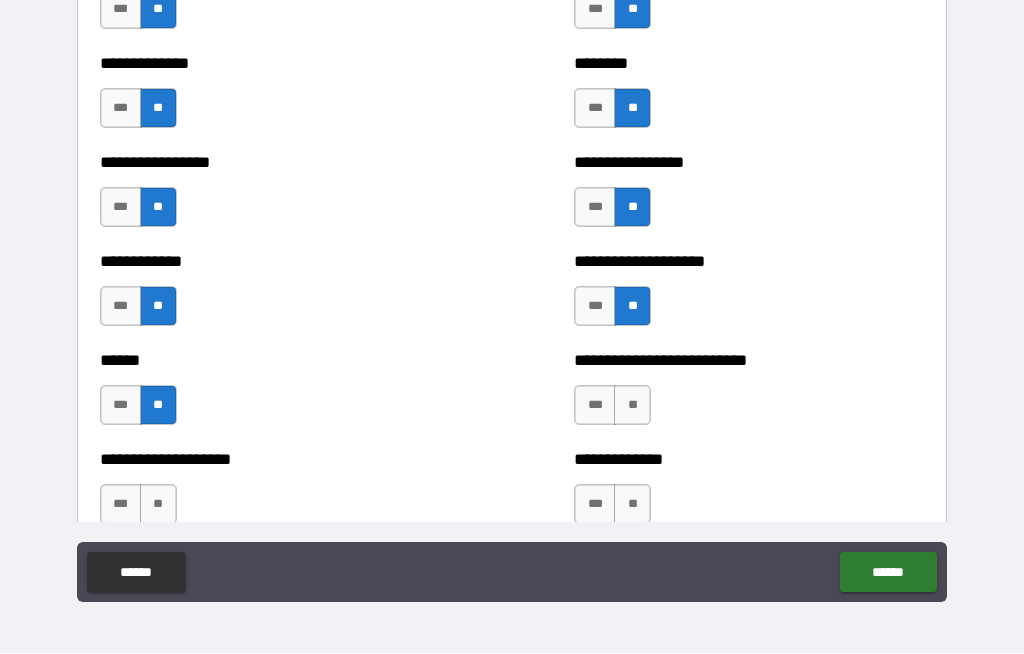 click on "**" at bounding box center (632, 406) 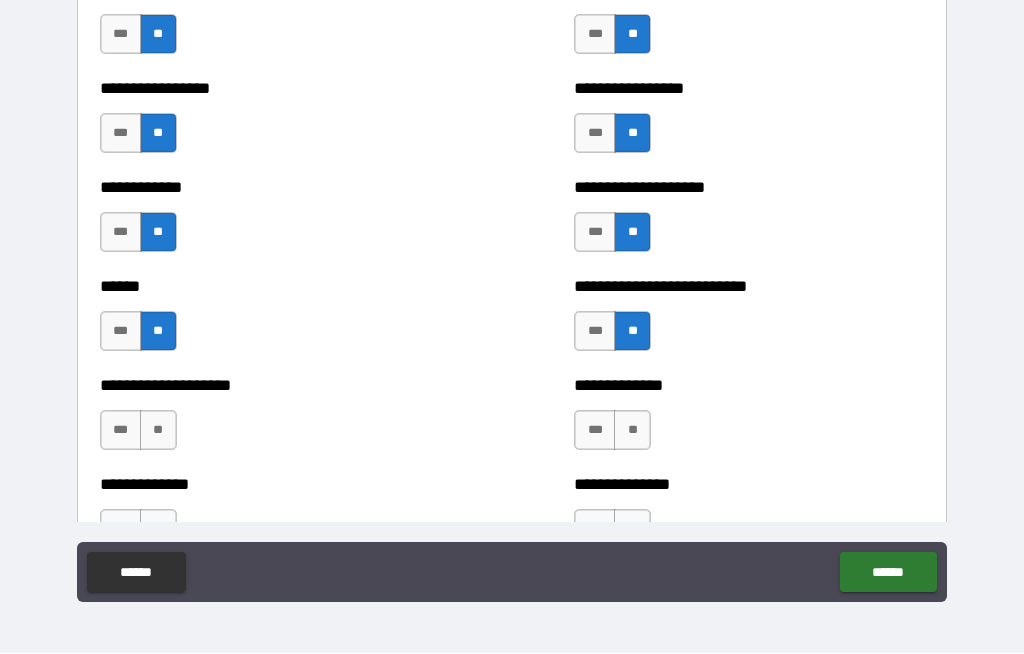 scroll, scrollTop: 4092, scrollLeft: 0, axis: vertical 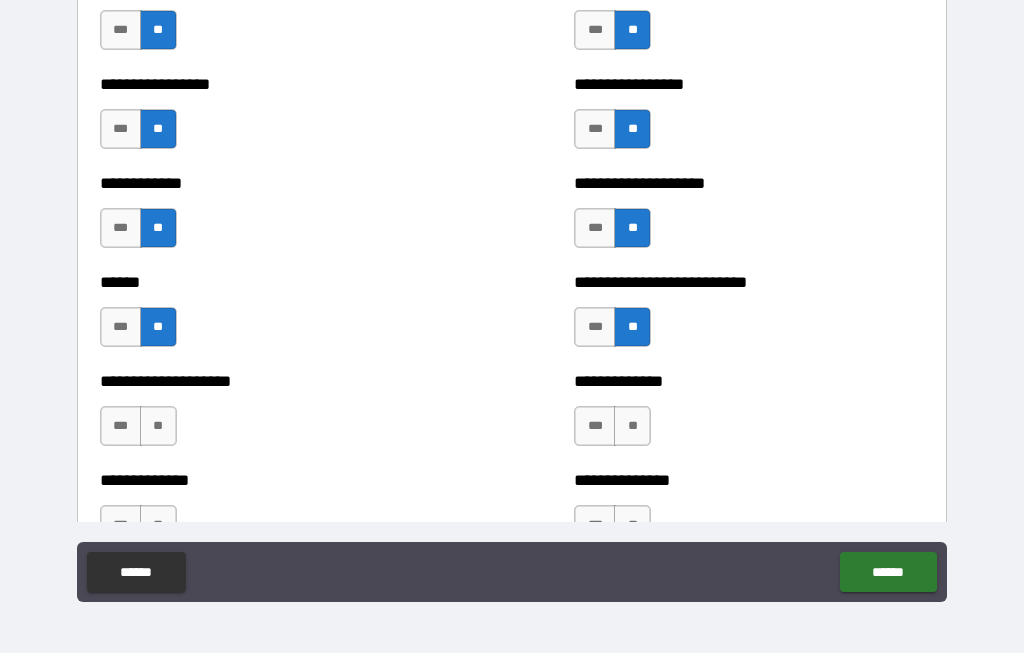 click on "**" at bounding box center [158, 427] 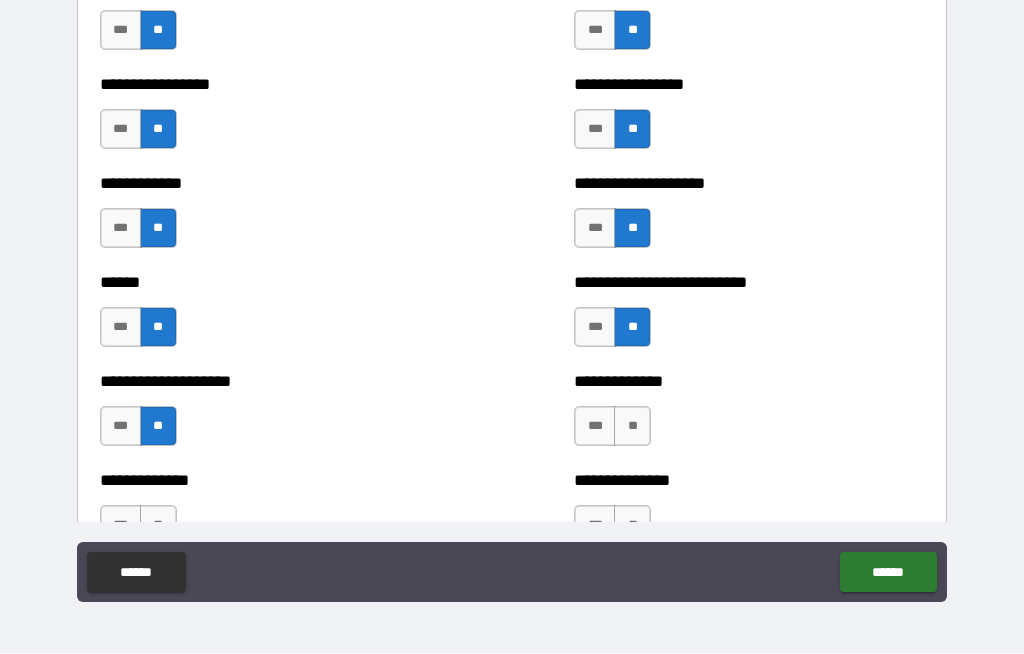 click on "**" at bounding box center (632, 427) 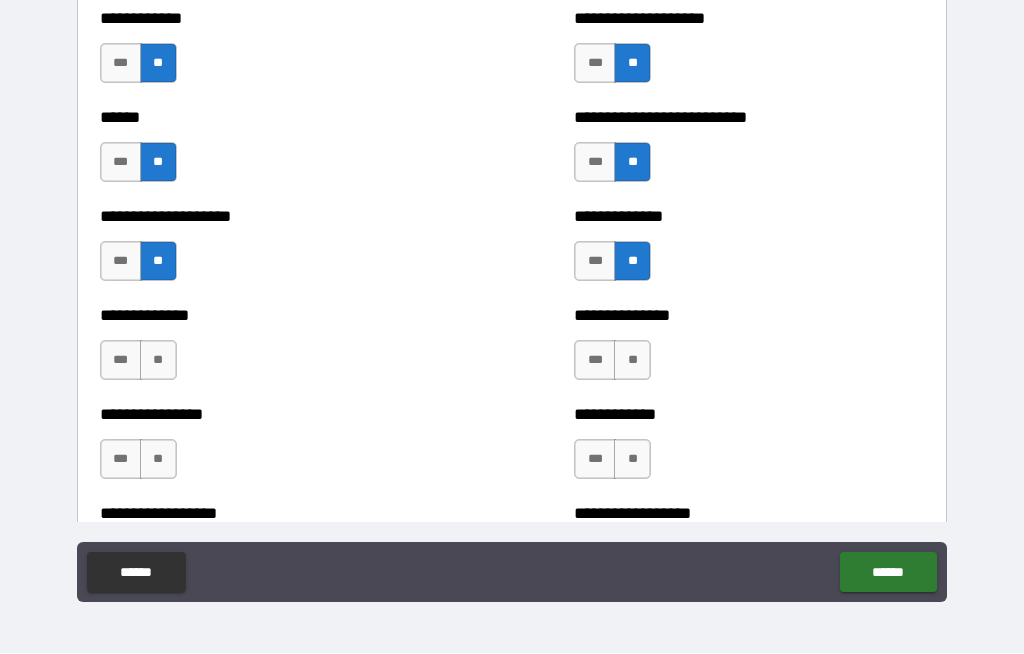 scroll, scrollTop: 4259, scrollLeft: 0, axis: vertical 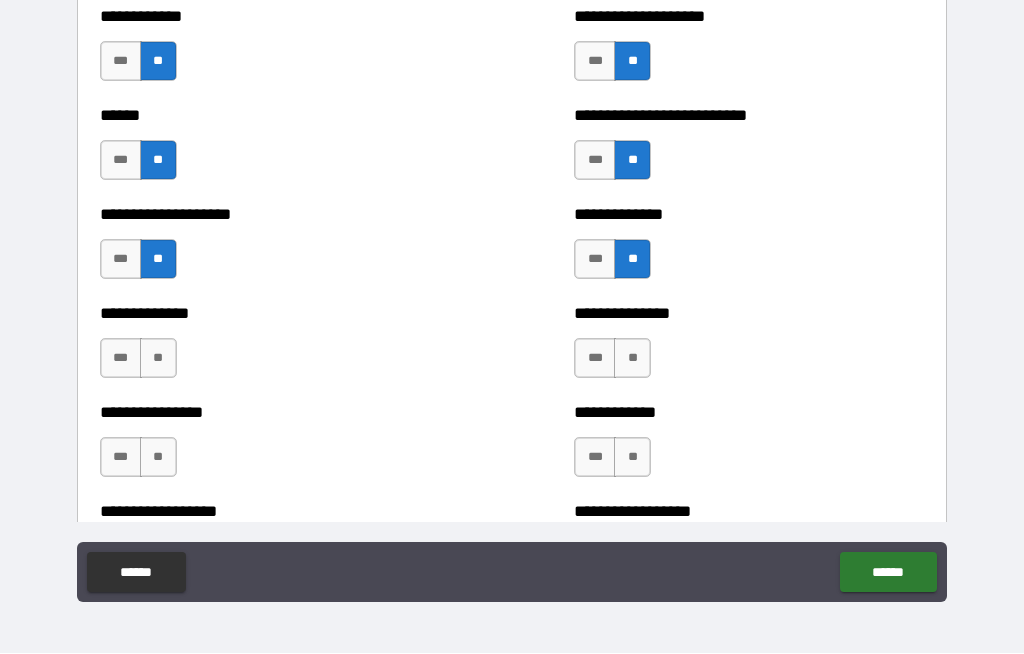 click on "**" at bounding box center (632, 359) 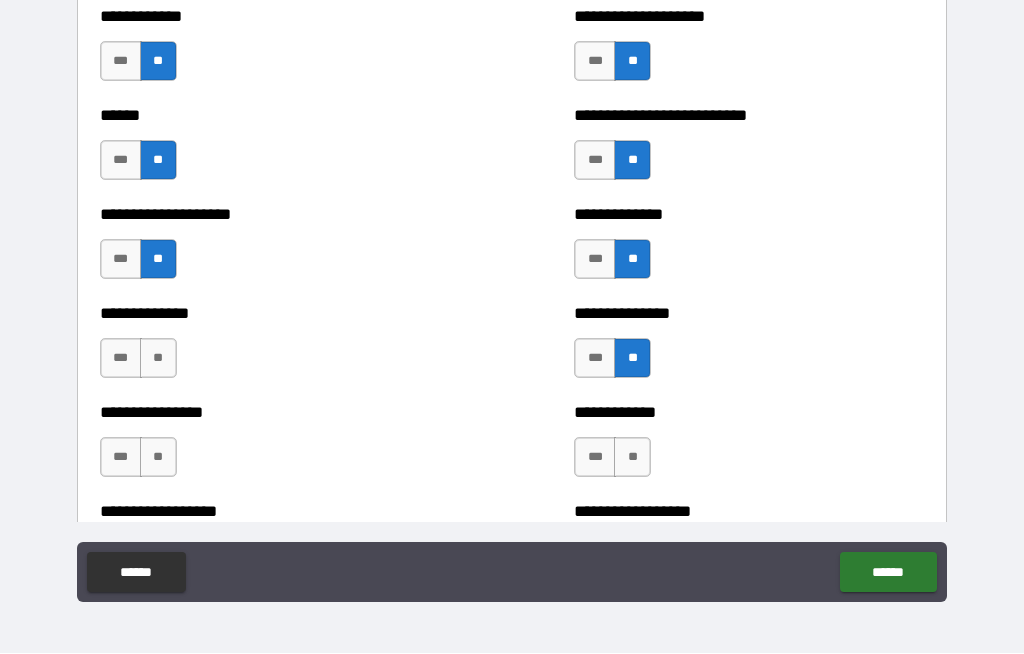 click on "**" at bounding box center [632, 458] 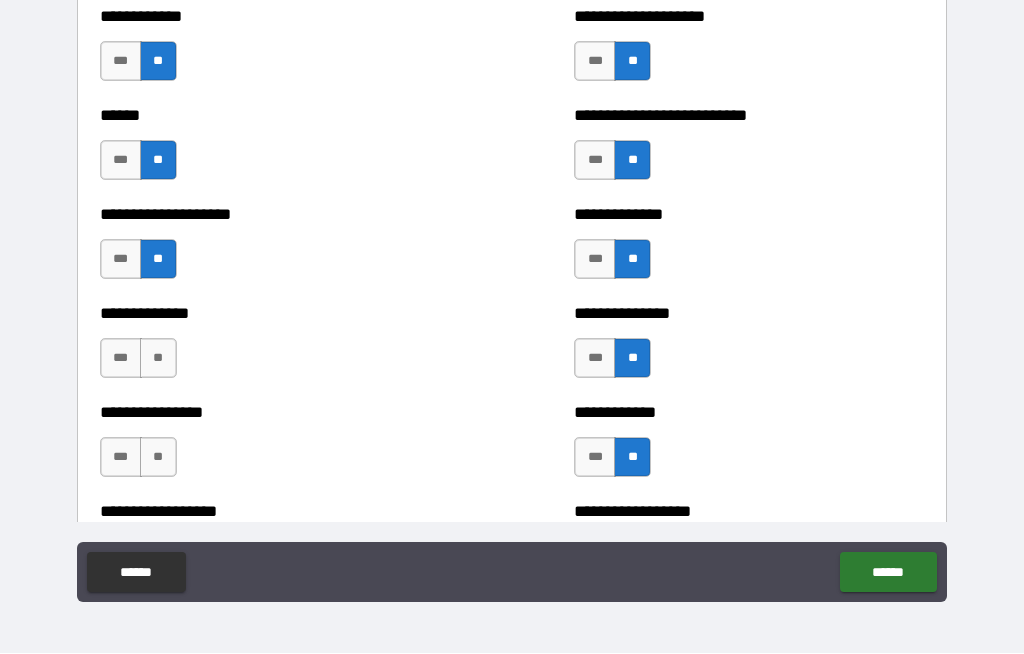 click on "**" at bounding box center (158, 359) 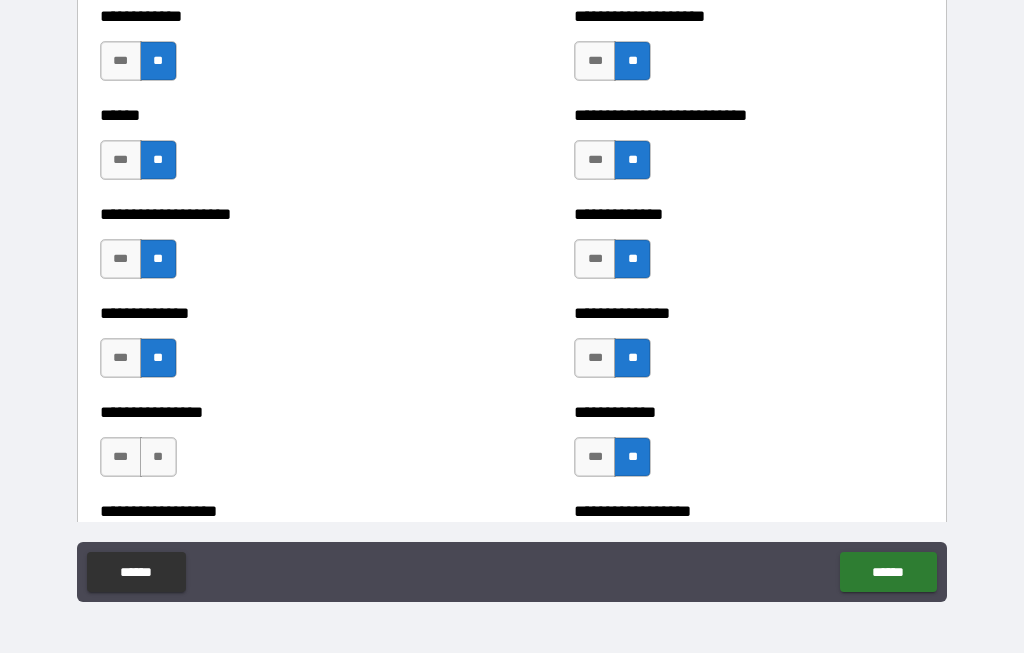click on "**" at bounding box center (158, 458) 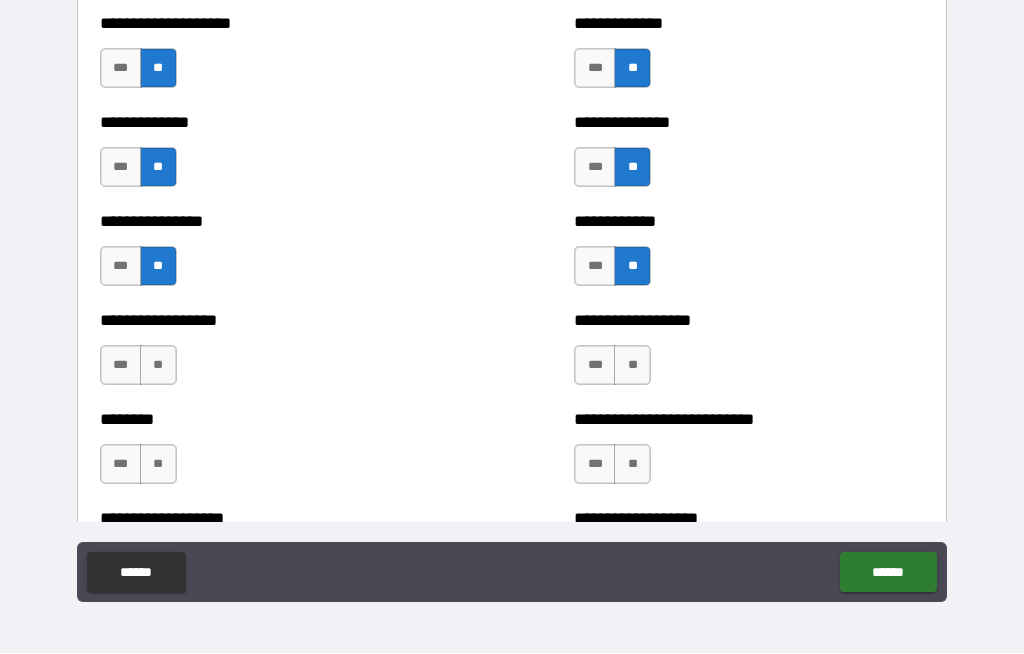 scroll, scrollTop: 4451, scrollLeft: 0, axis: vertical 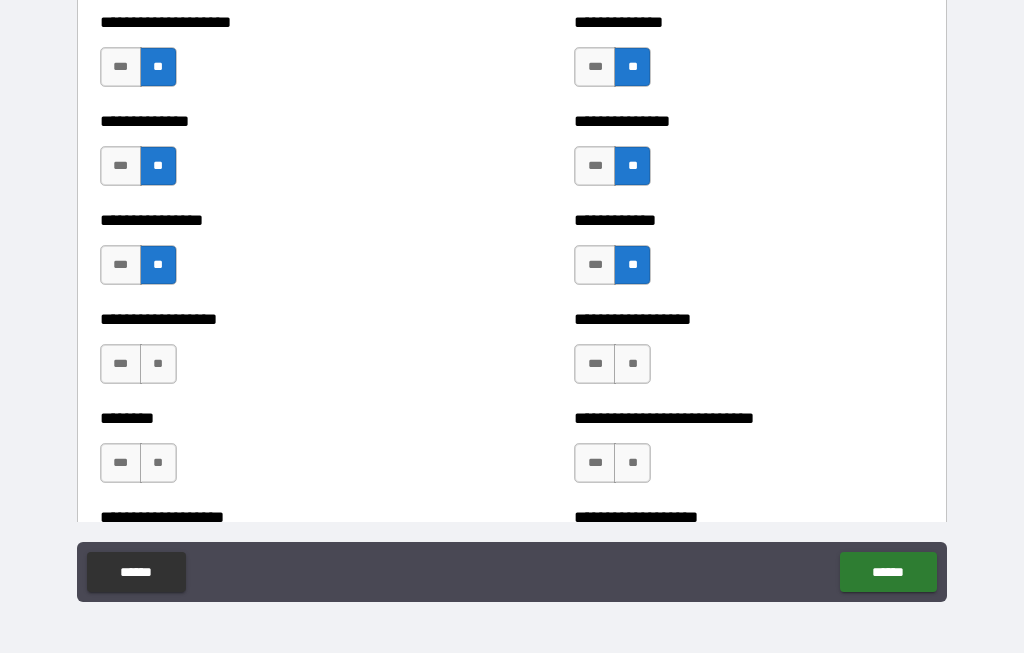 click on "**" at bounding box center (158, 365) 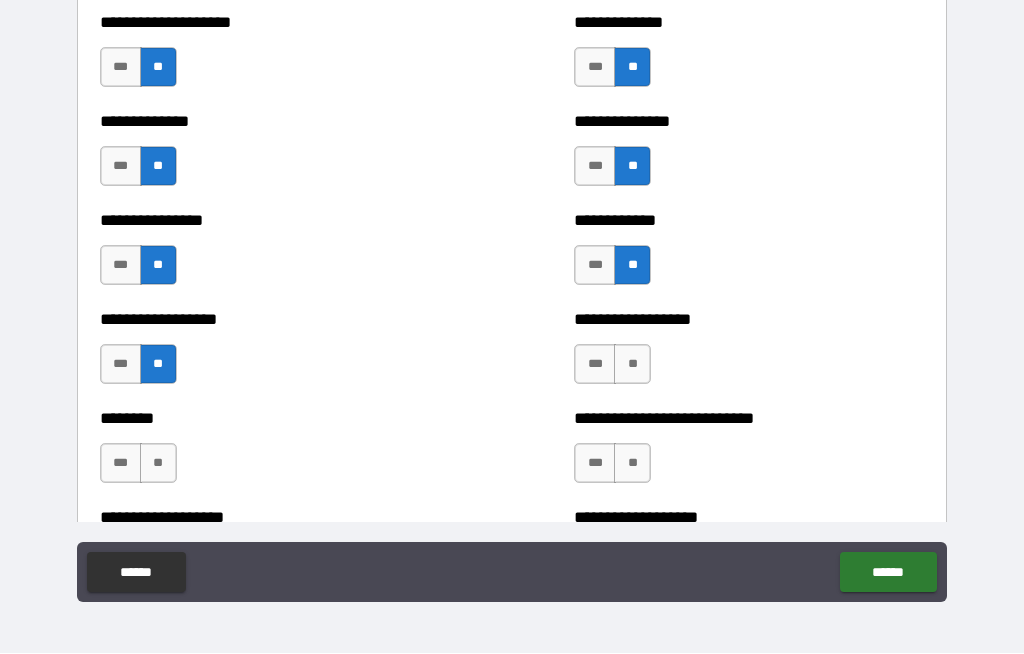 click on "**" at bounding box center (632, 365) 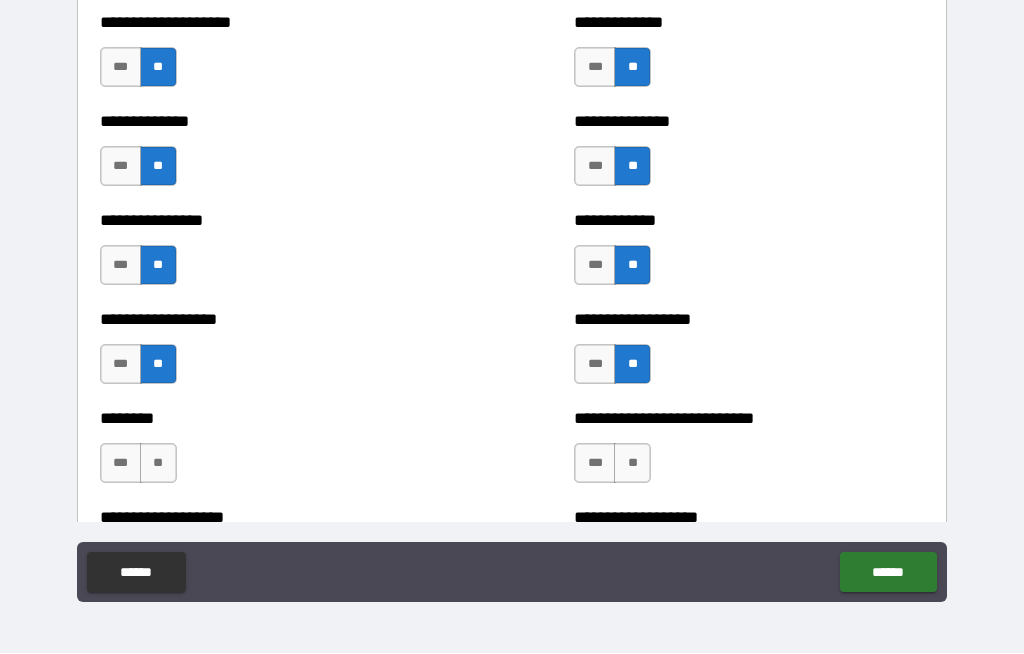 click on "**" at bounding box center (632, 464) 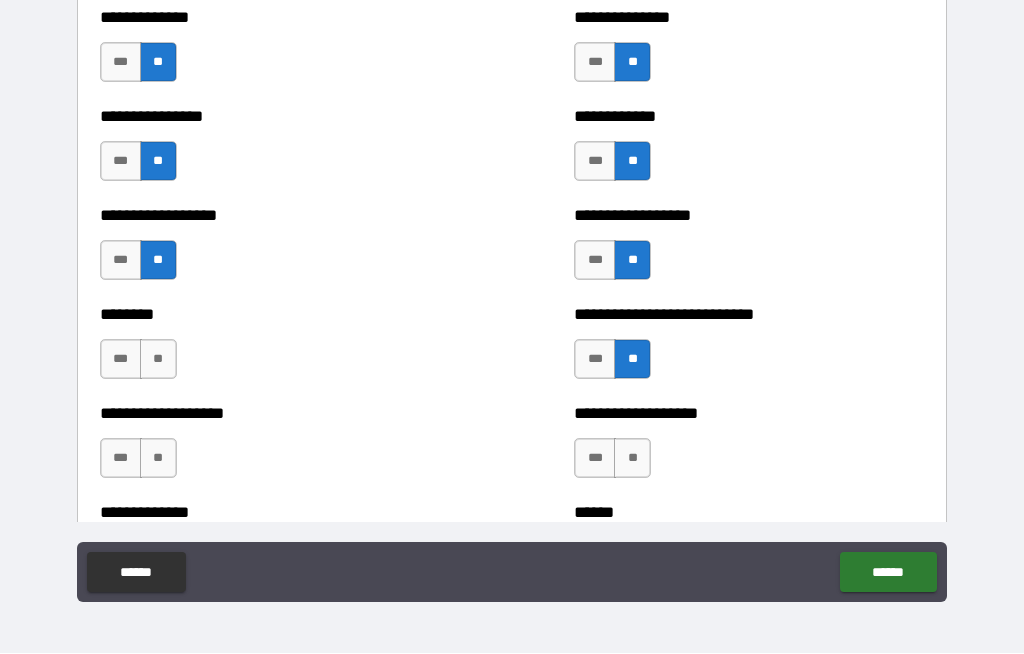 scroll, scrollTop: 4556, scrollLeft: 0, axis: vertical 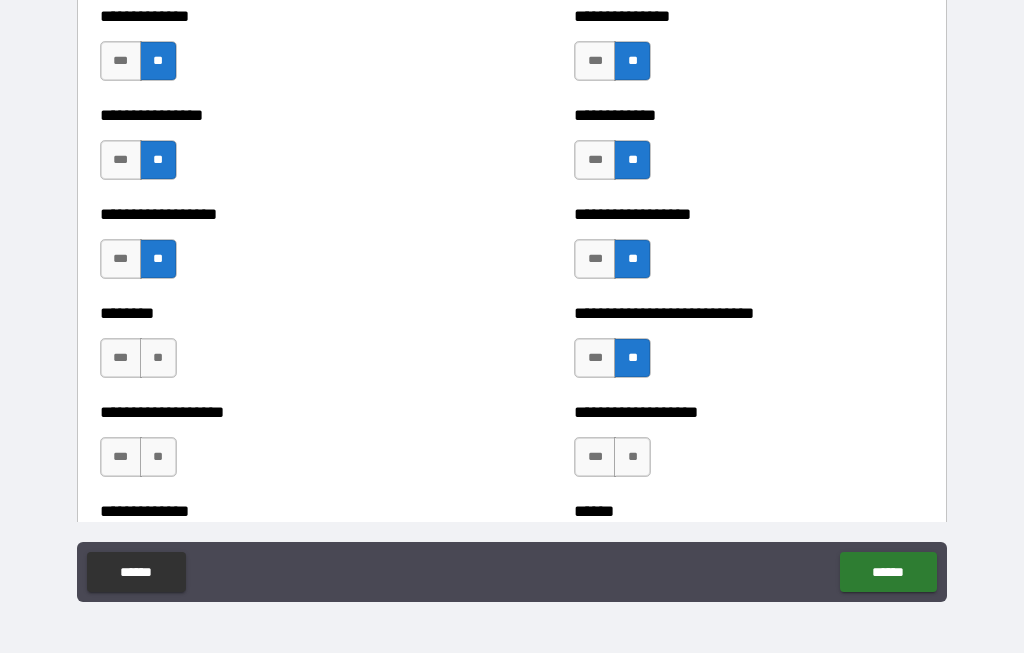 click on "**" at bounding box center [158, 359] 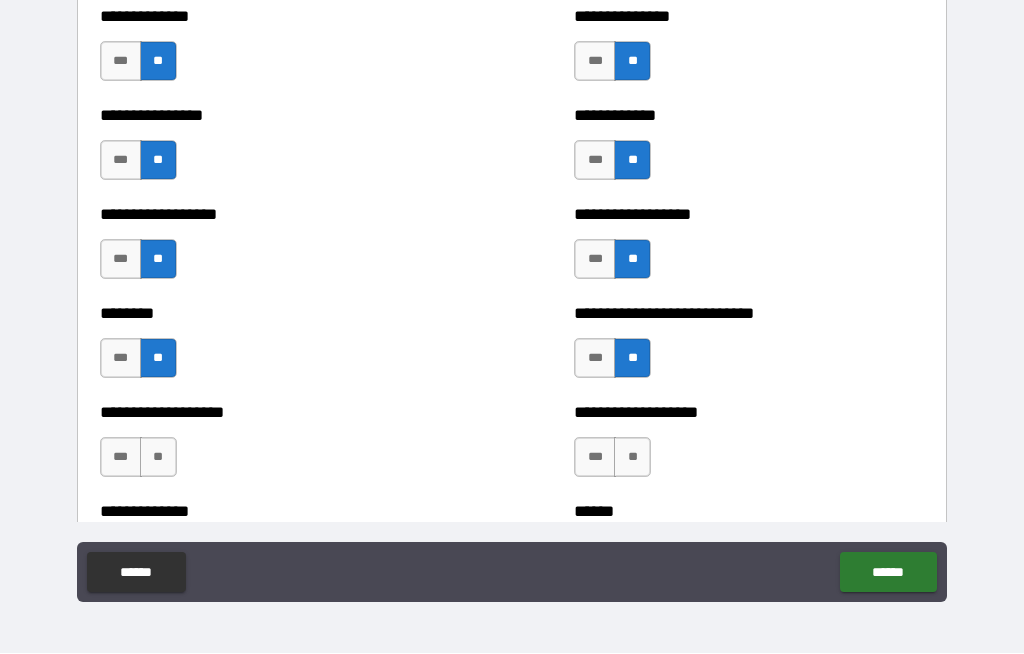 click on "**" at bounding box center [632, 458] 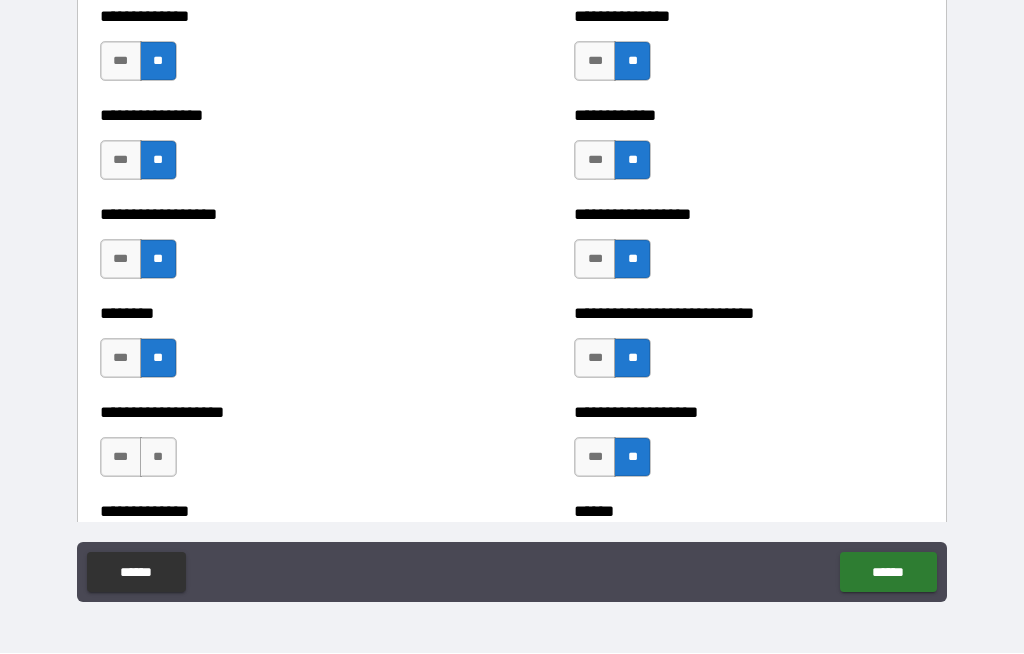 click on "**" at bounding box center [158, 458] 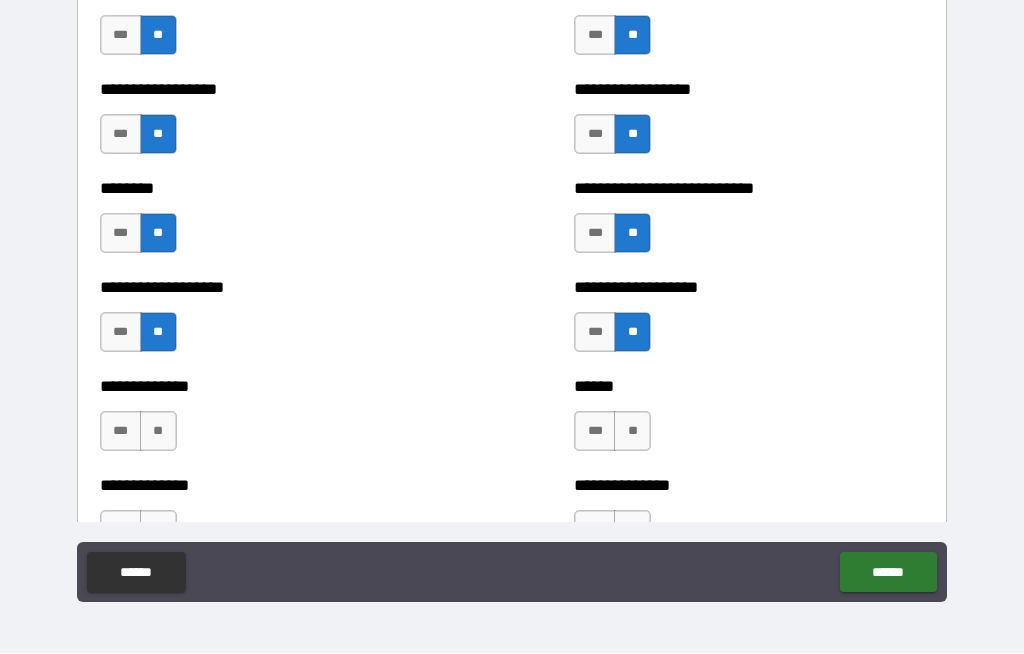 scroll, scrollTop: 4687, scrollLeft: 0, axis: vertical 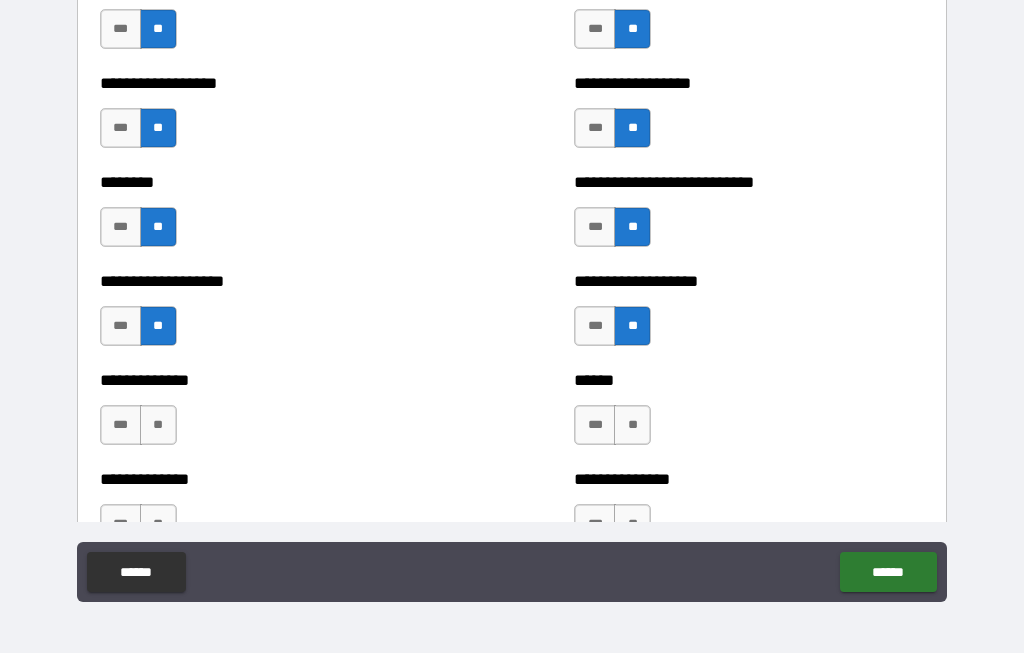 click on "**" at bounding box center (158, 426) 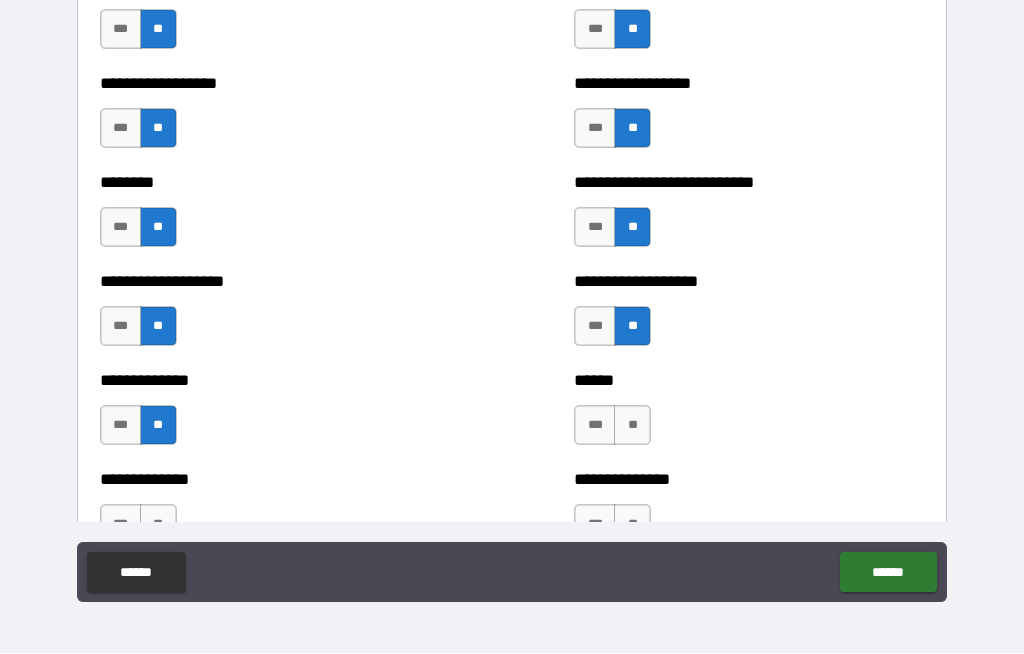 click on "**" at bounding box center (632, 426) 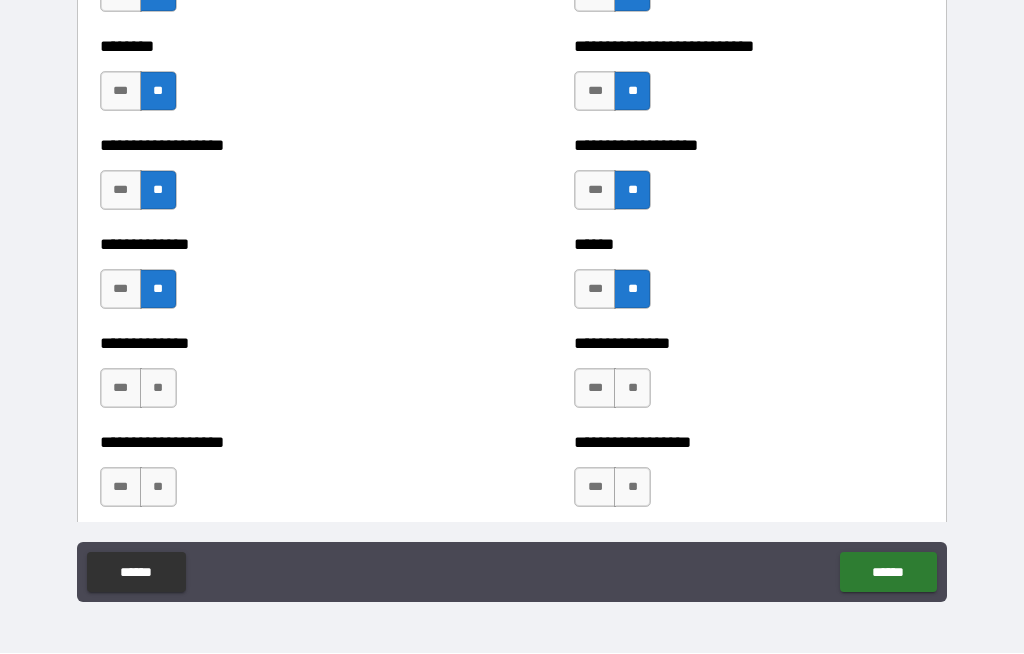 scroll, scrollTop: 4832, scrollLeft: 0, axis: vertical 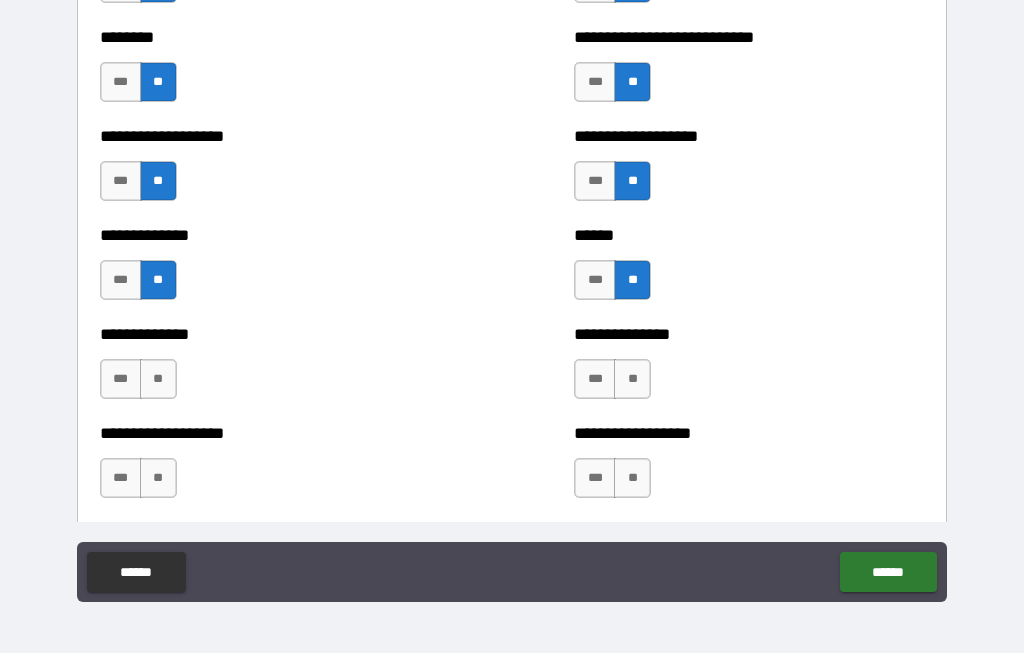click on "**" at bounding box center (632, 380) 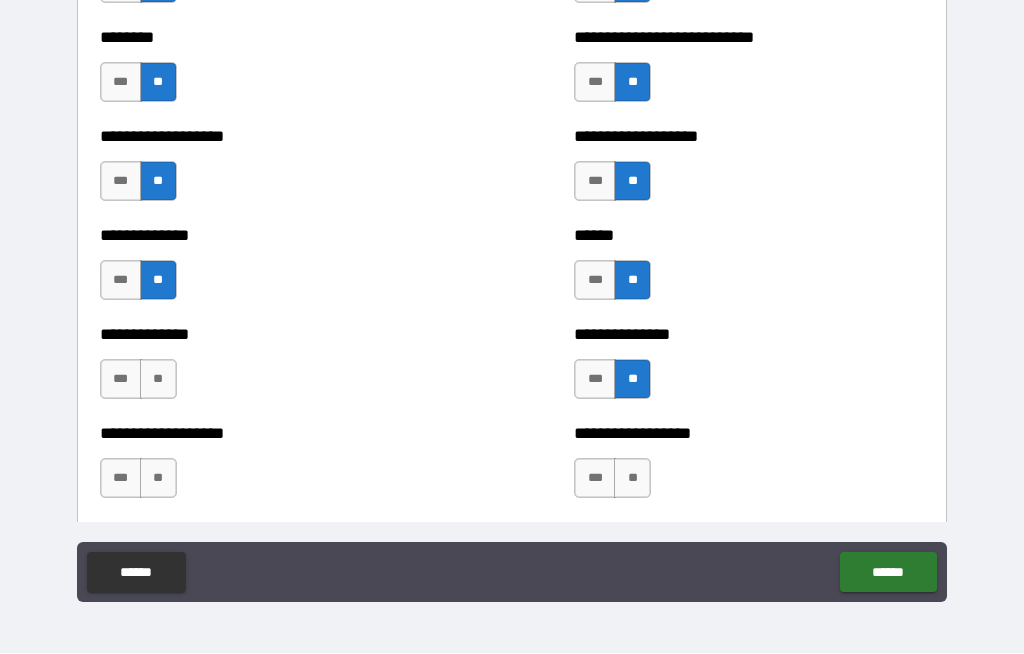 click on "**" at bounding box center [158, 380] 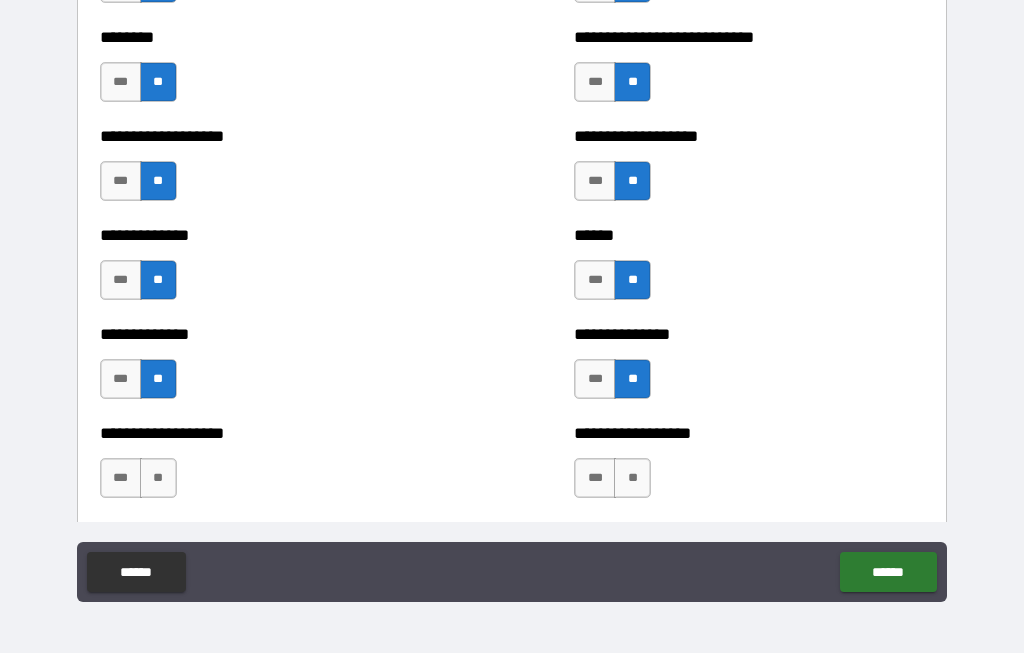 click on "**" at bounding box center (632, 479) 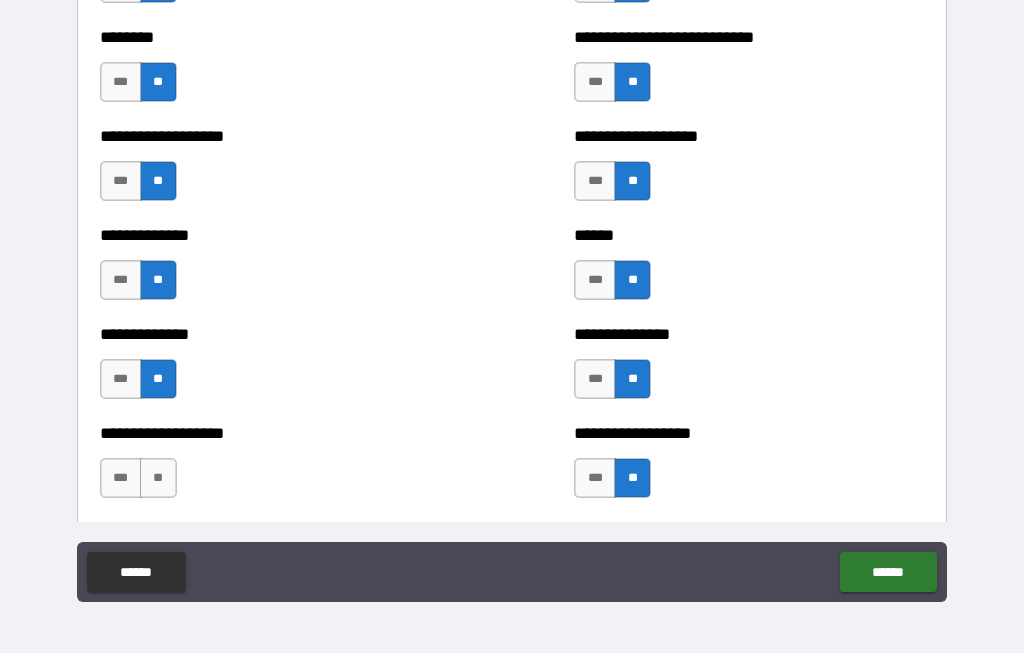 click on "**" at bounding box center (158, 479) 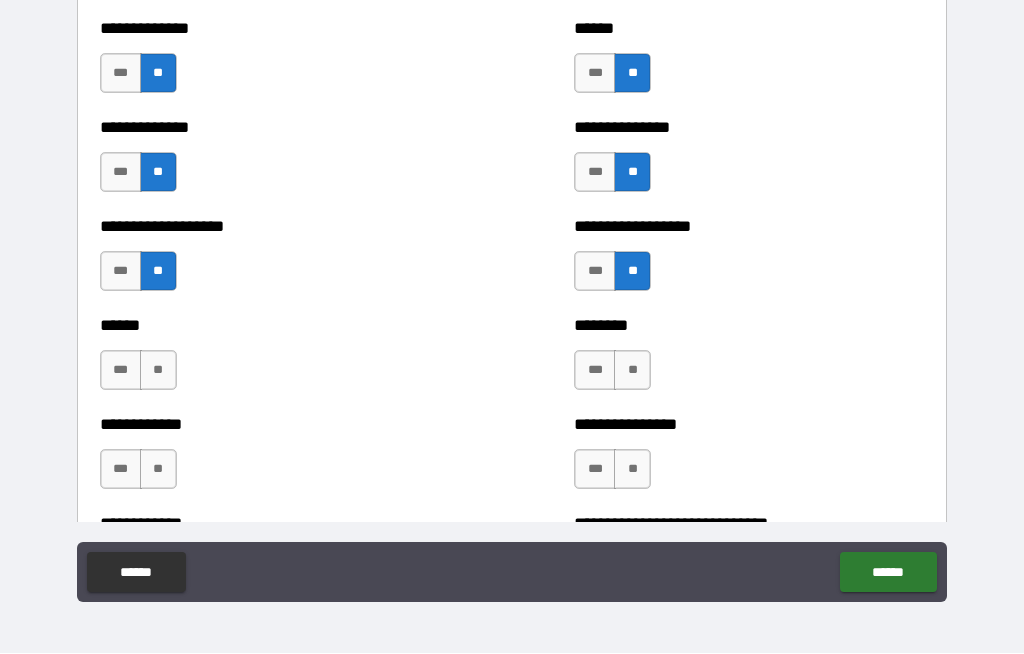 scroll, scrollTop: 5039, scrollLeft: 0, axis: vertical 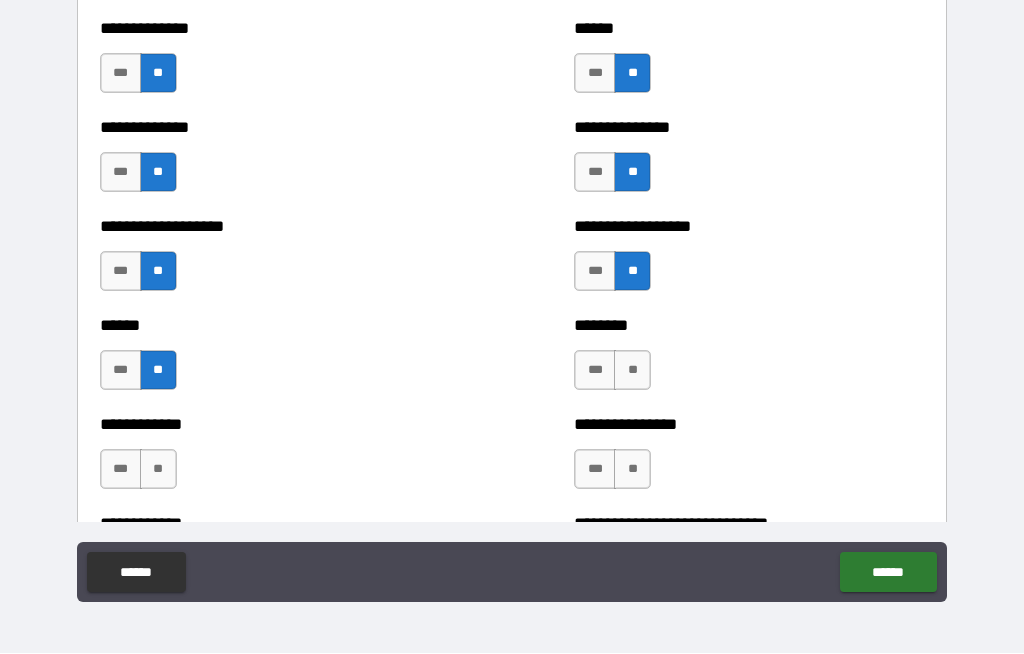 click on "**" at bounding box center [632, 371] 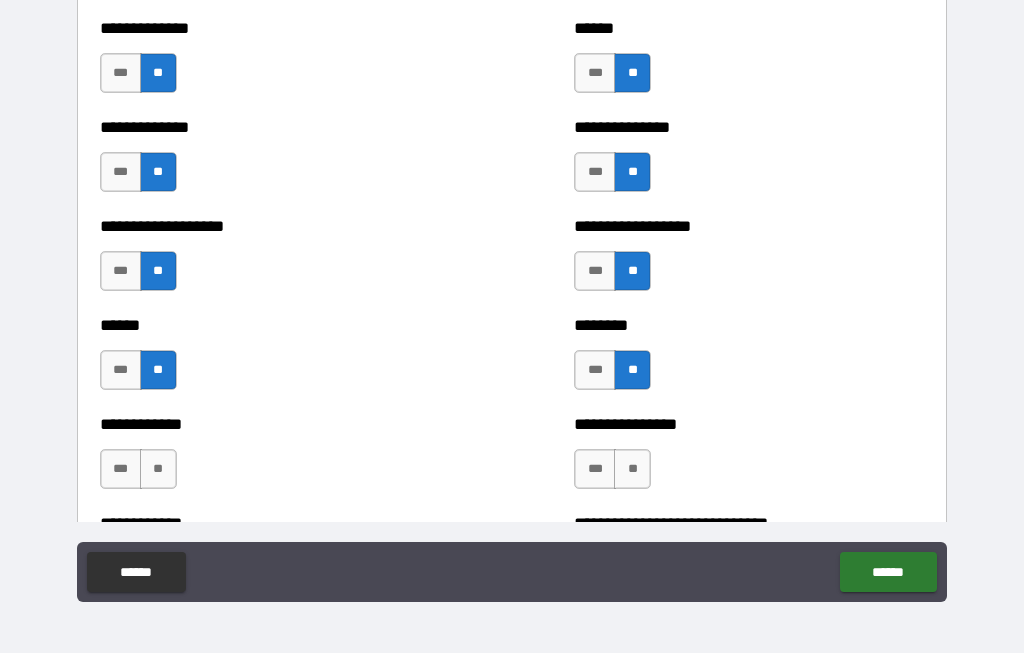 click on "**" at bounding box center (632, 470) 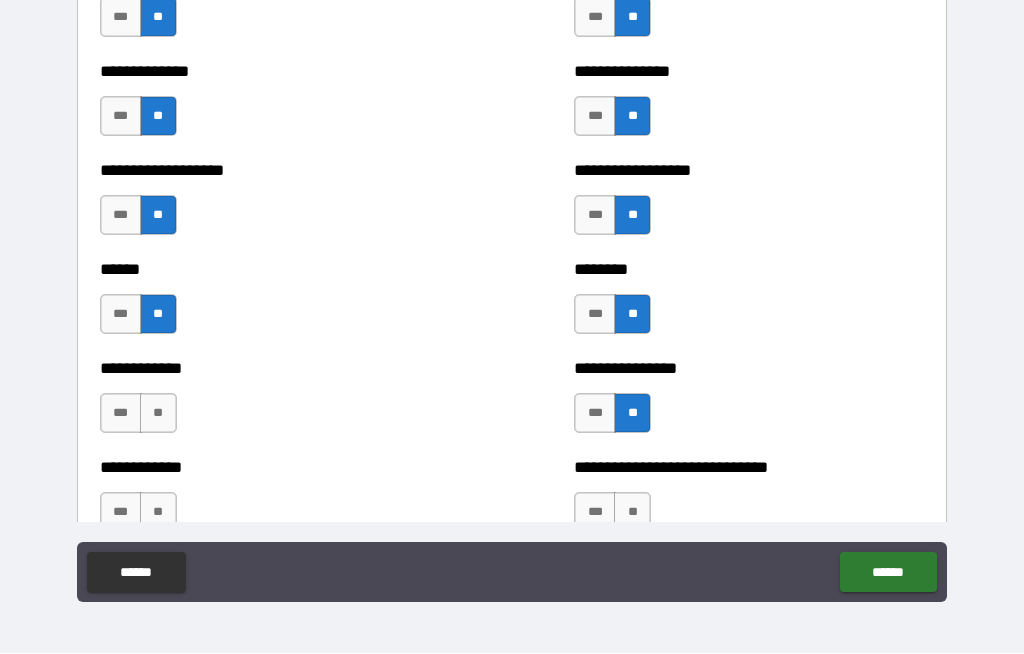 scroll, scrollTop: 5097, scrollLeft: 0, axis: vertical 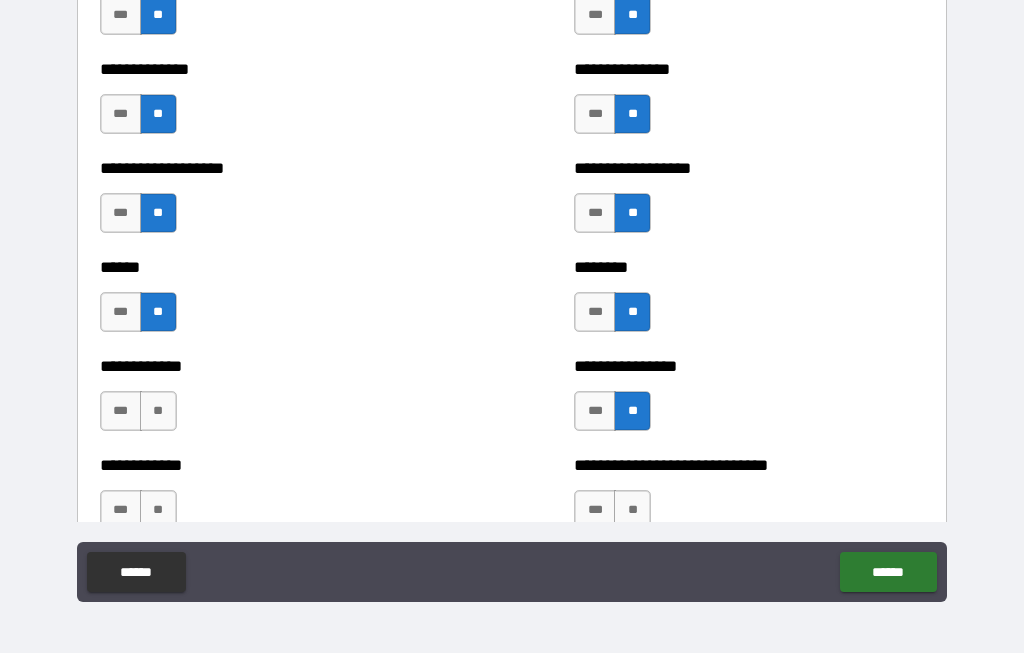 click on "**" at bounding box center [158, 412] 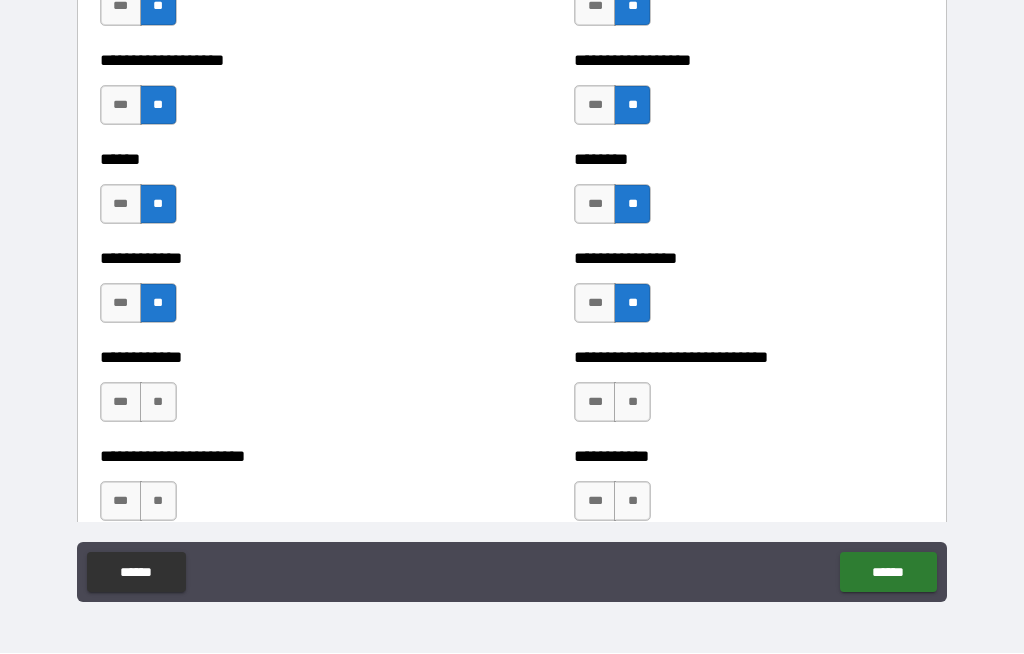 scroll, scrollTop: 5205, scrollLeft: 0, axis: vertical 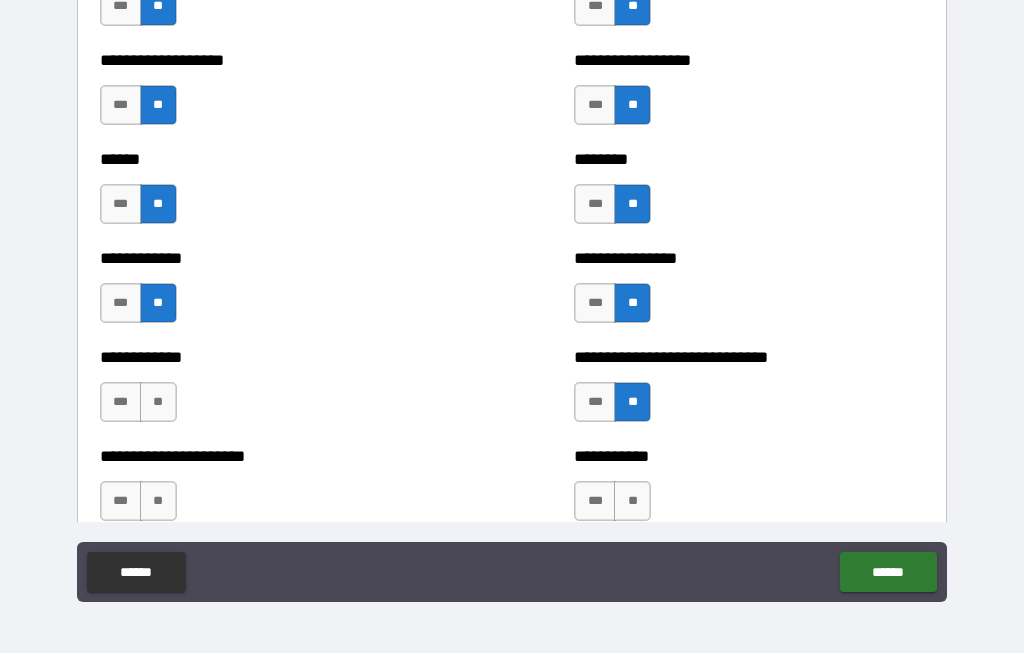 click on "**" at bounding box center [158, 403] 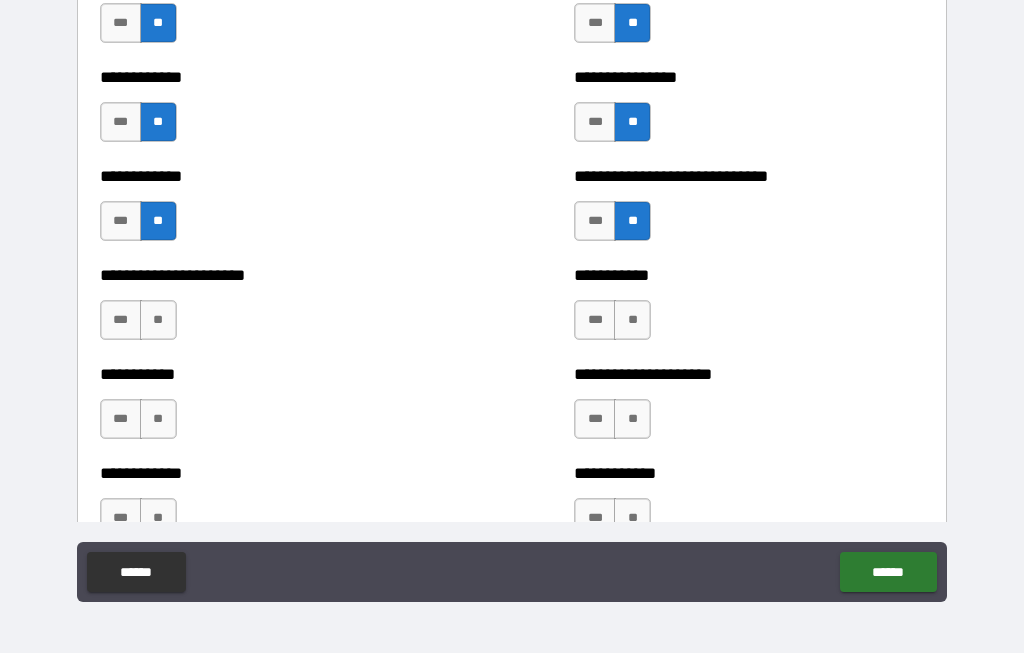 scroll, scrollTop: 5388, scrollLeft: 0, axis: vertical 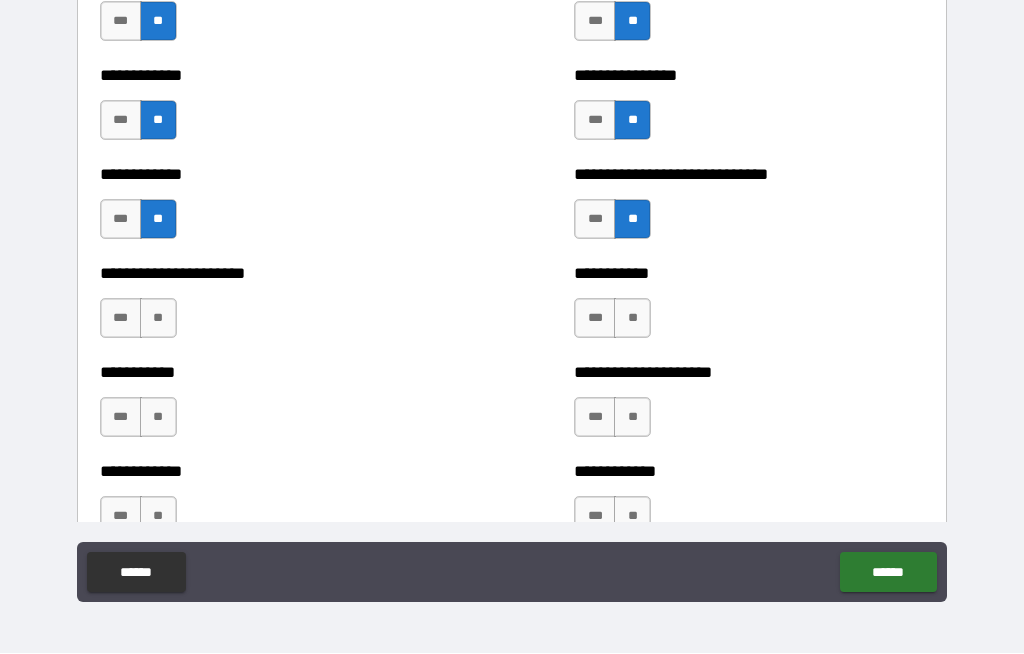 click on "**" at bounding box center [632, 319] 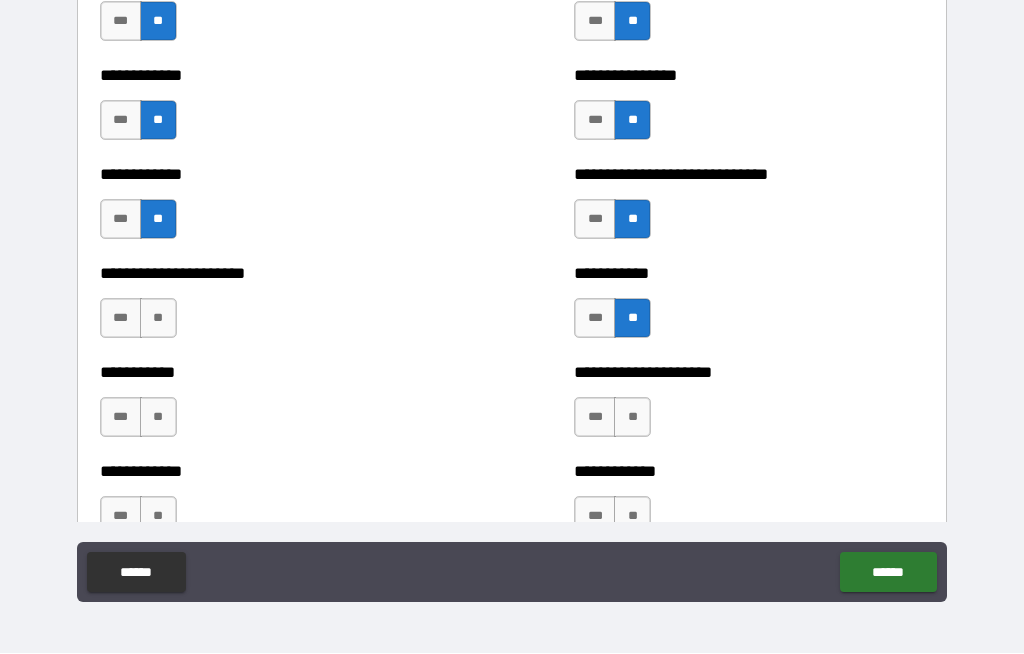 click on "**" at bounding box center [158, 319] 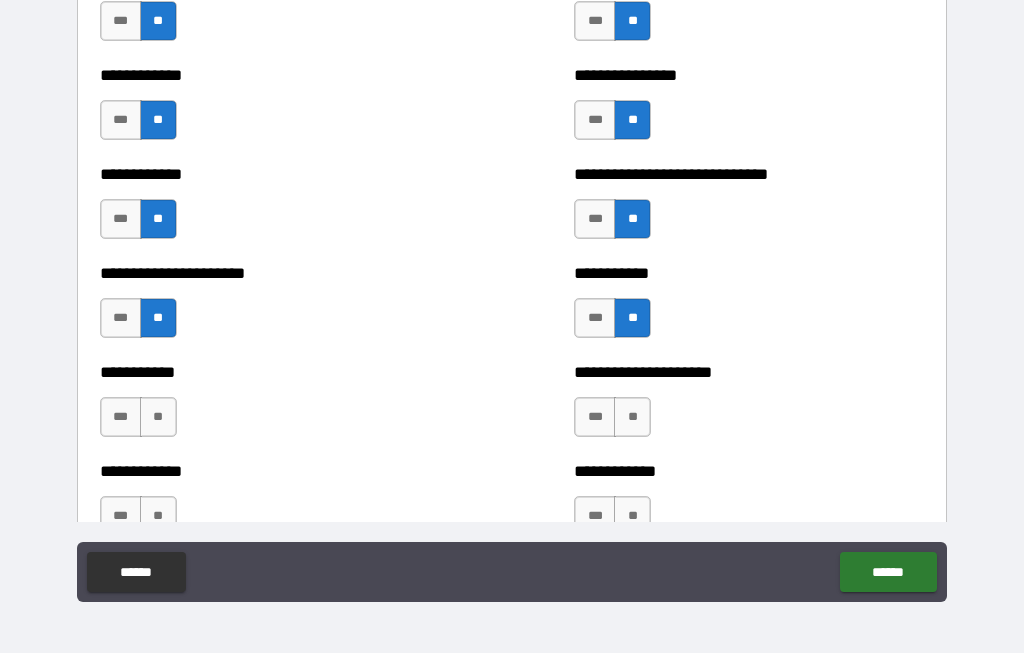 click on "**" at bounding box center (158, 418) 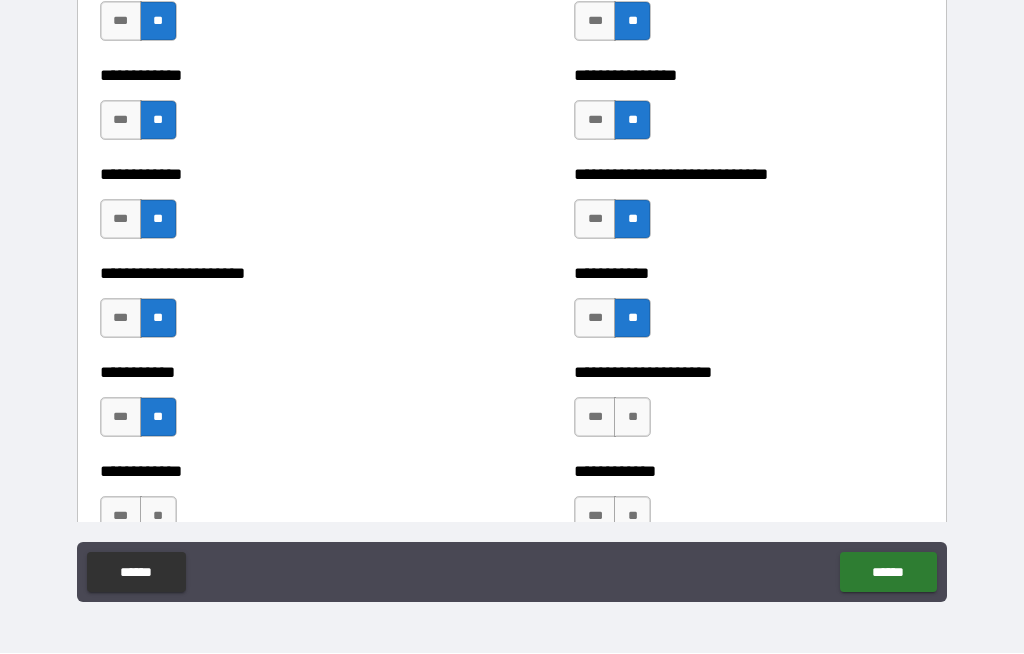 click on "**" at bounding box center (632, 418) 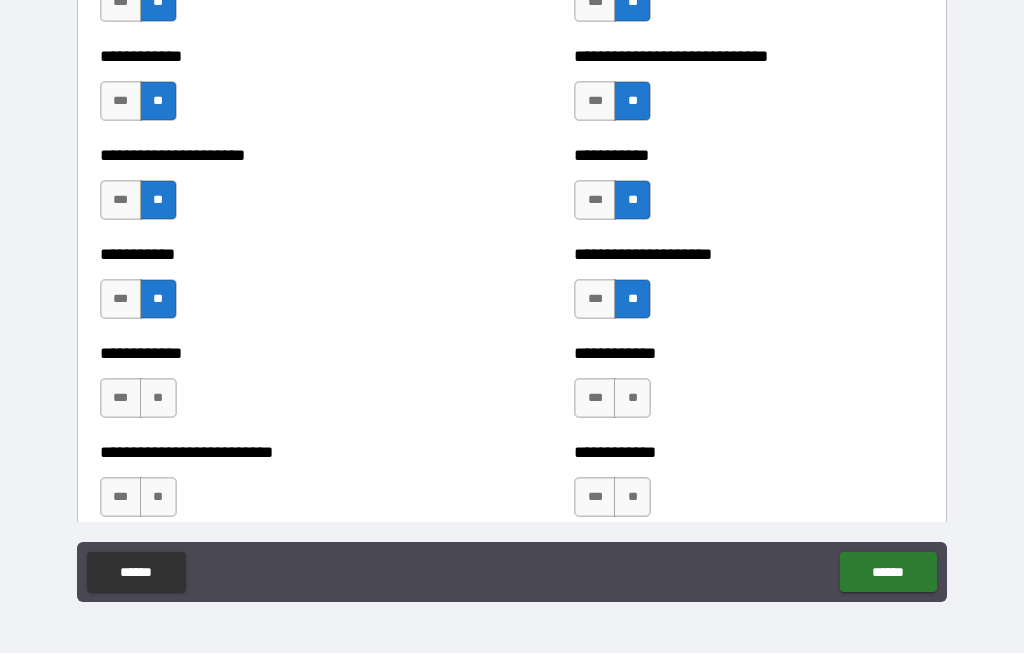 scroll, scrollTop: 5508, scrollLeft: 0, axis: vertical 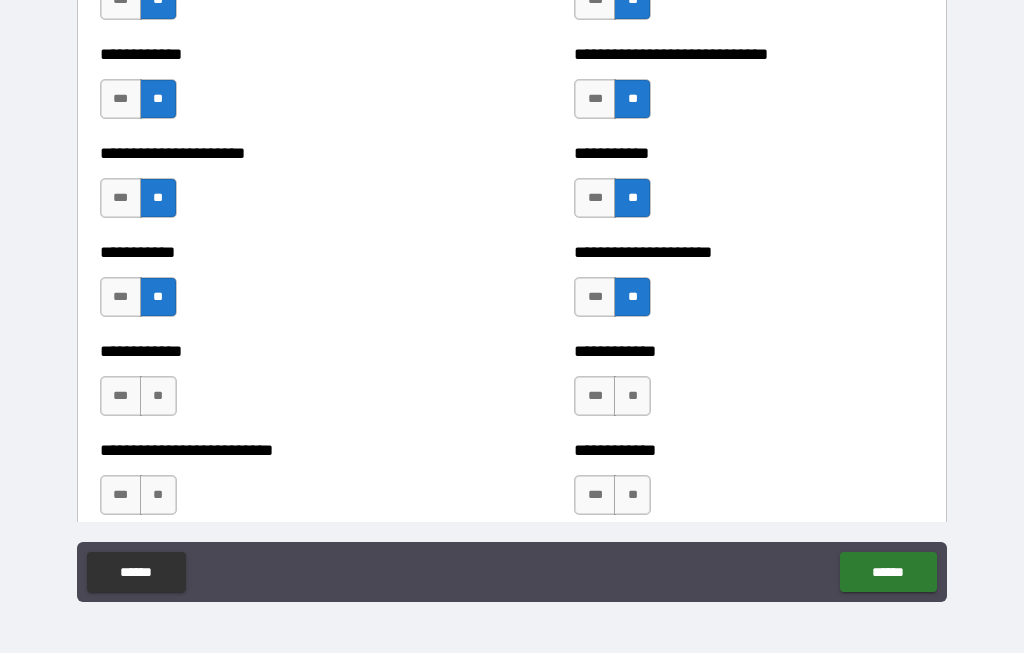 click on "**" at bounding box center [632, 397] 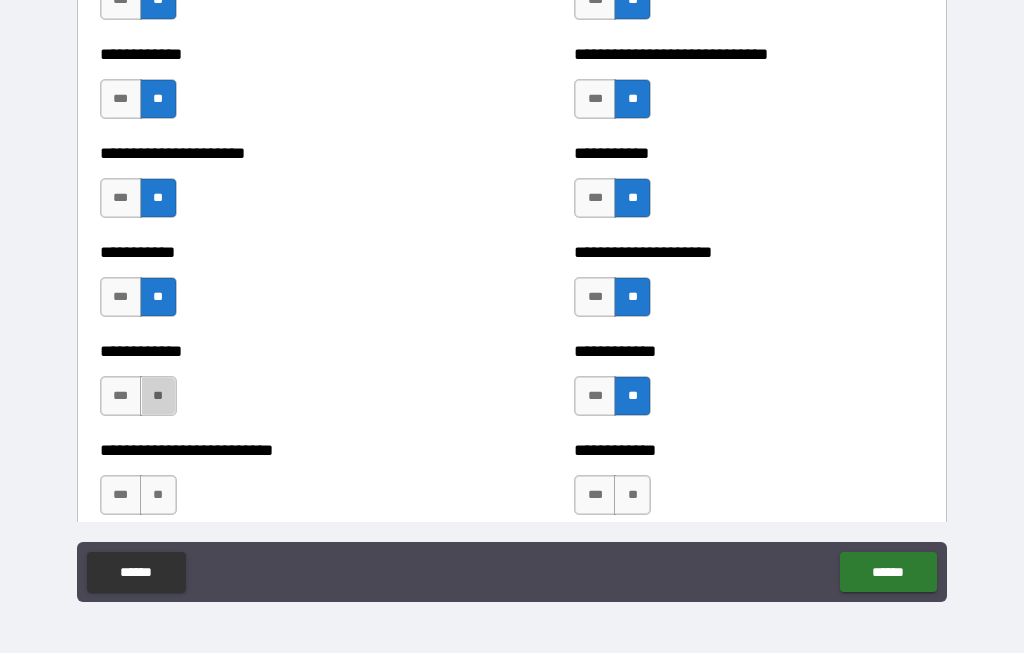 click on "**" at bounding box center (158, 397) 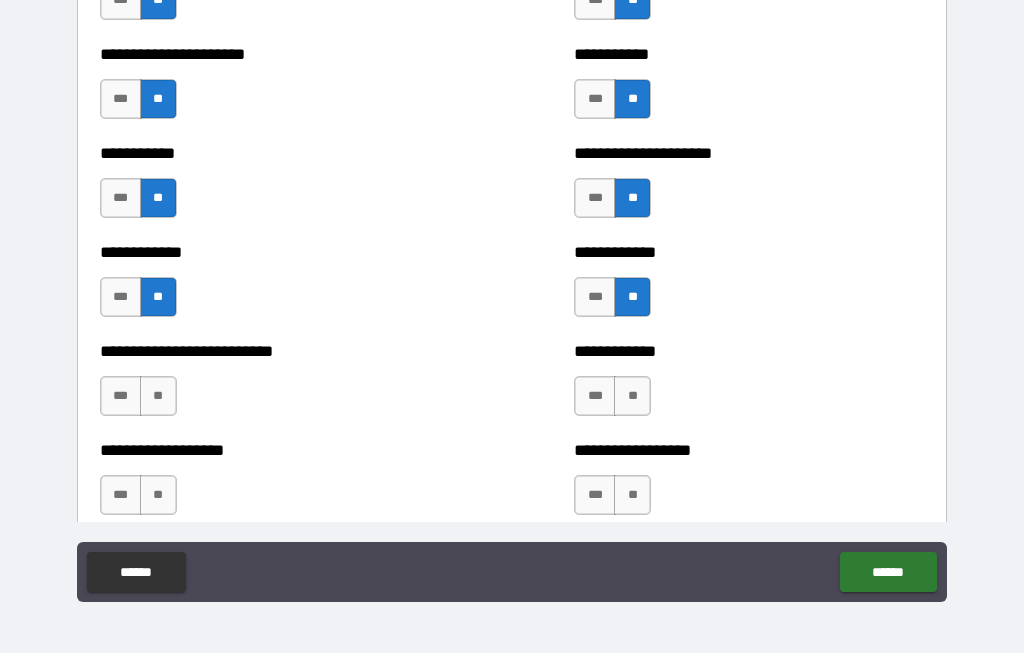 scroll, scrollTop: 5612, scrollLeft: 0, axis: vertical 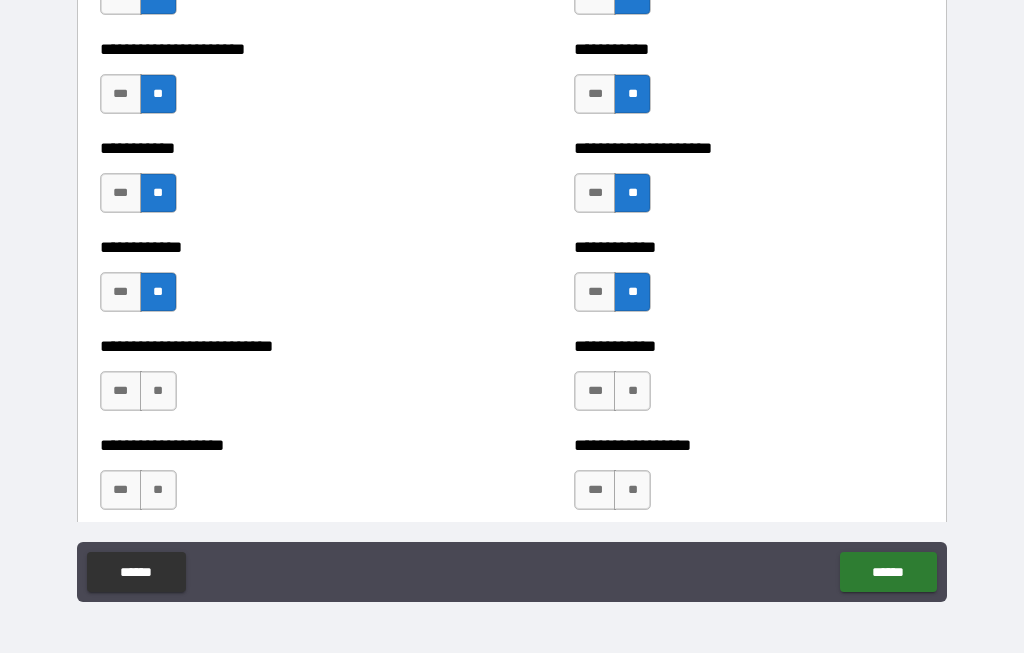click on "**" at bounding box center [158, 392] 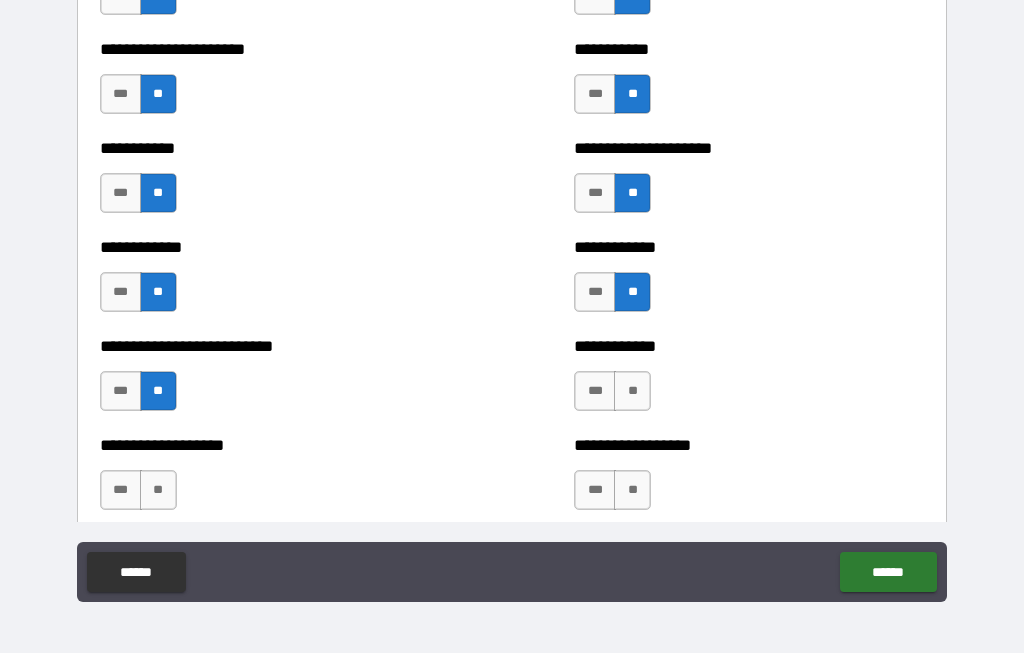 click on "**********" at bounding box center [749, 382] 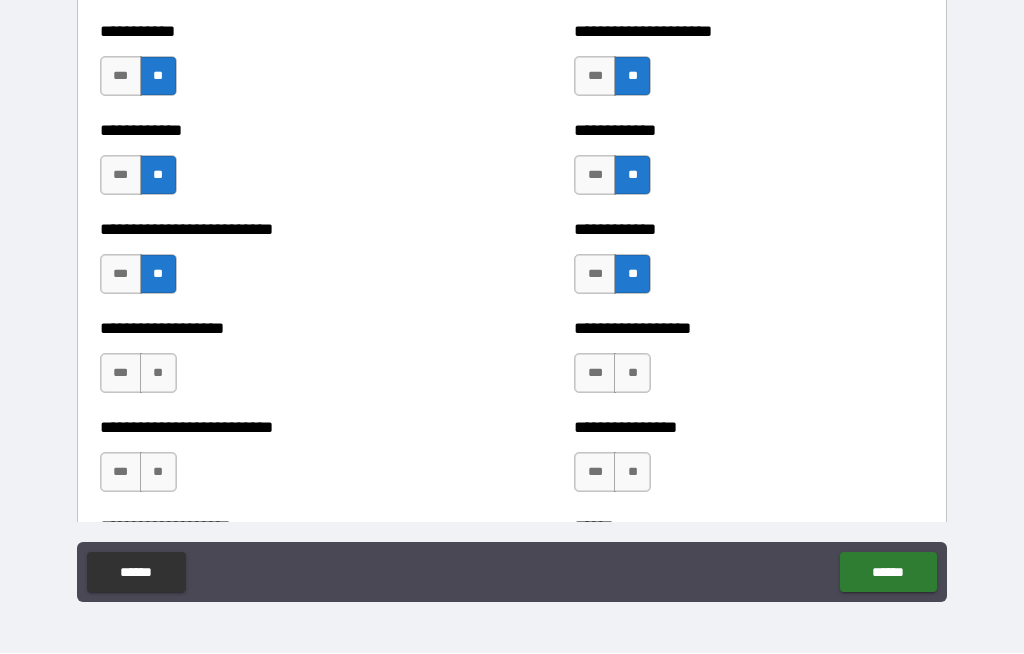 scroll, scrollTop: 5765, scrollLeft: 0, axis: vertical 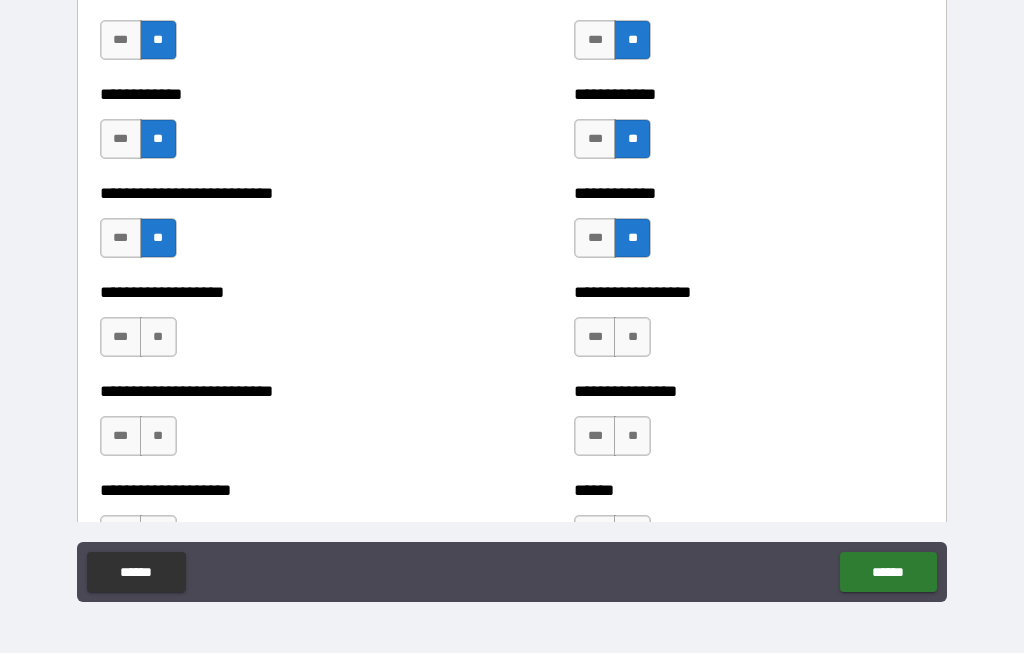 click on "**" at bounding box center (158, 338) 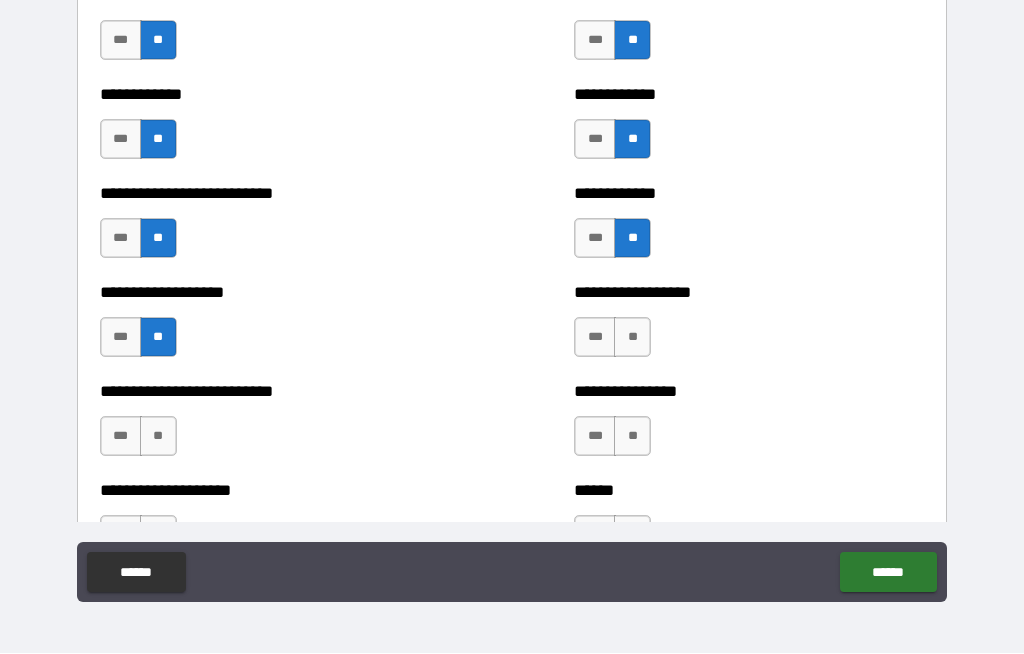 click on "**" at bounding box center (632, 338) 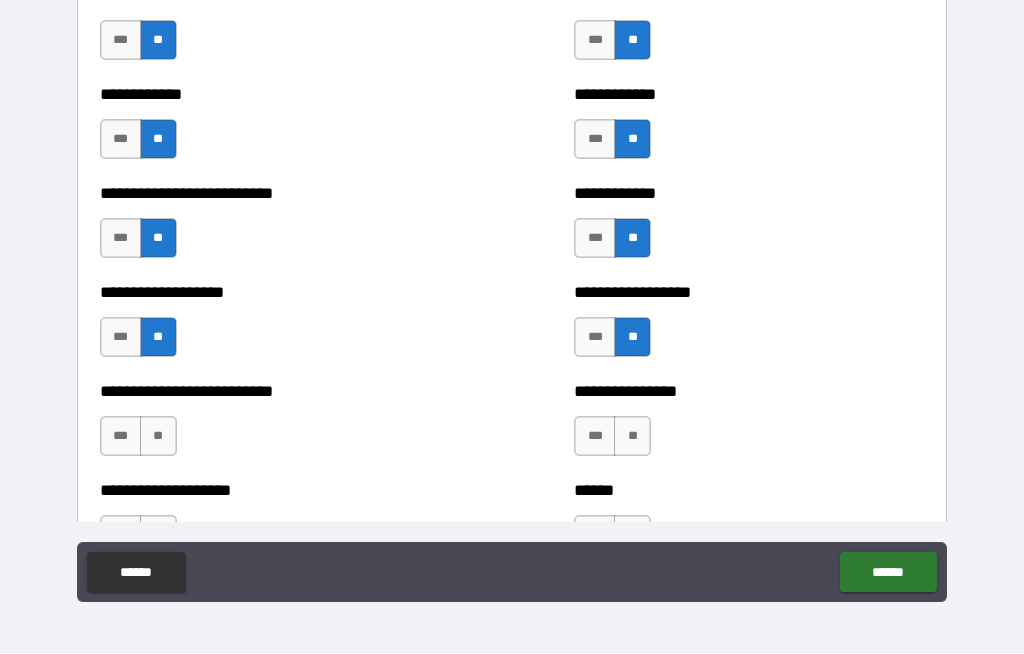 click on "**" at bounding box center [632, 437] 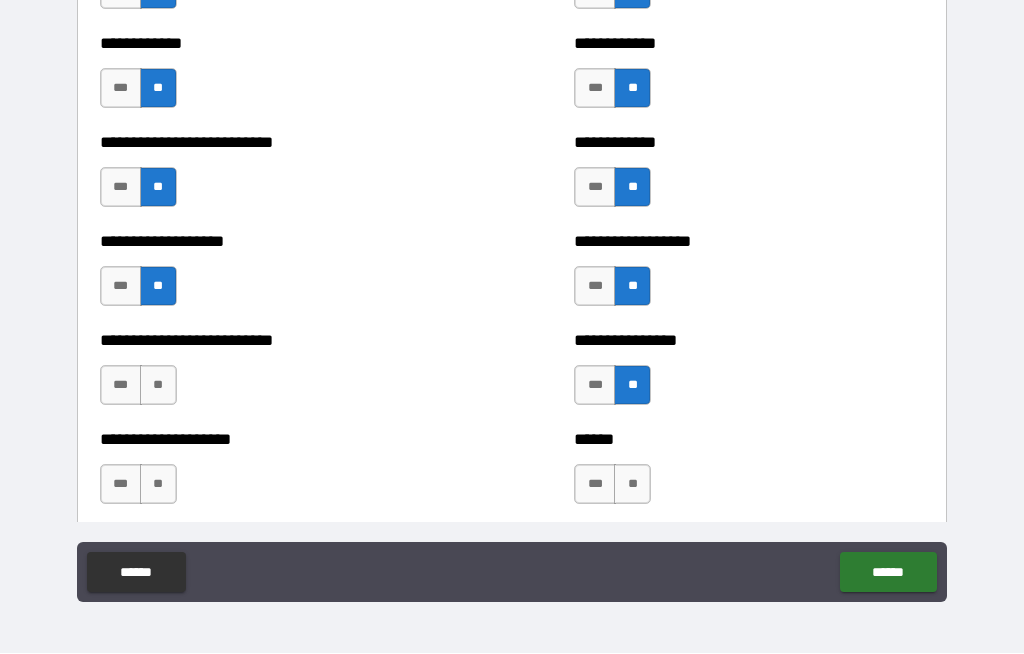 scroll, scrollTop: 5819, scrollLeft: 0, axis: vertical 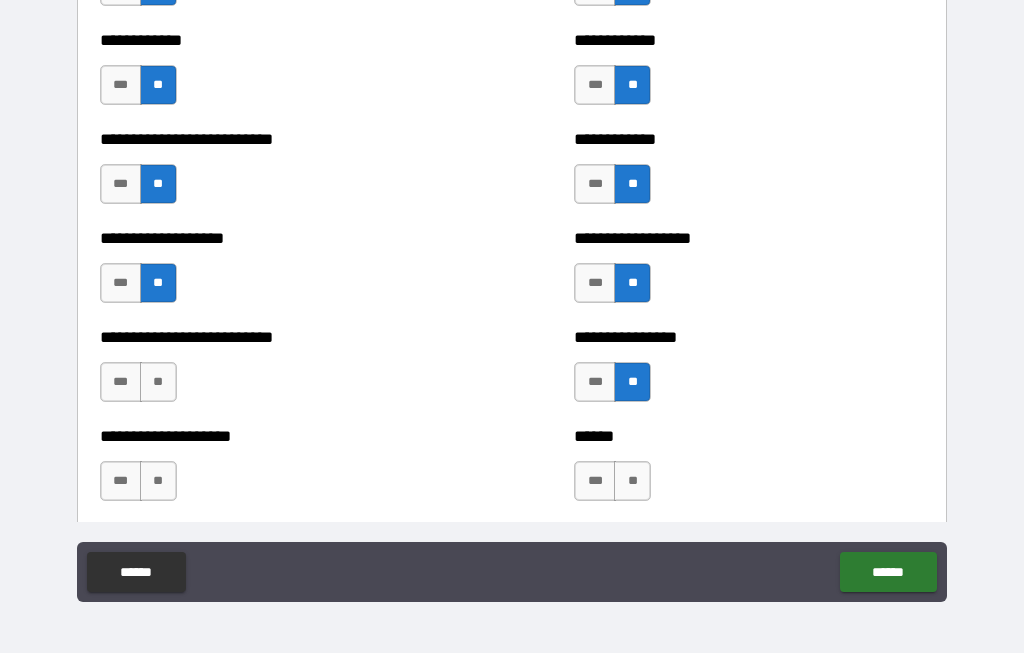 click on "**" at bounding box center [158, 383] 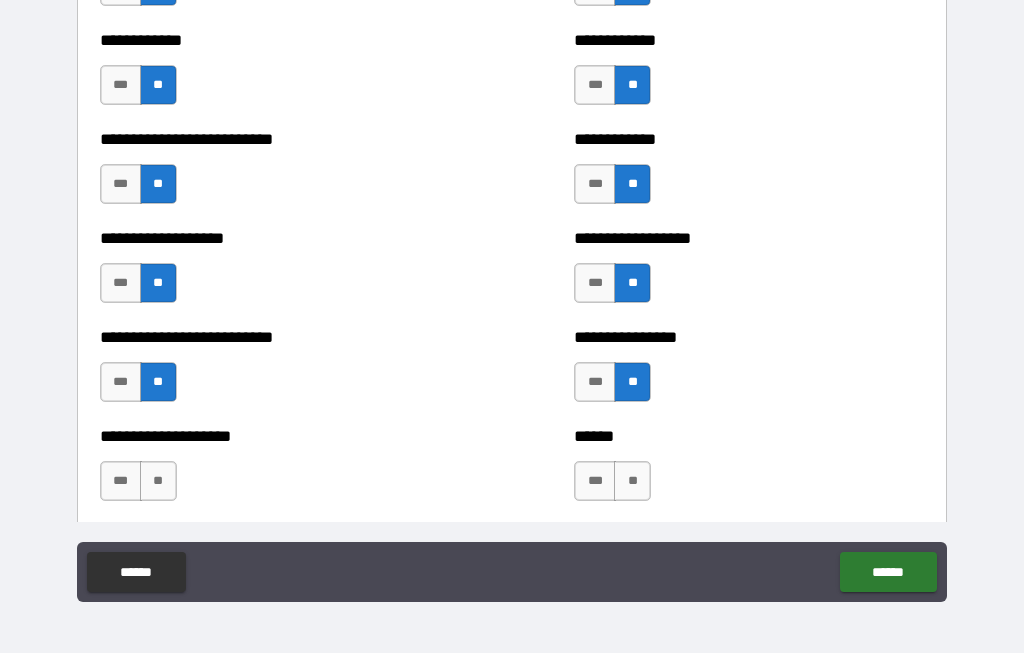 click on "**" at bounding box center (158, 482) 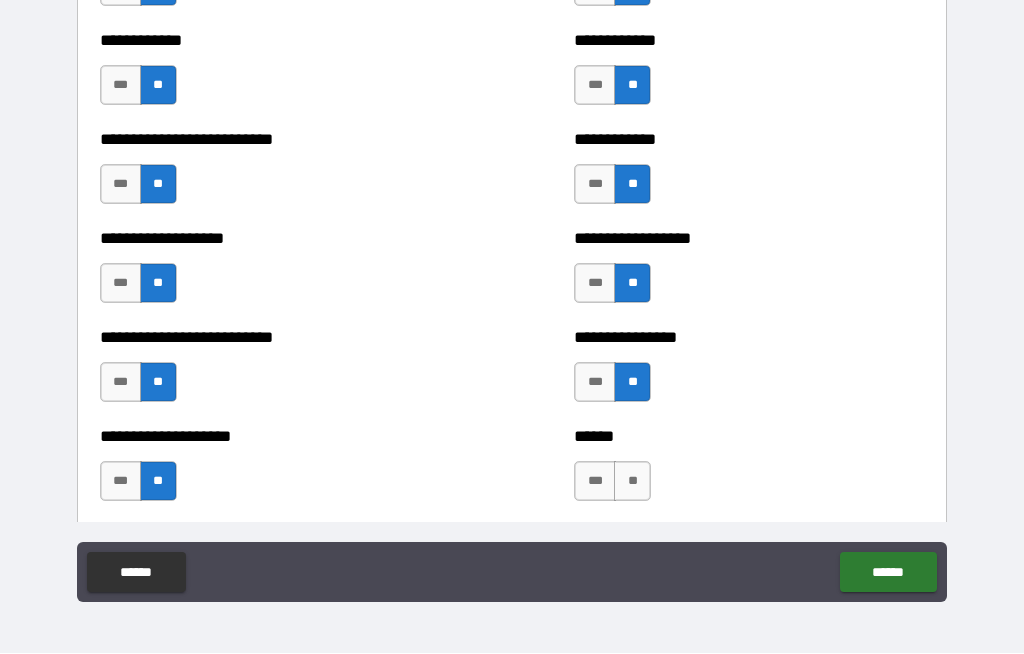 click on "****** *** **" at bounding box center (749, 472) 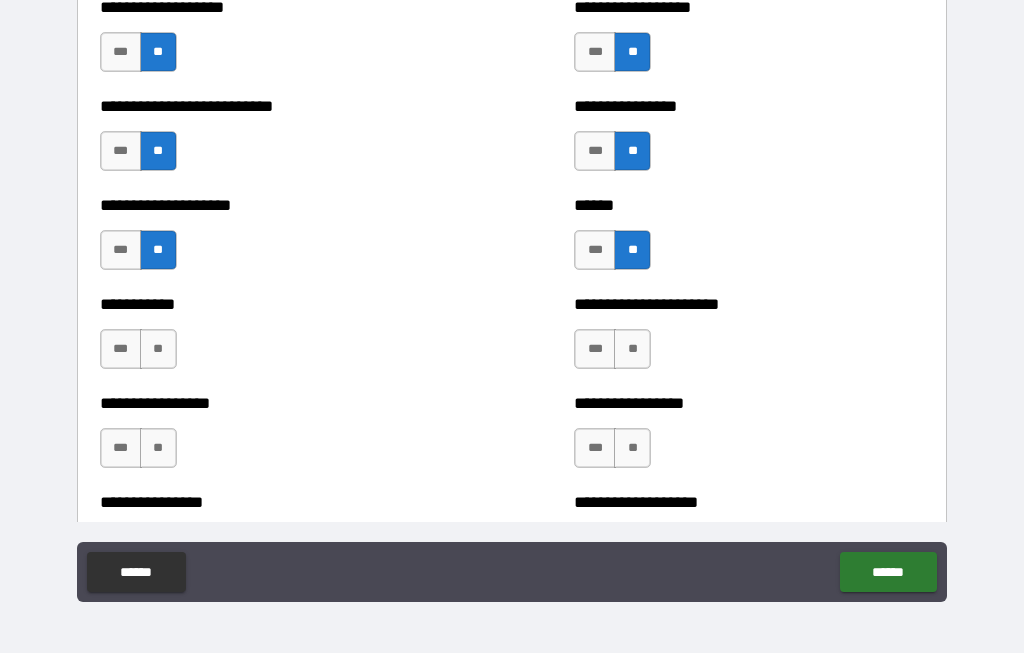 scroll, scrollTop: 6052, scrollLeft: 0, axis: vertical 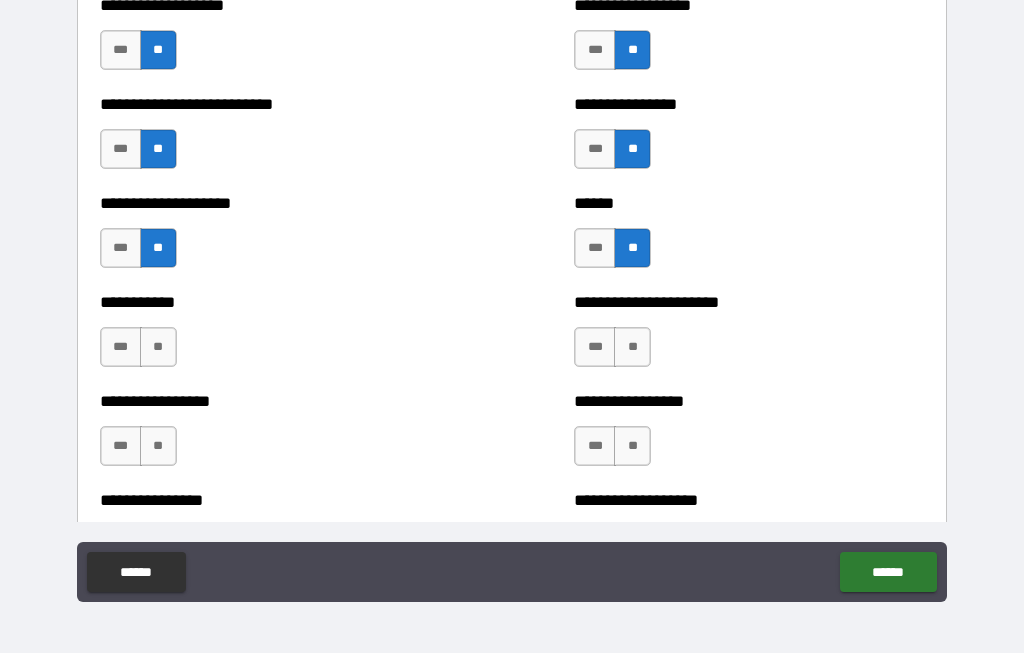 click on "**" at bounding box center [158, 348] 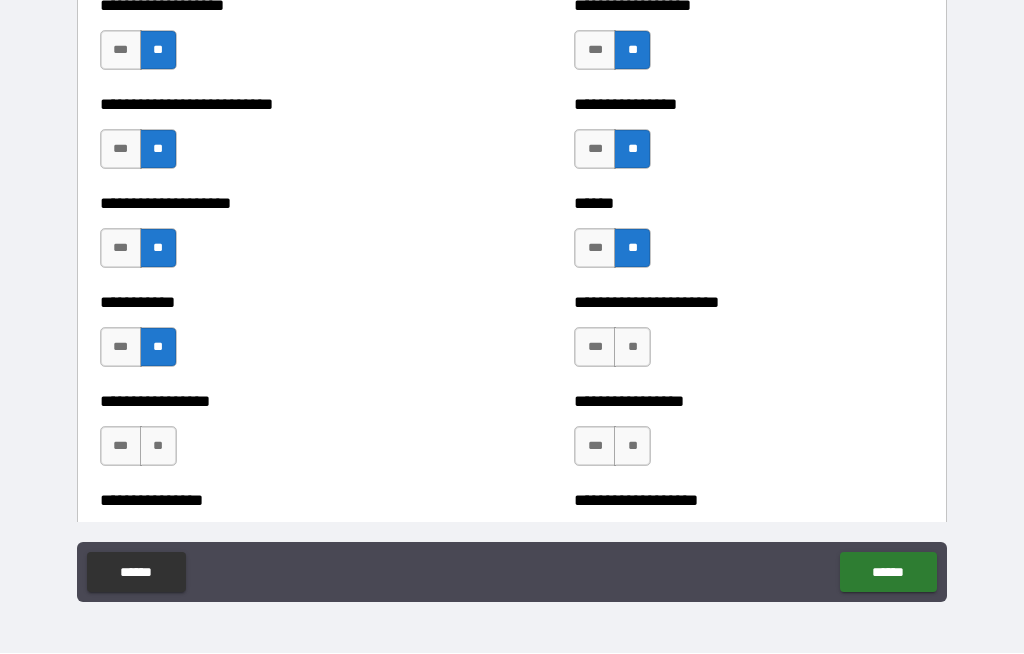 click on "**" at bounding box center (632, 348) 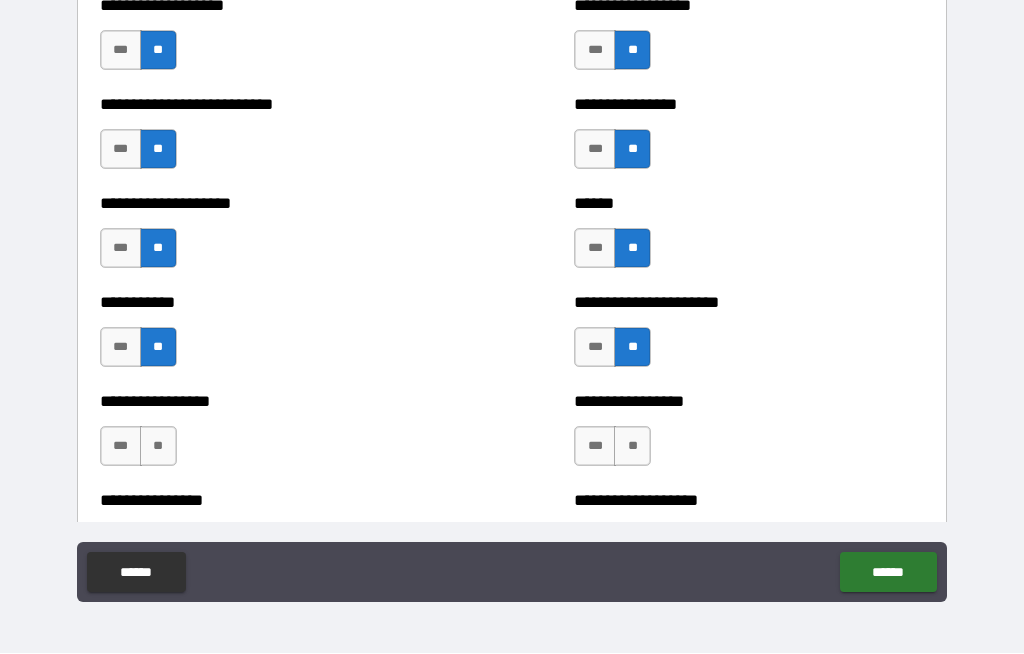 click on "**" at bounding box center [632, 447] 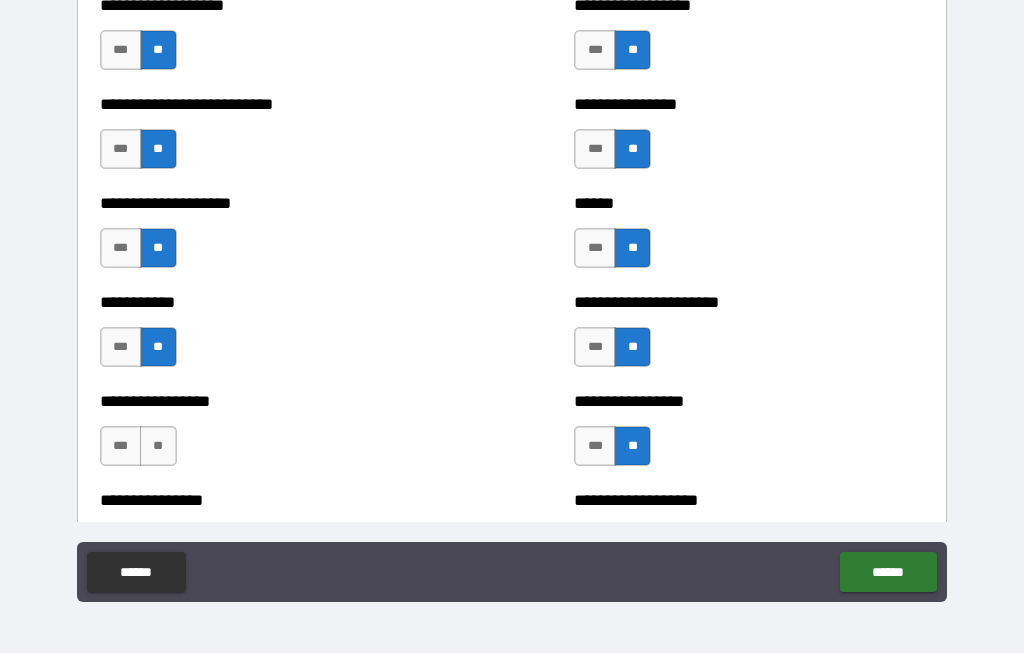 click on "**" at bounding box center (158, 447) 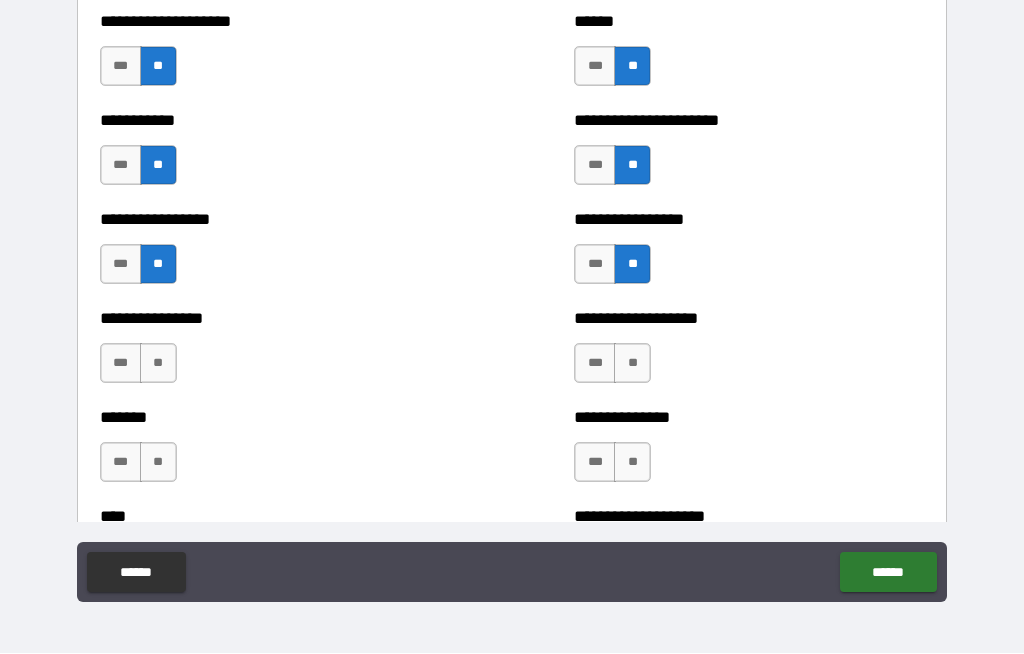 scroll, scrollTop: 6251, scrollLeft: 0, axis: vertical 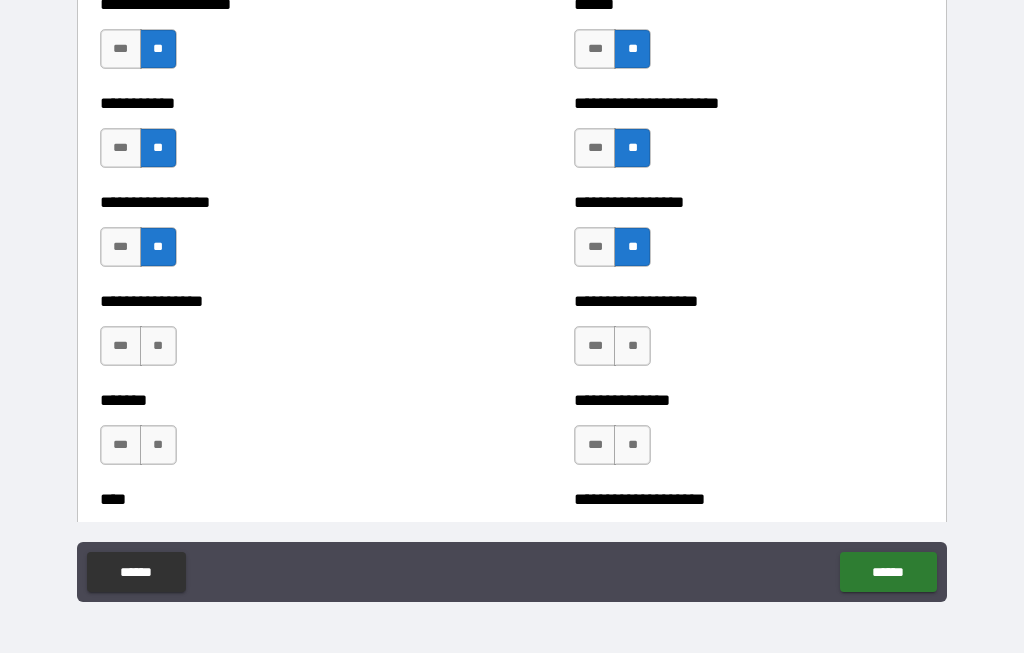 click on "**" at bounding box center [158, 347] 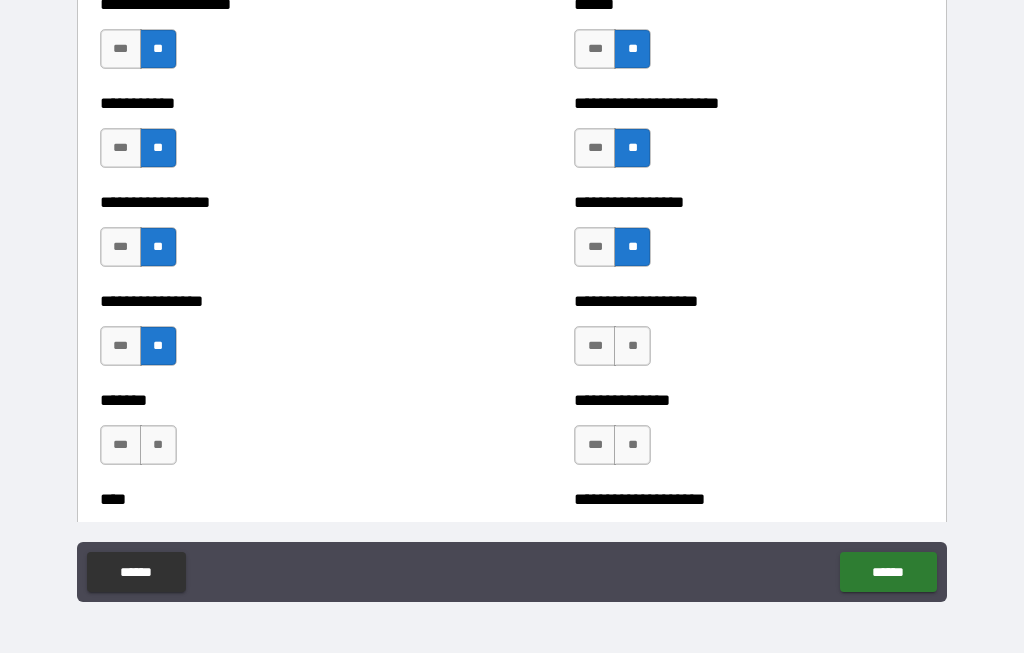 click on "**" at bounding box center (632, 347) 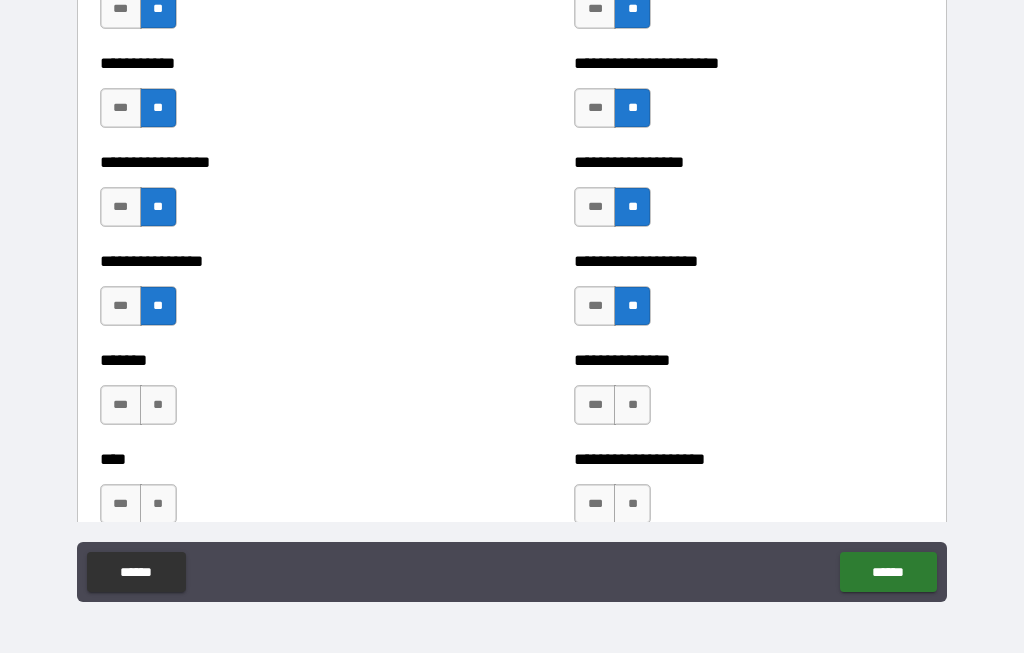 scroll, scrollTop: 6322, scrollLeft: 0, axis: vertical 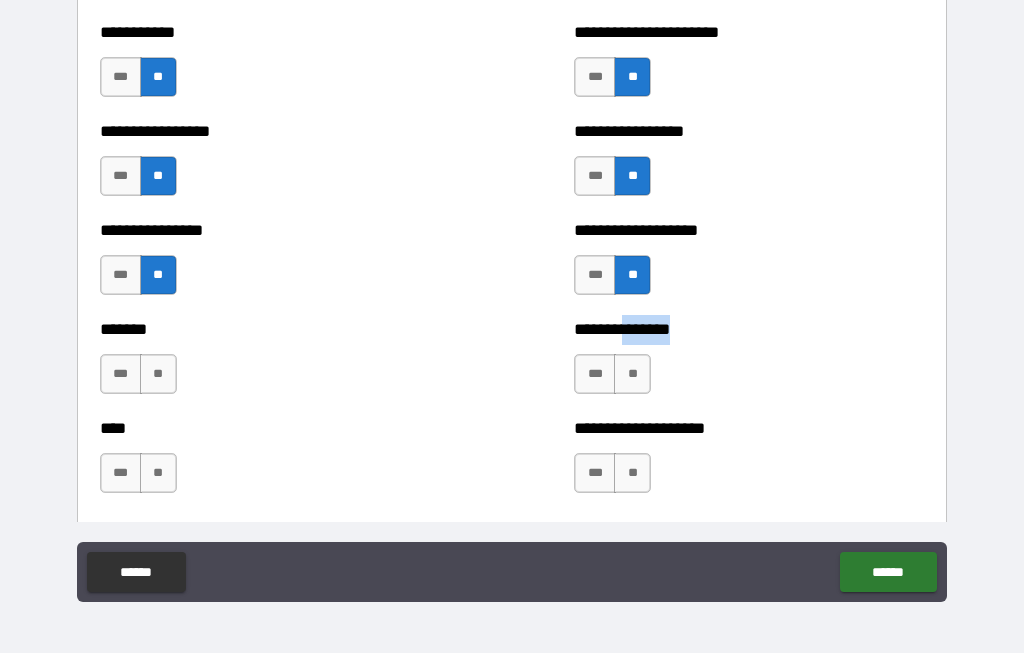 click on "**********" at bounding box center (749, 429) 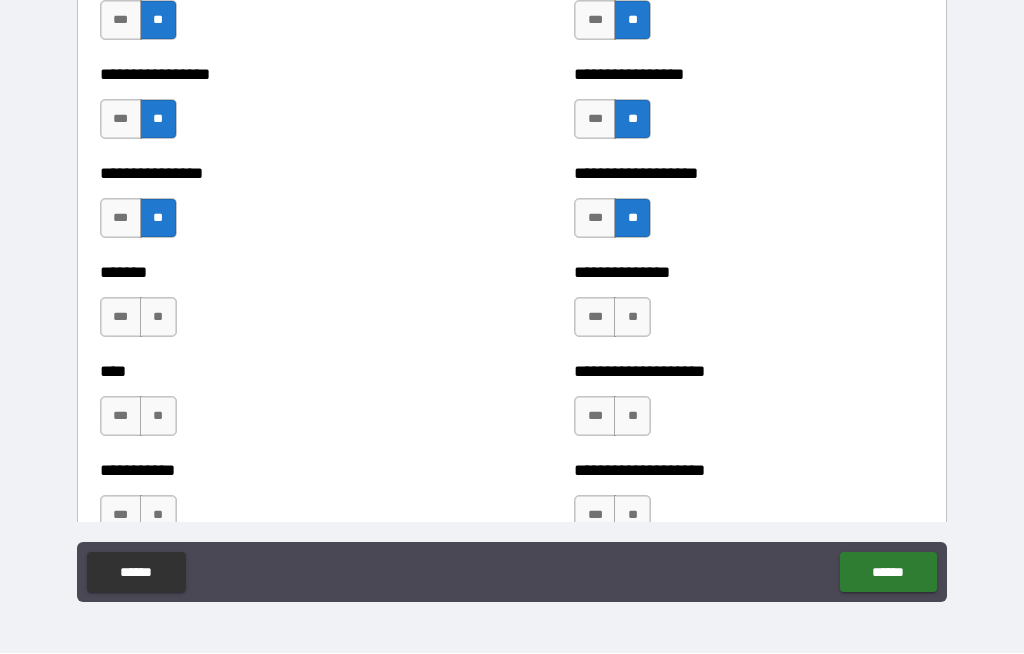 scroll, scrollTop: 6382, scrollLeft: 0, axis: vertical 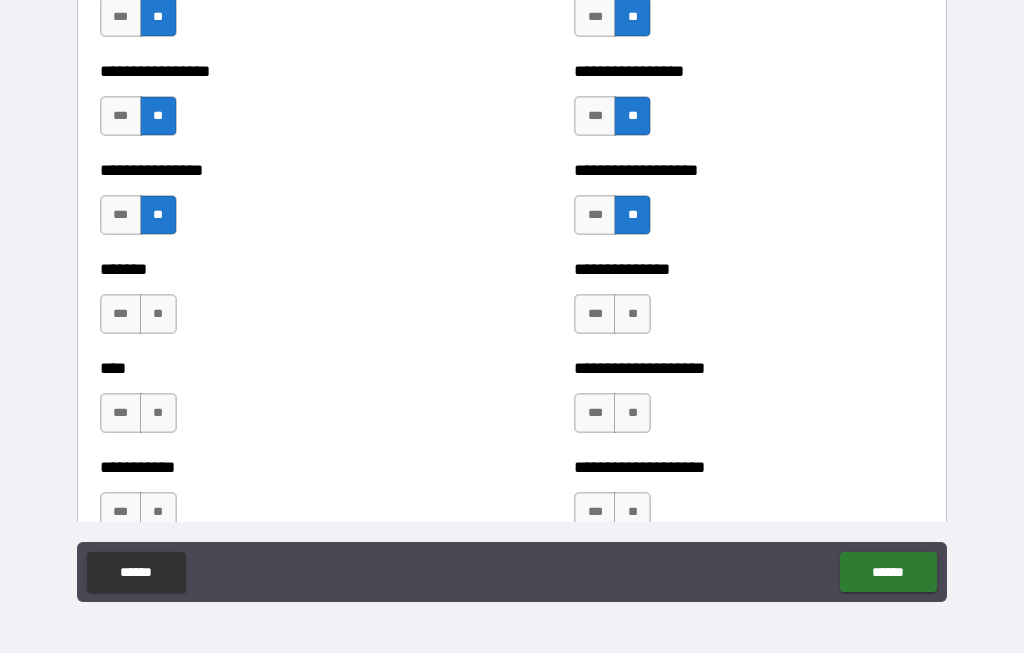 click on "**" at bounding box center (158, 315) 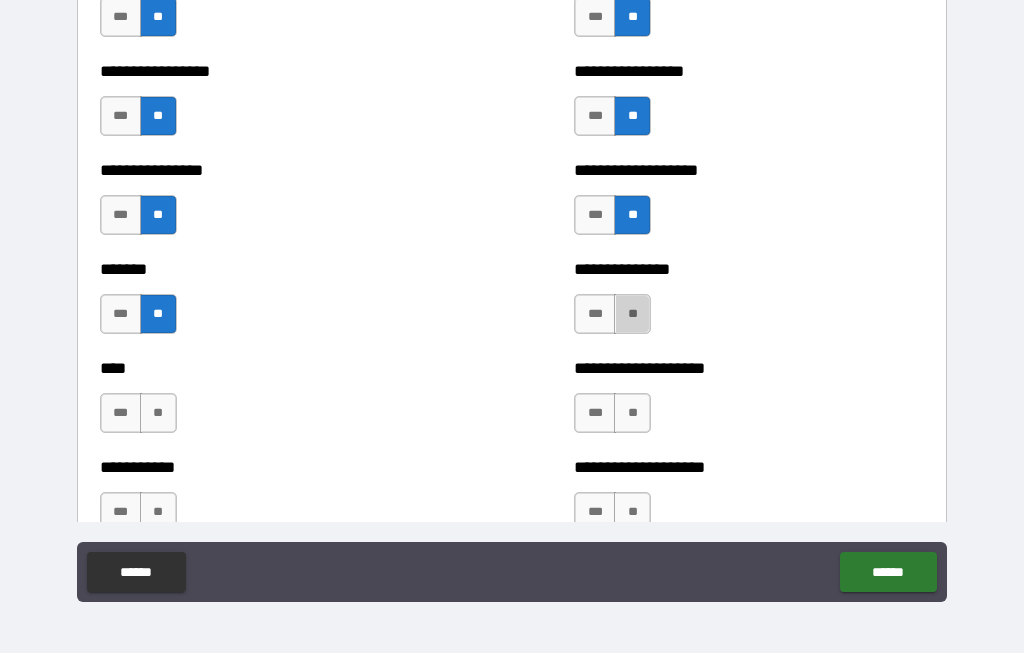 click on "**" at bounding box center [632, 315] 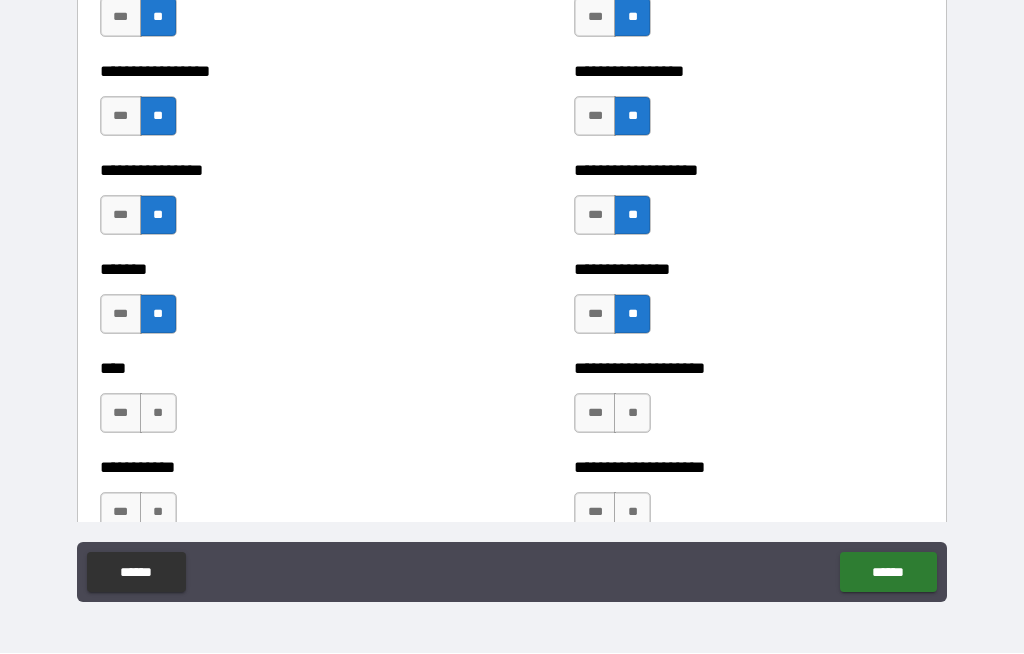 click on "**" at bounding box center [632, 414] 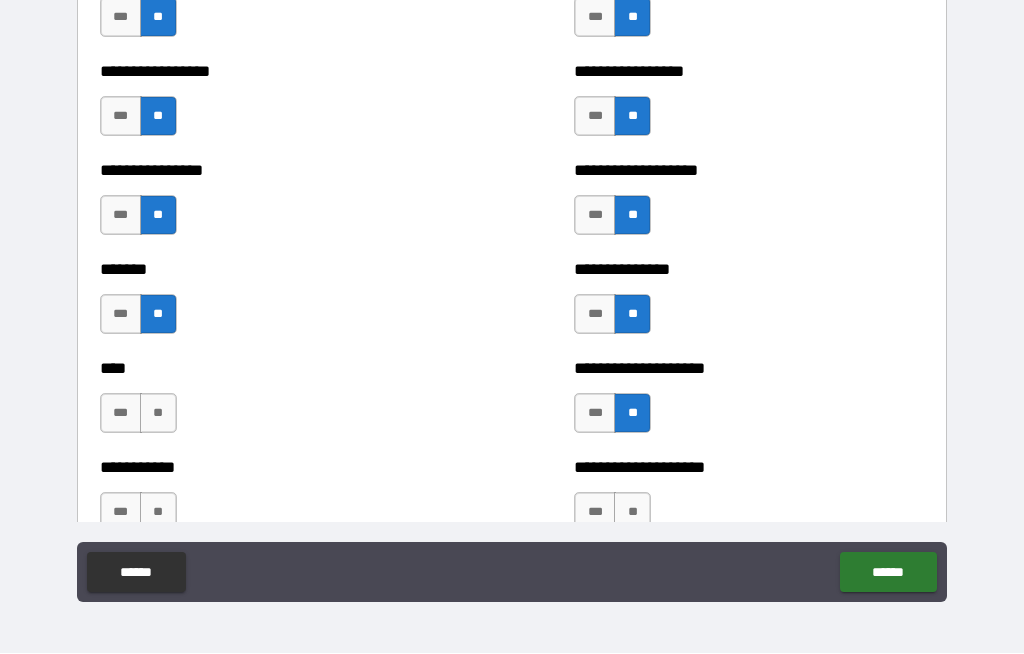 click on "**" at bounding box center (158, 414) 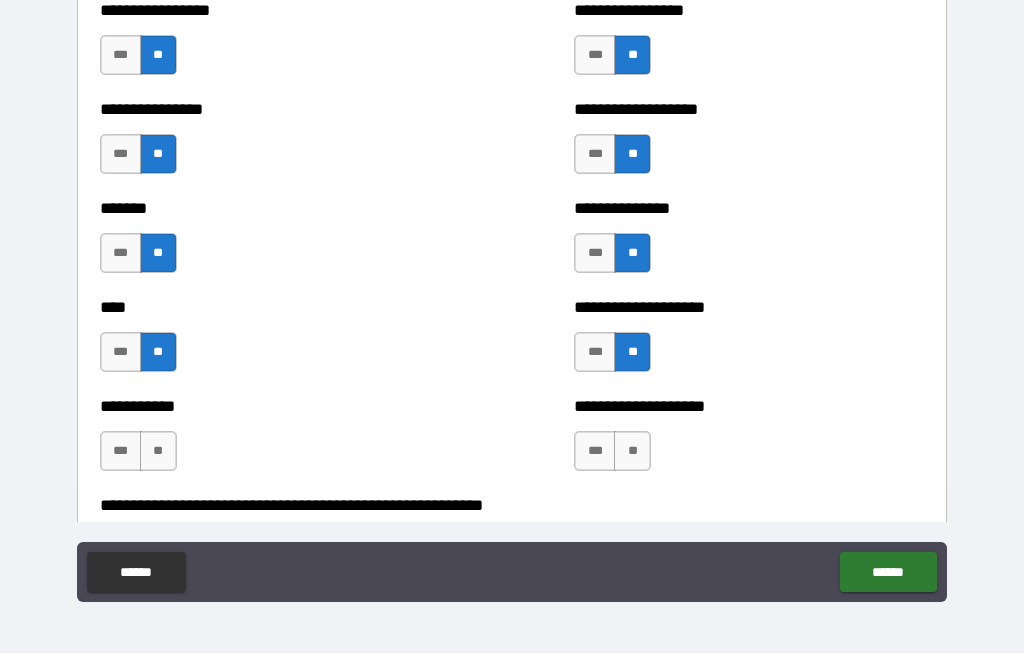 scroll, scrollTop: 6445, scrollLeft: 0, axis: vertical 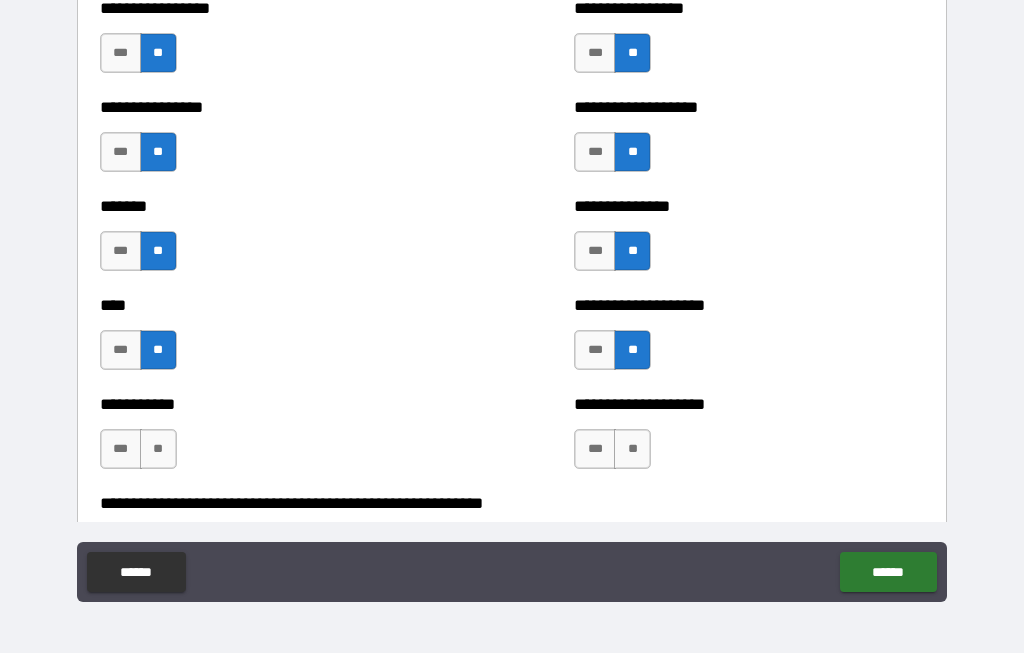 click on "***" at bounding box center [121, 450] 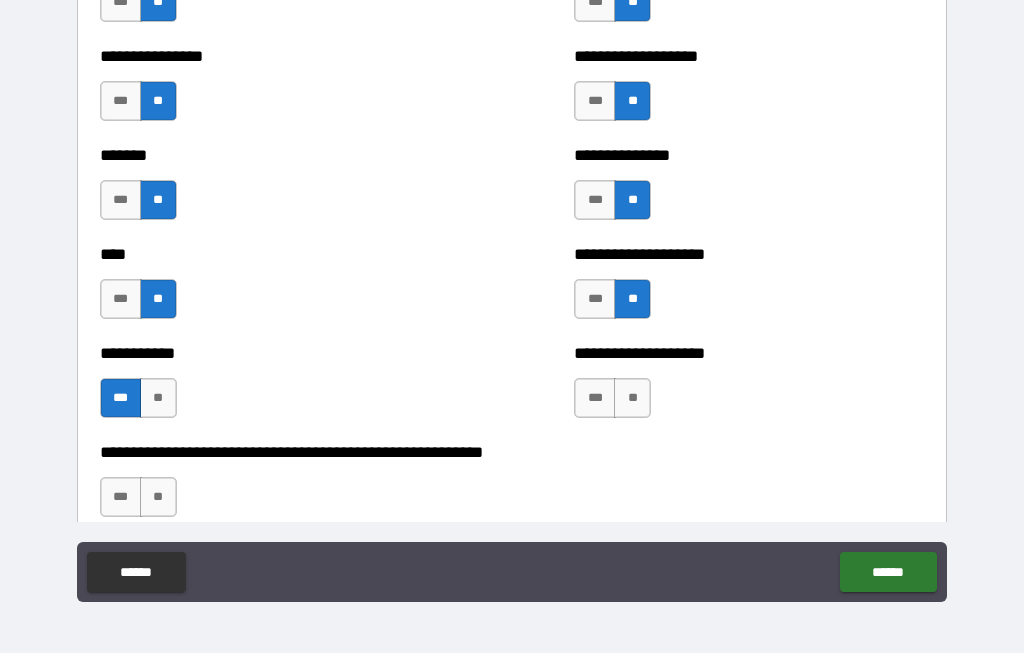 scroll, scrollTop: 6501, scrollLeft: 0, axis: vertical 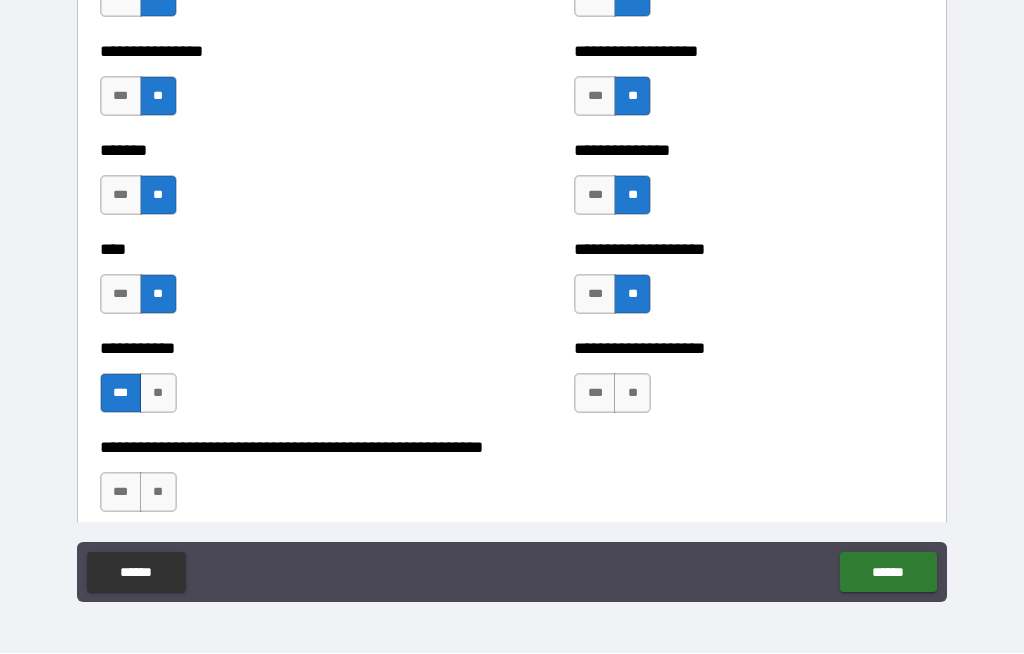 click on "**" at bounding box center (632, 394) 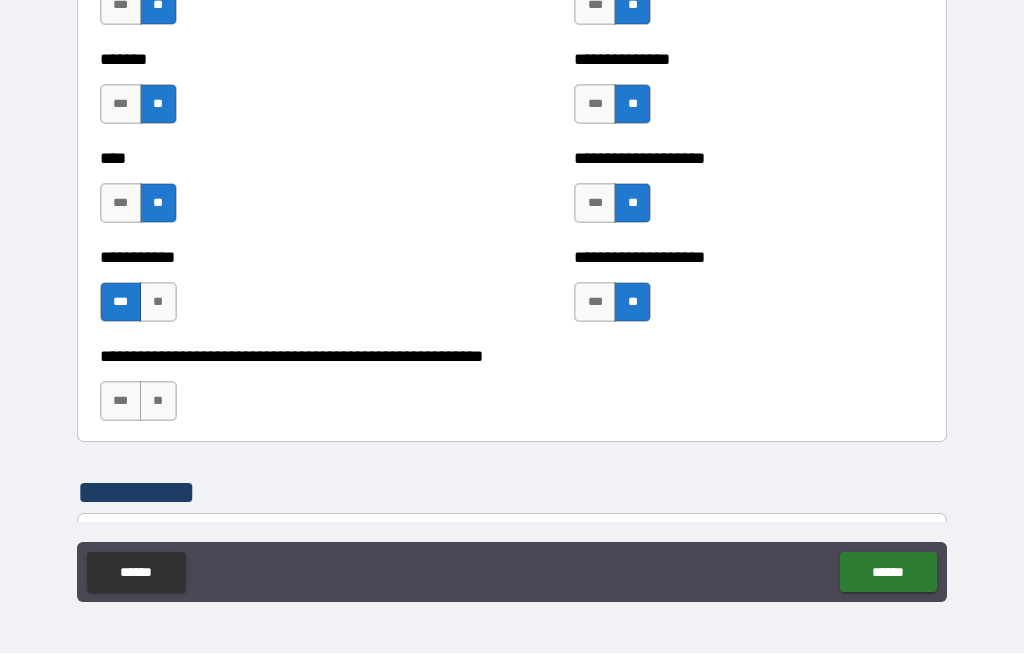 scroll, scrollTop: 6600, scrollLeft: 0, axis: vertical 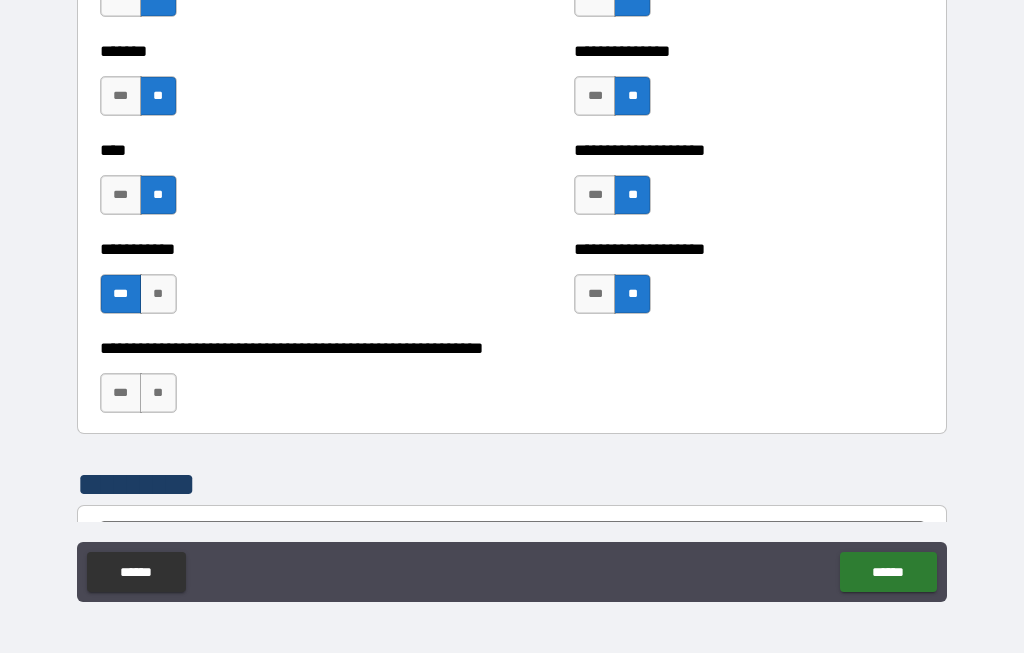 click on "**" at bounding box center [158, 394] 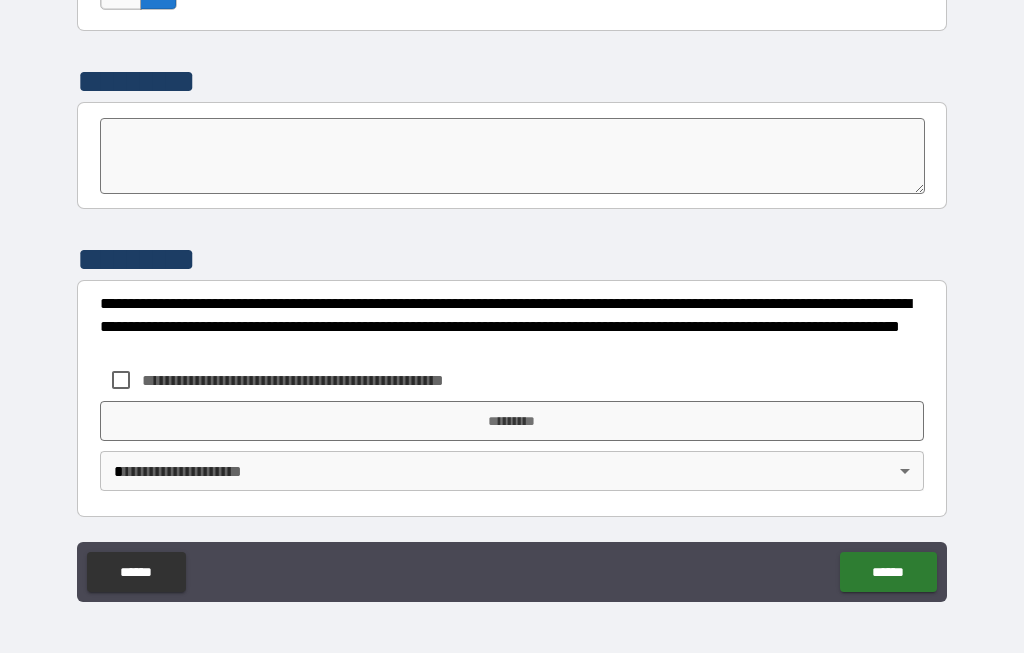 scroll, scrollTop: 7003, scrollLeft: 0, axis: vertical 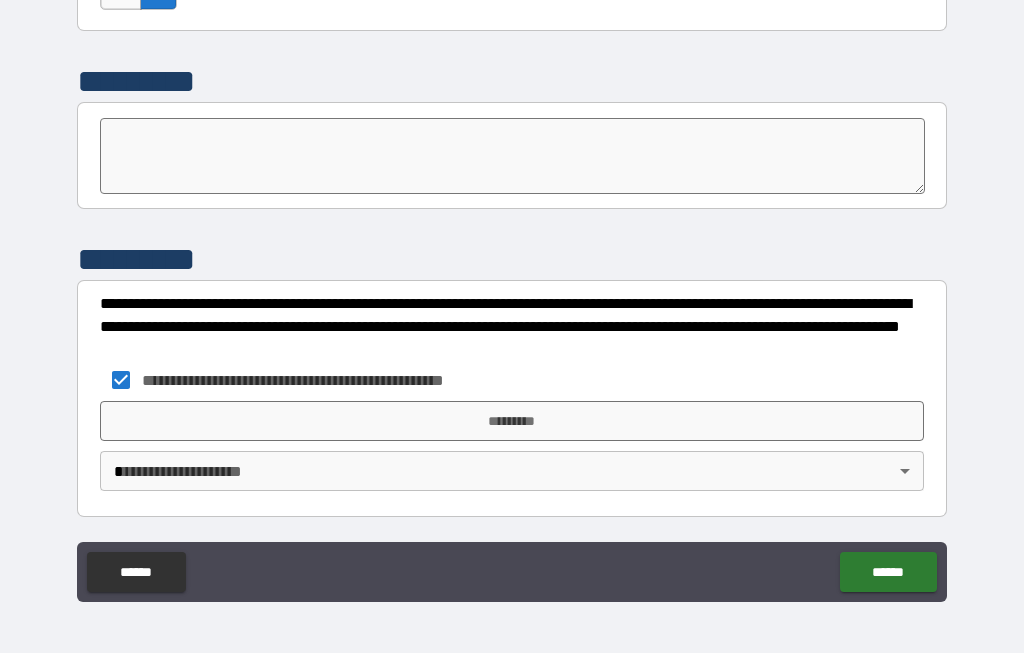 click on "*********" at bounding box center [512, 422] 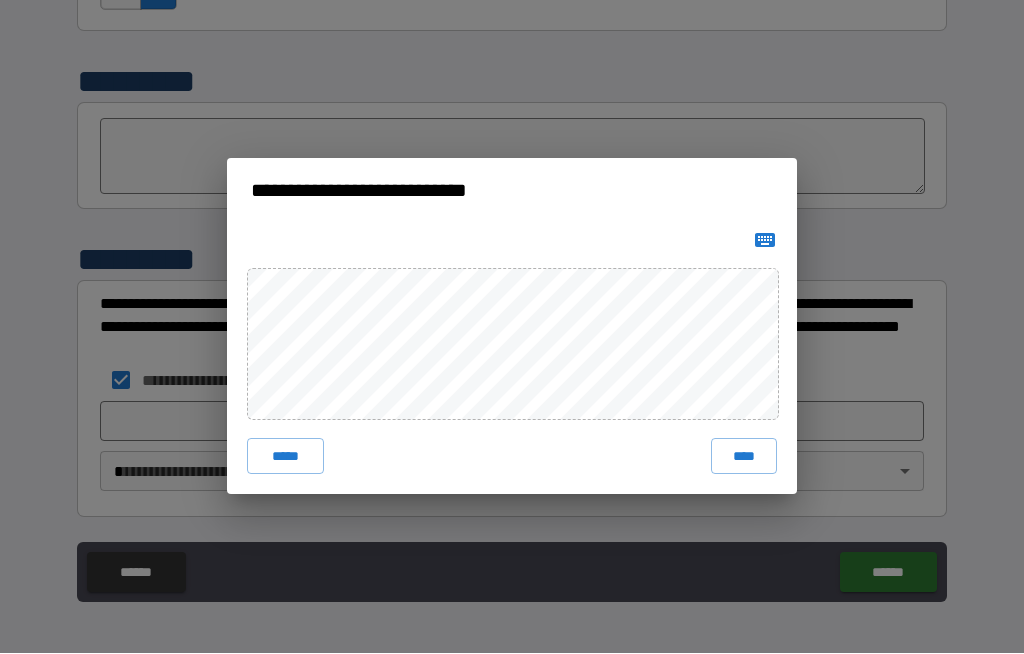 click on "****" at bounding box center (744, 457) 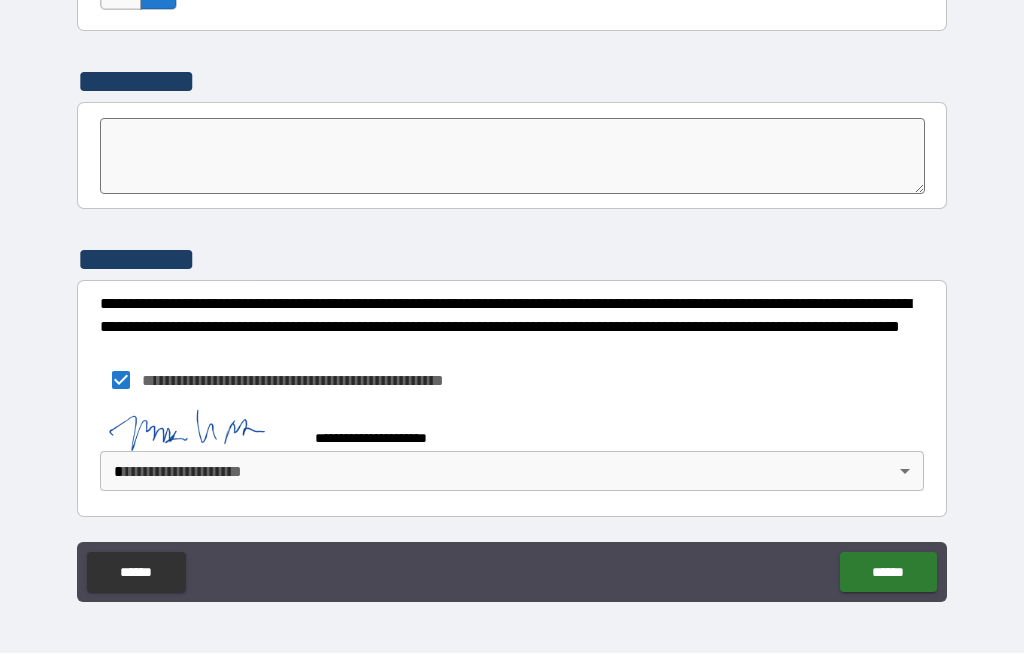 scroll, scrollTop: 6993, scrollLeft: 0, axis: vertical 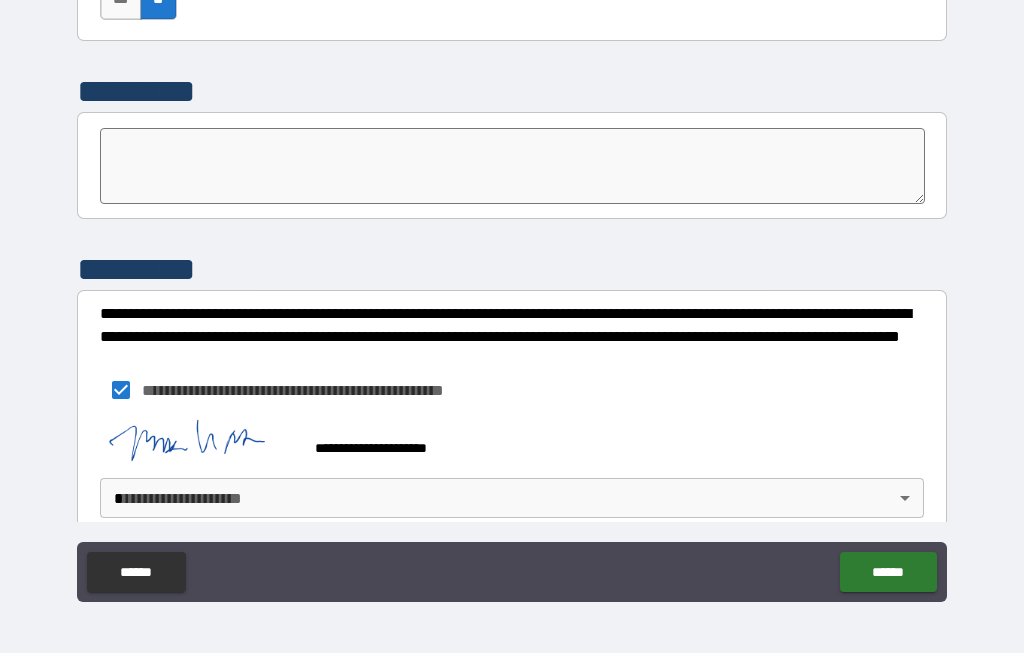 click on "******" at bounding box center (888, 573) 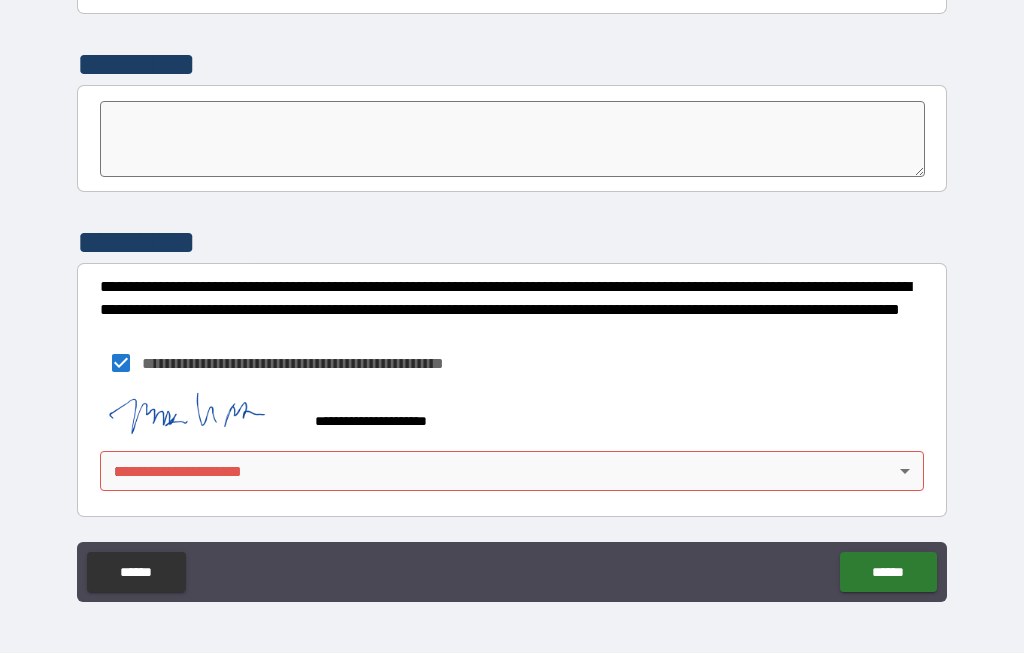 scroll, scrollTop: 7020, scrollLeft: 0, axis: vertical 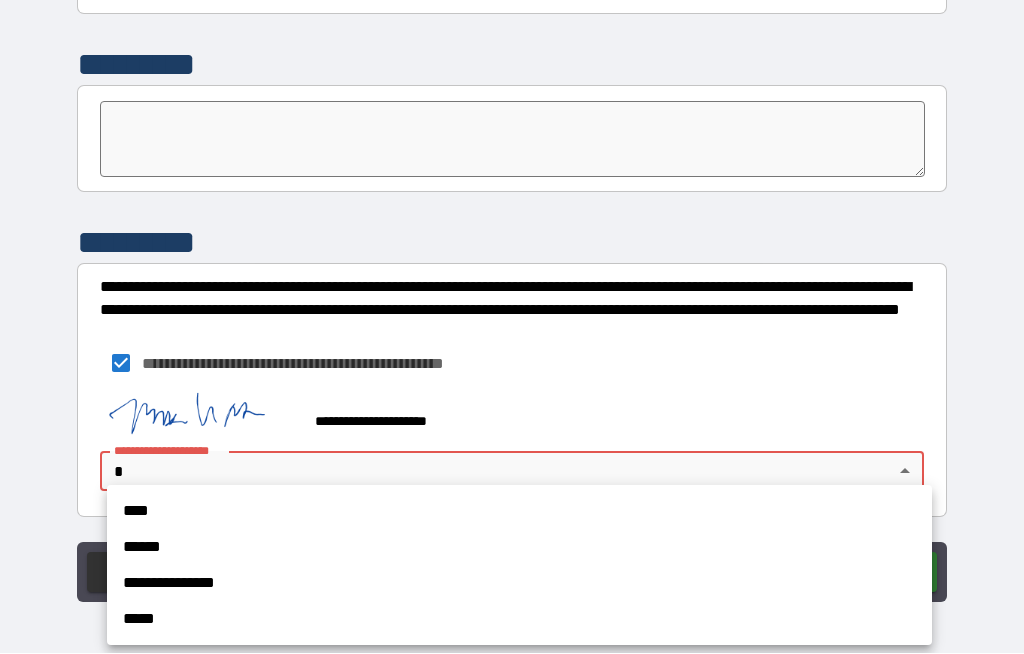 click on "****" at bounding box center (519, 512) 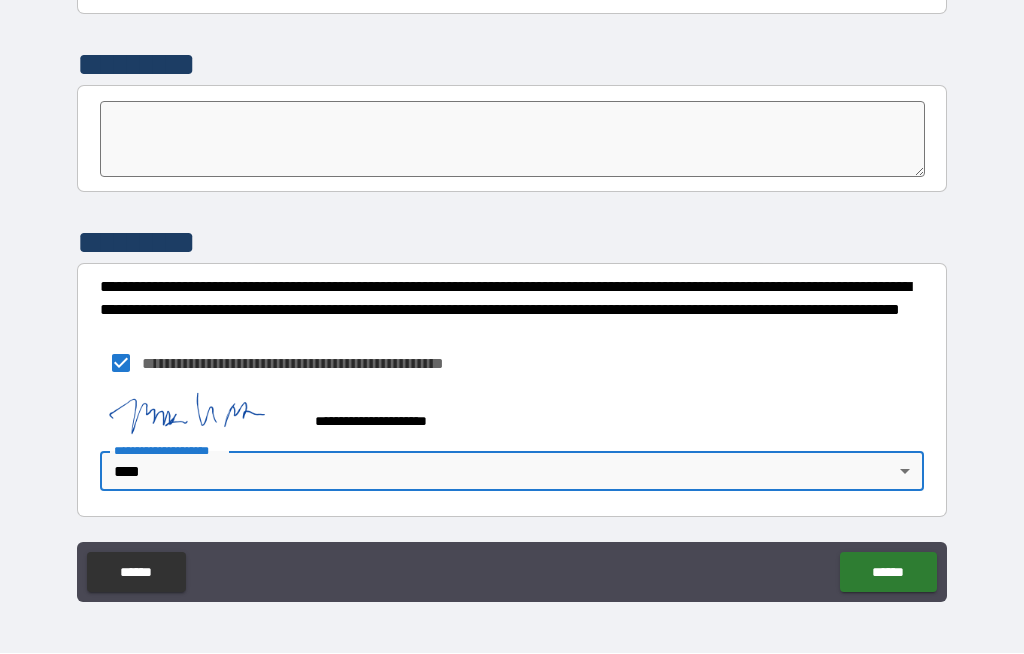 click on "******" at bounding box center [888, 573] 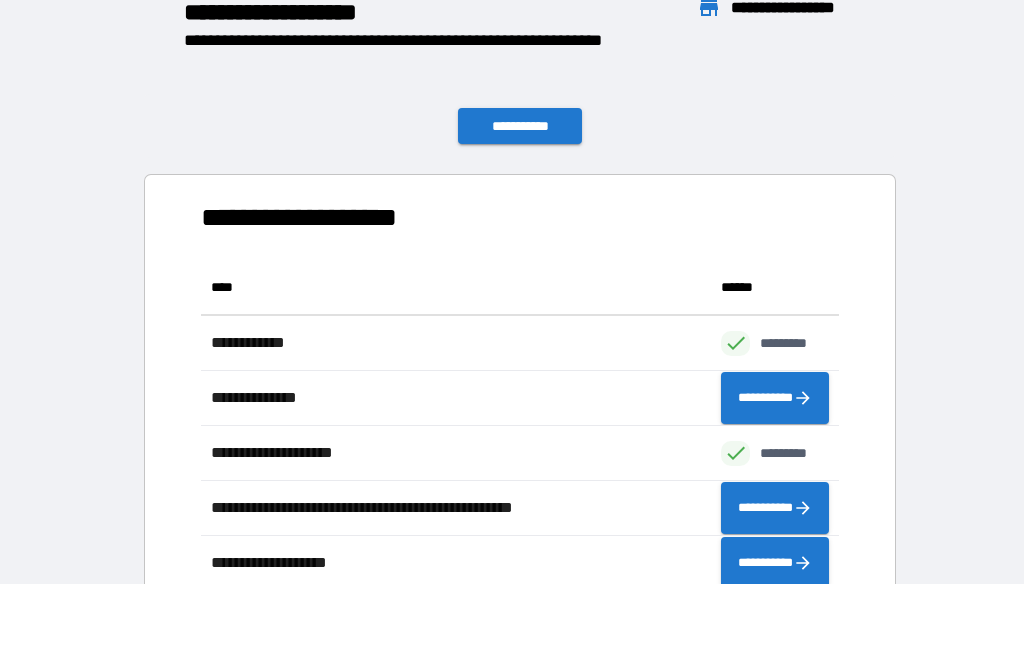 scroll, scrollTop: 1, scrollLeft: 1, axis: both 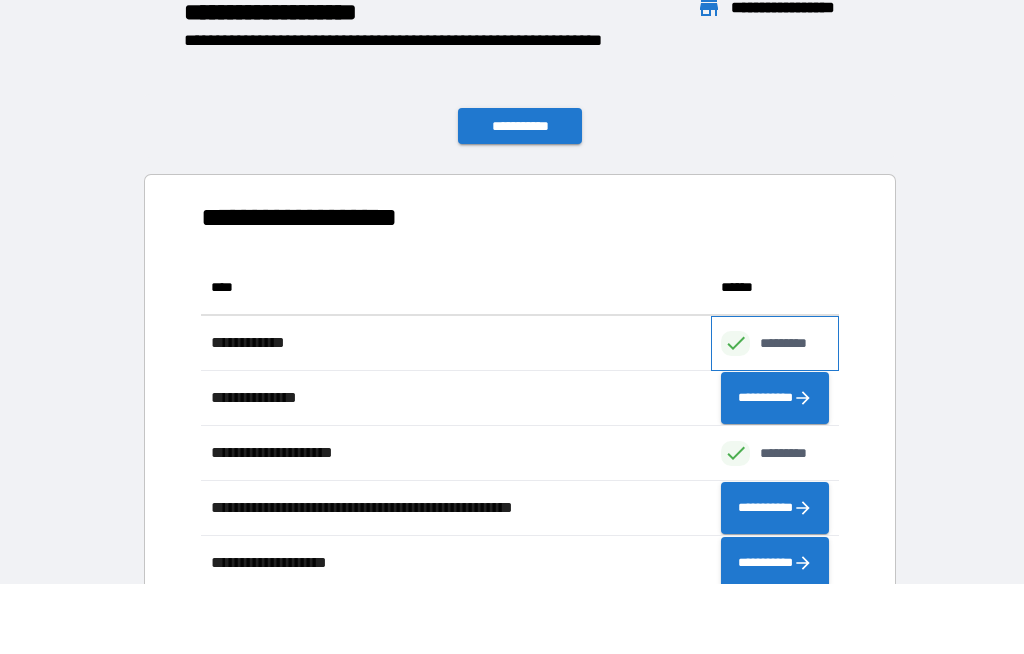 click on "*********" at bounding box center [794, 344] 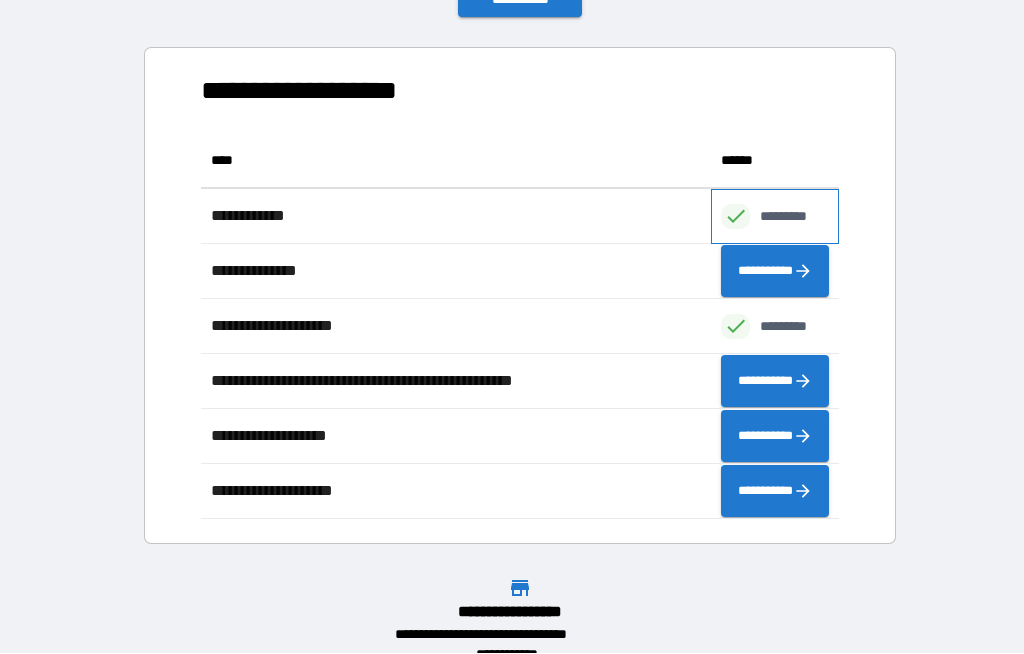 scroll, scrollTop: 129, scrollLeft: 0, axis: vertical 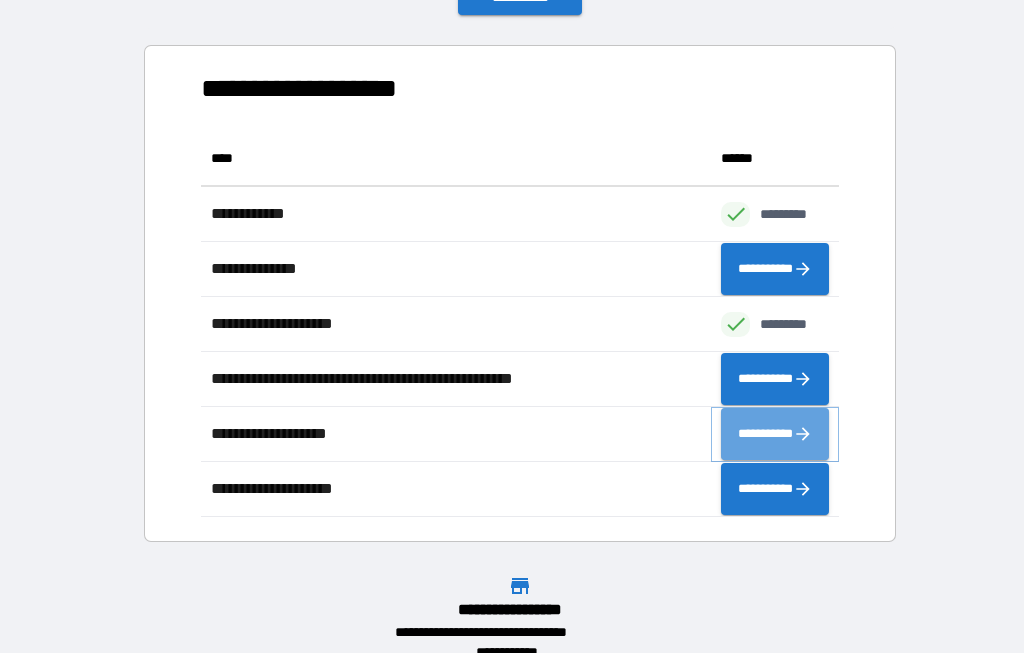 click 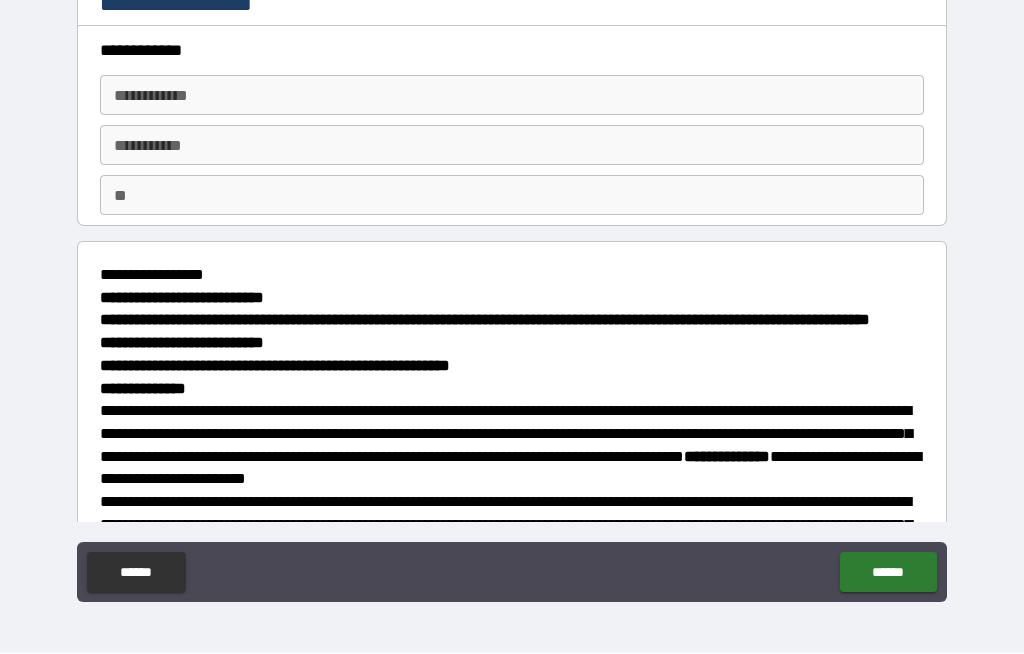 scroll, scrollTop: 0, scrollLeft: 0, axis: both 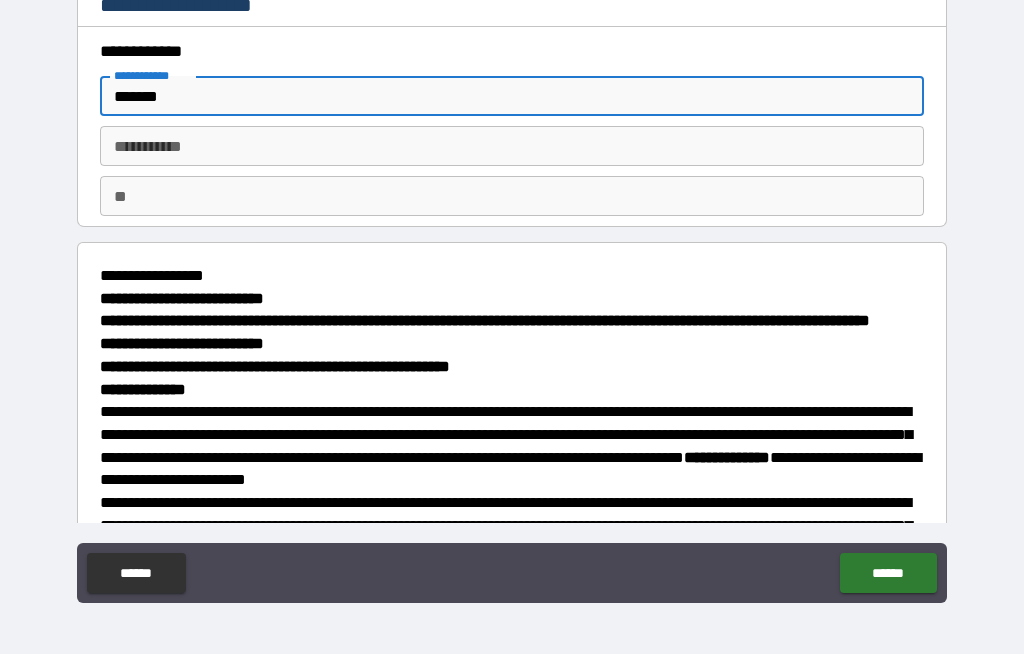 type on "*******" 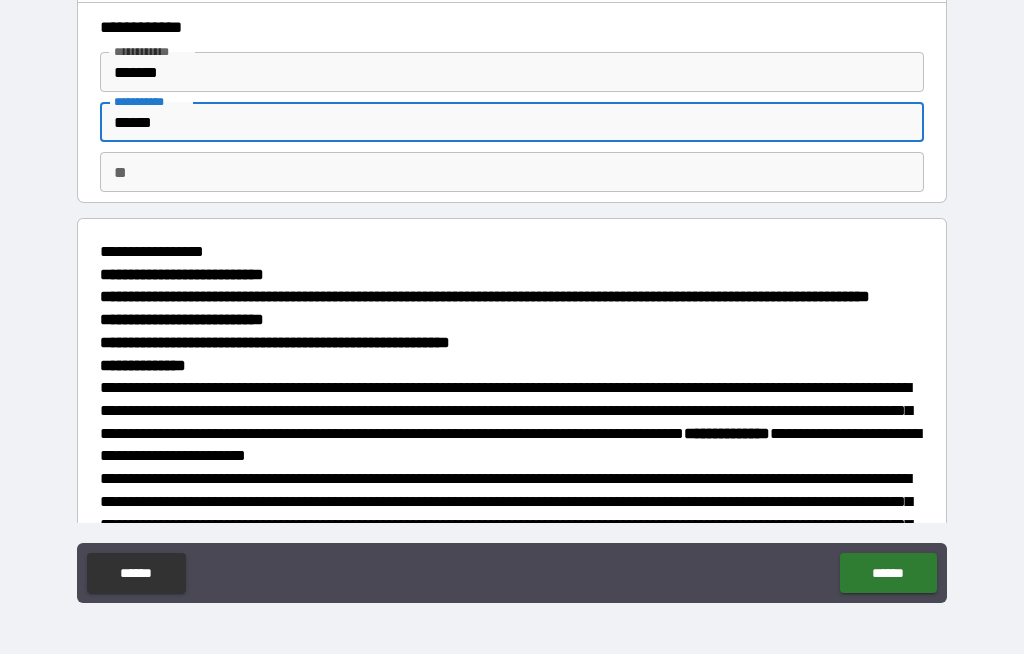 scroll, scrollTop: 26, scrollLeft: 0, axis: vertical 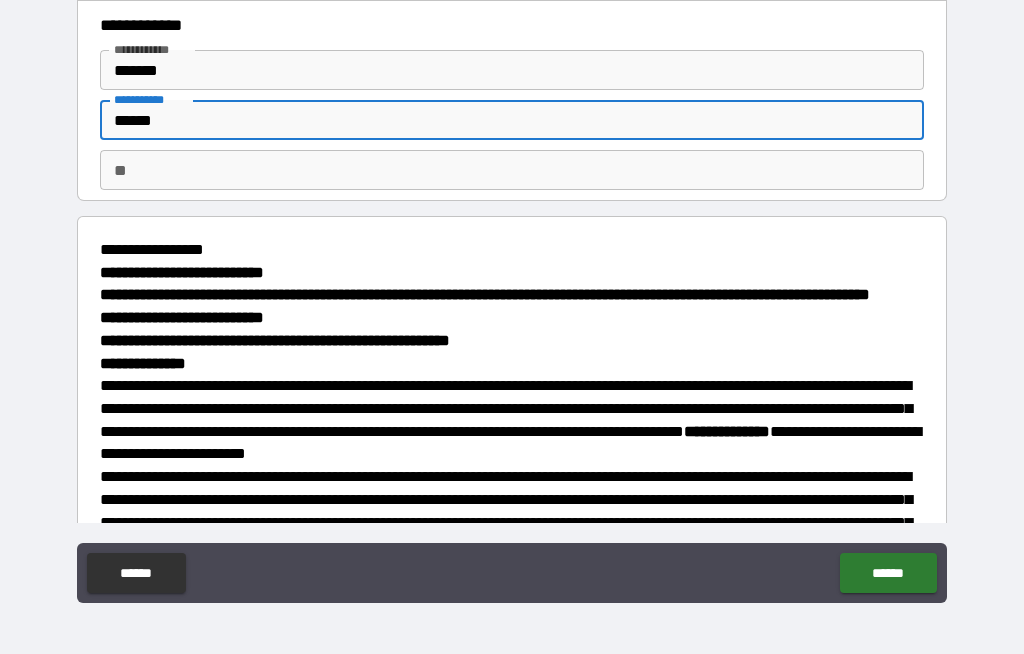 type on "******" 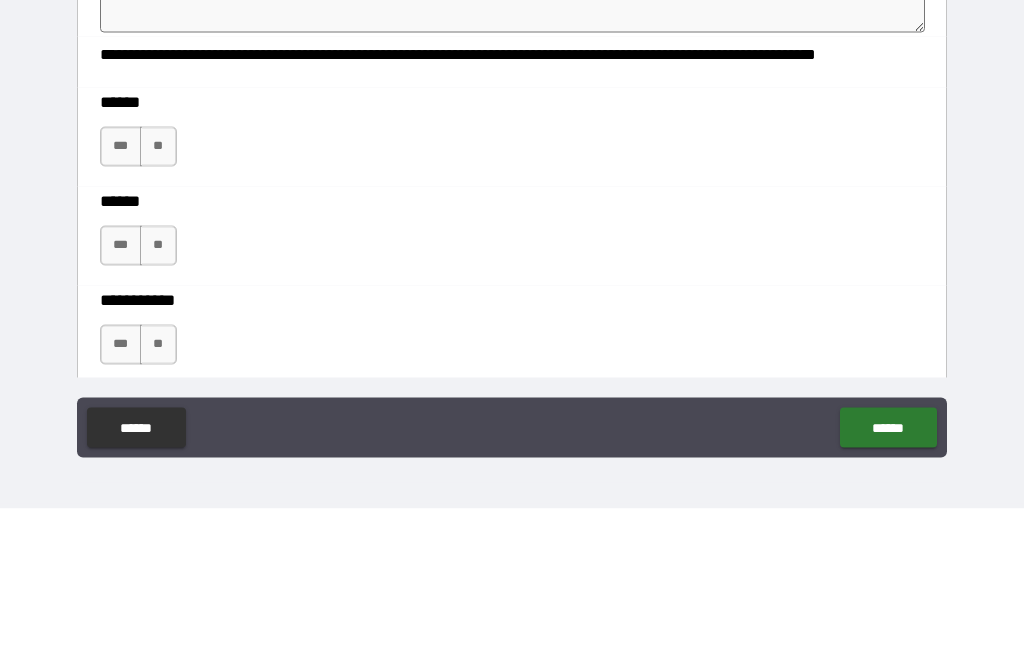scroll, scrollTop: 2342, scrollLeft: 0, axis: vertical 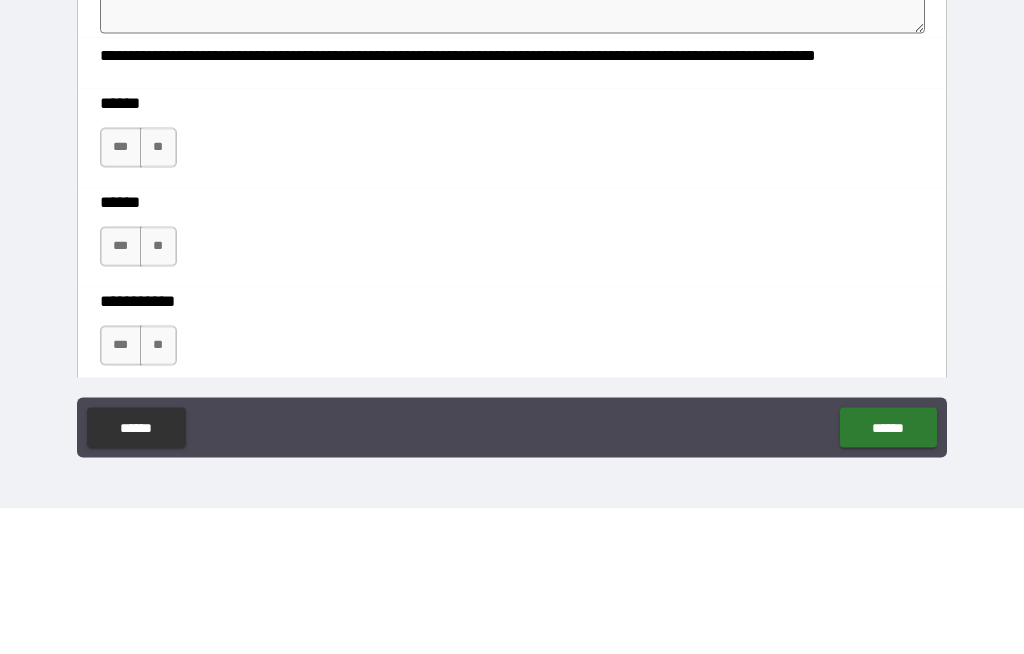type on "*" 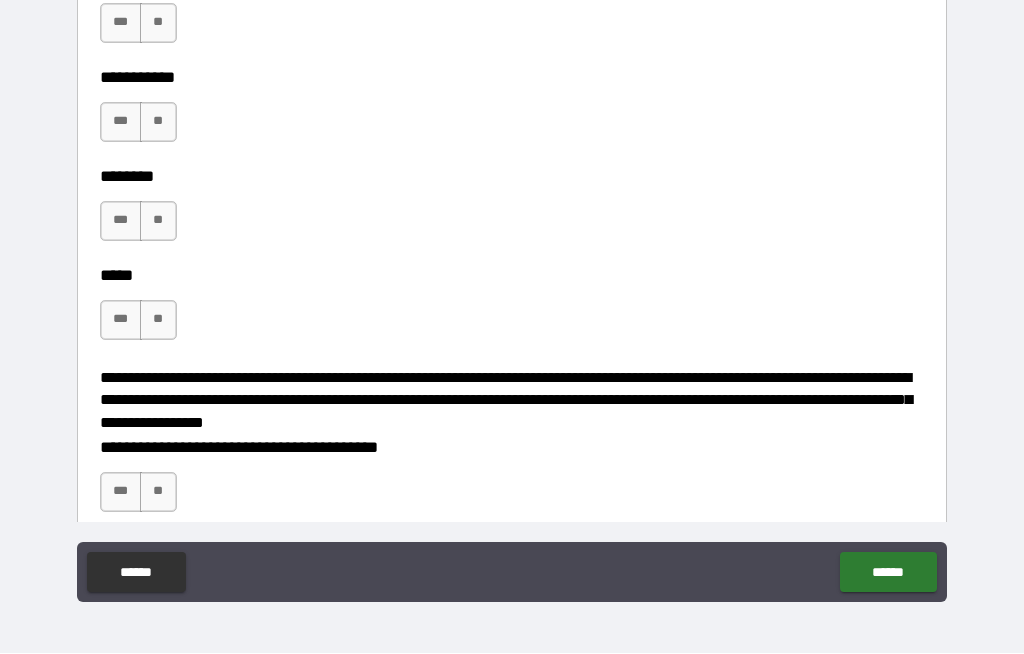 scroll, scrollTop: 2706, scrollLeft: 0, axis: vertical 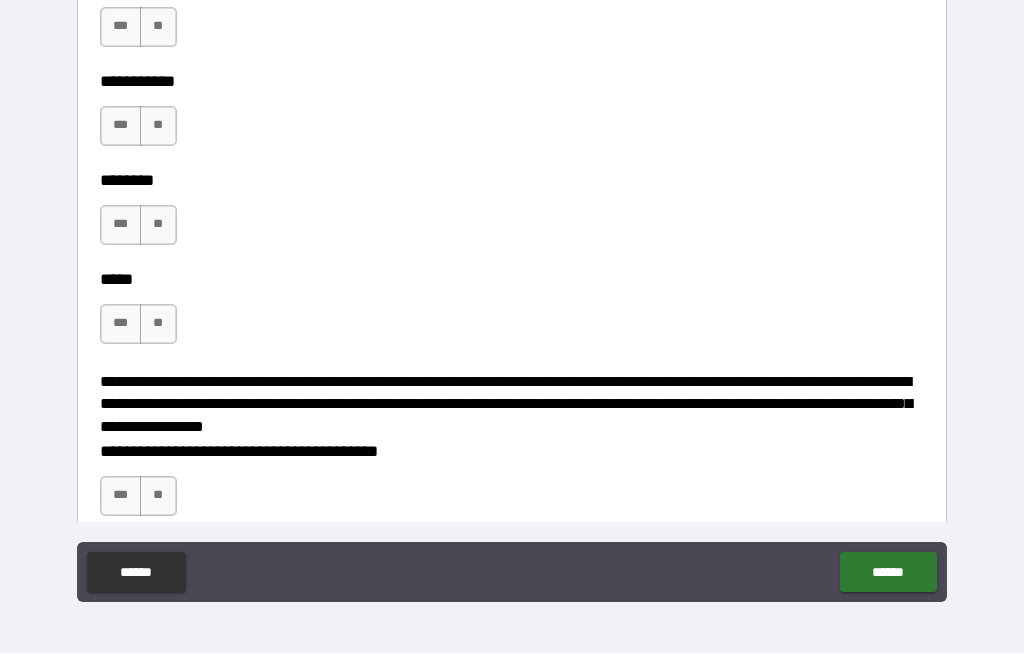 click on "**" at bounding box center (158, -71) 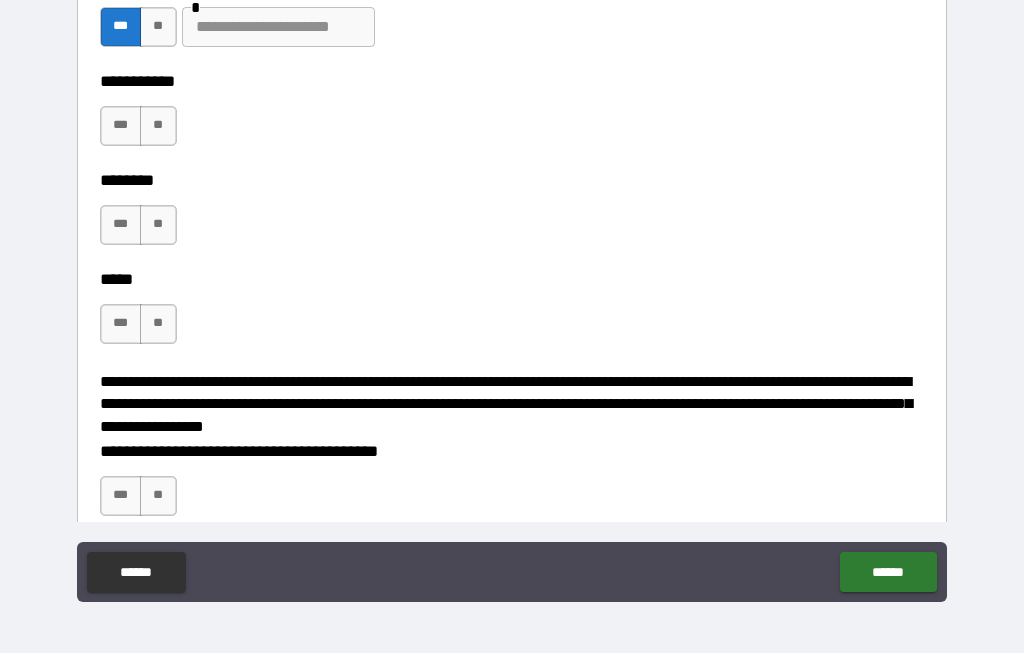 click at bounding box center [278, 28] 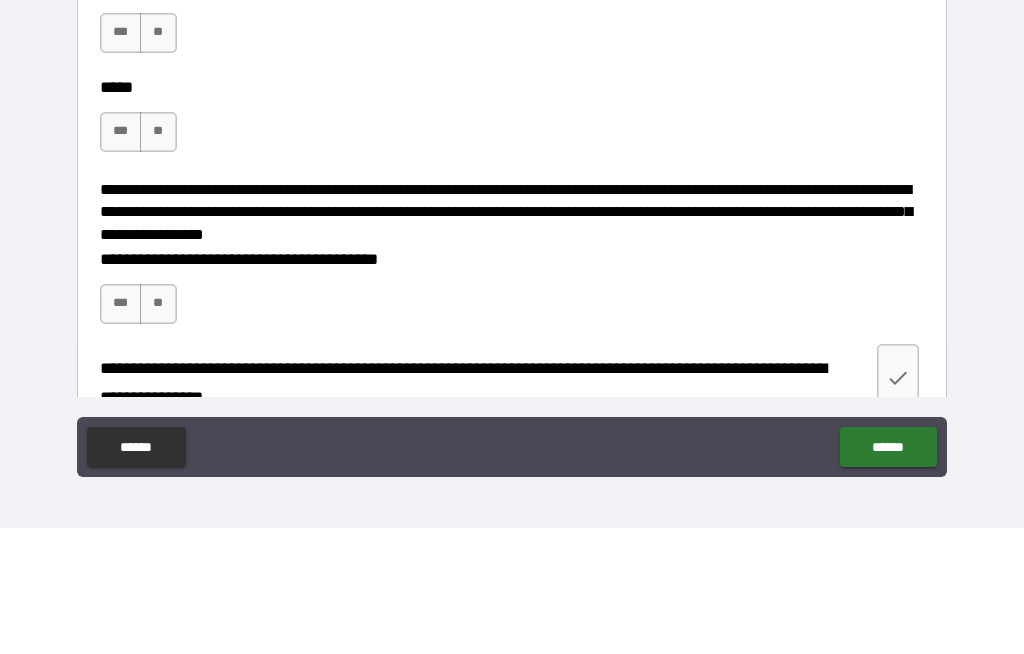 scroll, scrollTop: 2800, scrollLeft: 0, axis: vertical 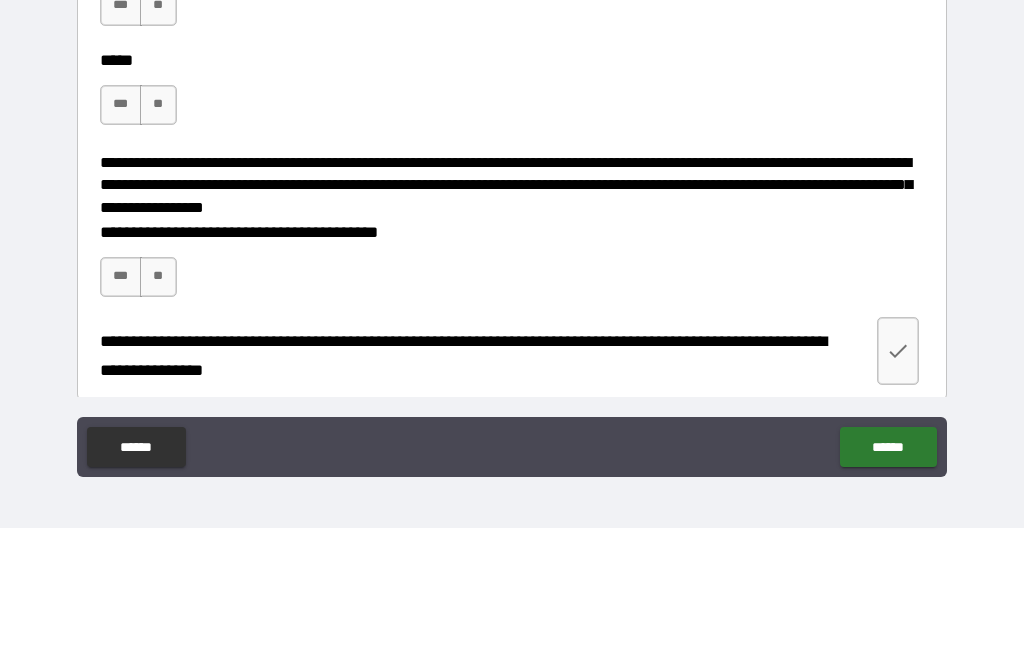 type on "**********" 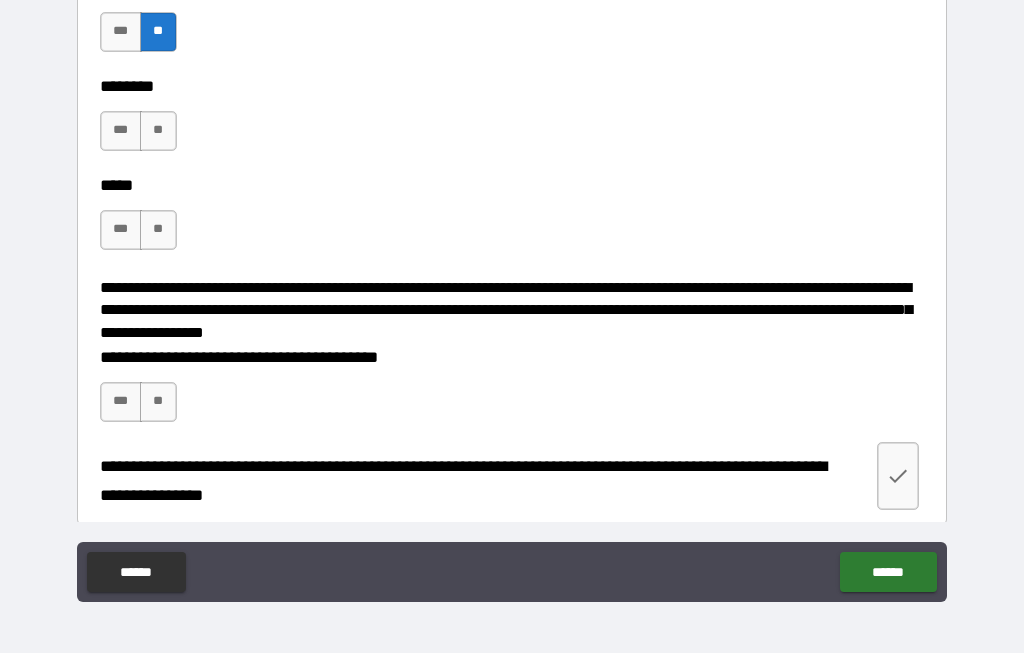click on "**" at bounding box center (158, 132) 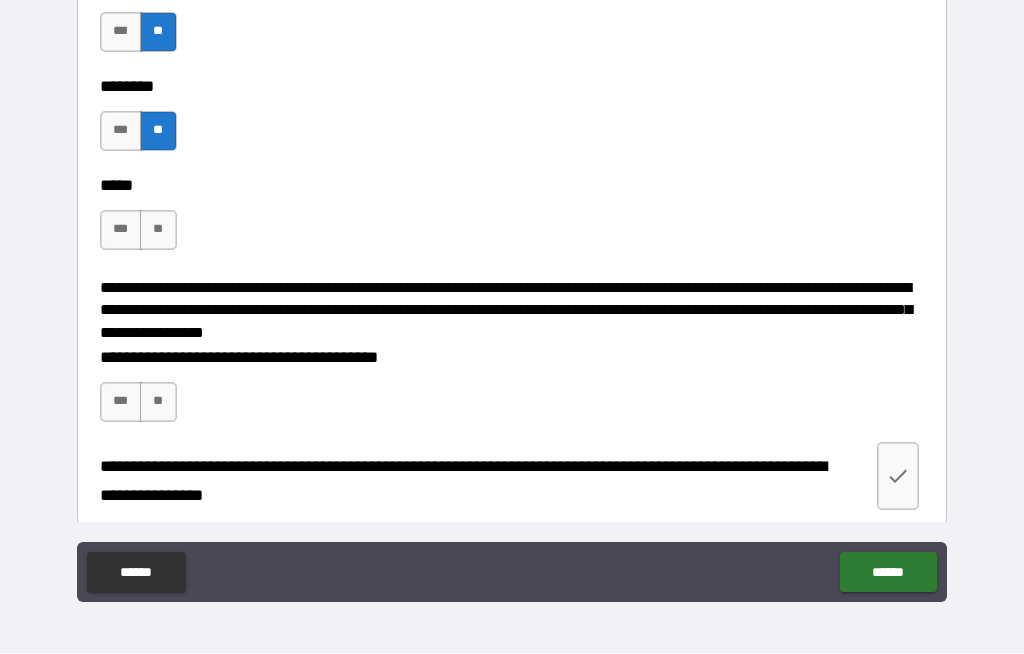 click on "**" at bounding box center (158, 231) 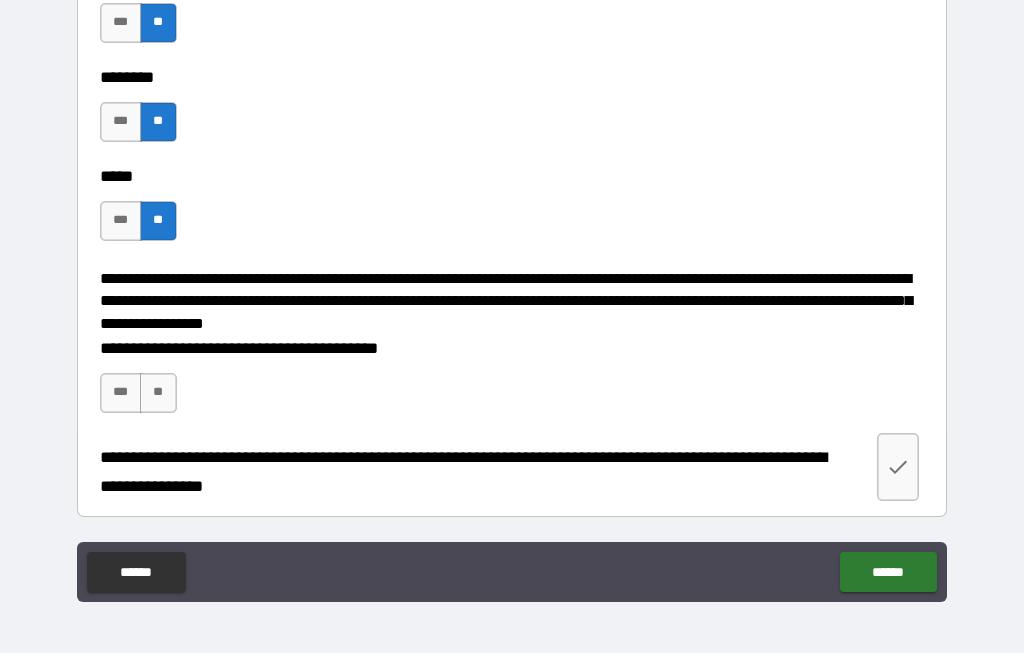 scroll, scrollTop: 3022, scrollLeft: 0, axis: vertical 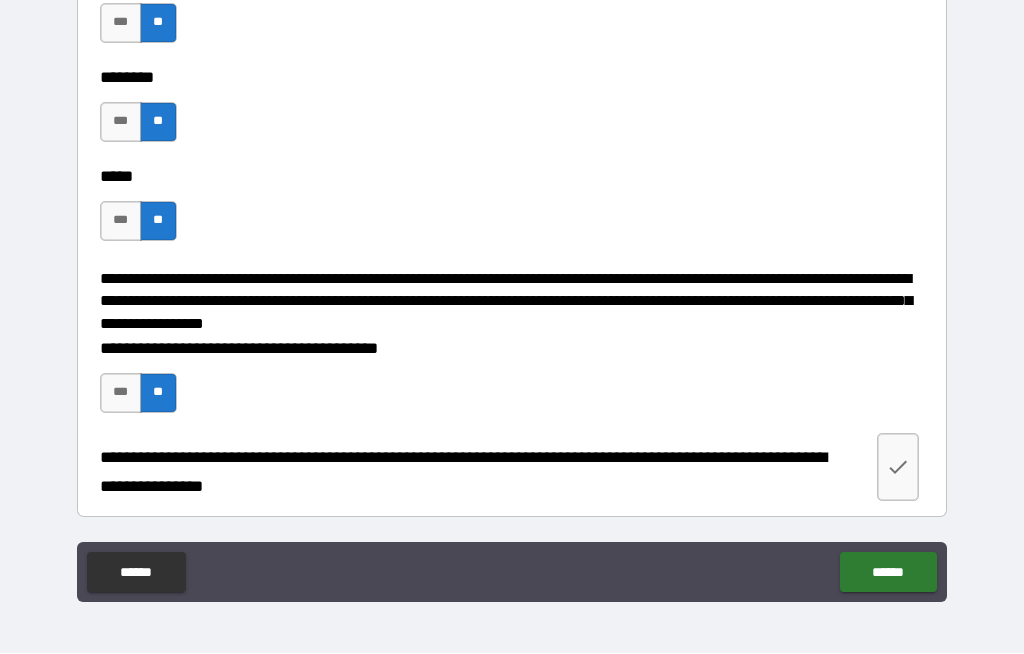 click 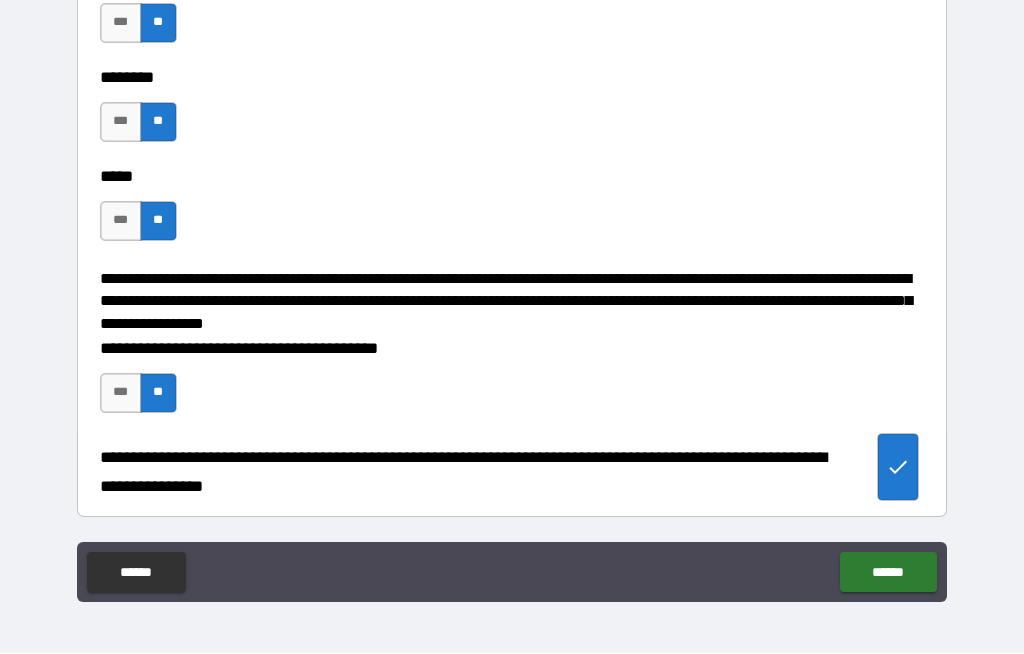 click on "******" at bounding box center [888, 573] 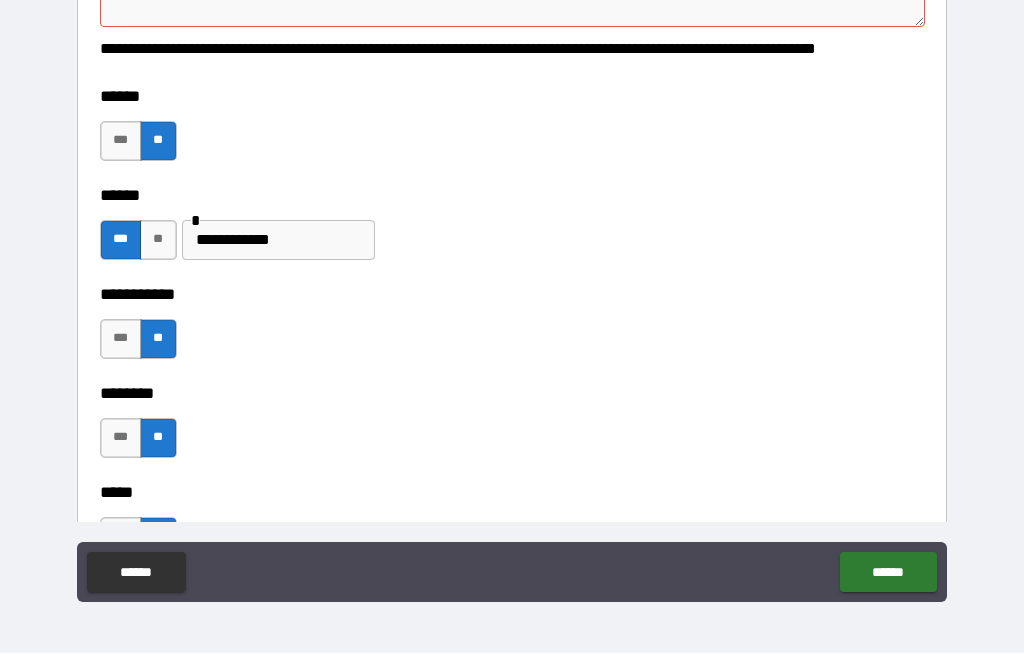 scroll, scrollTop: 2493, scrollLeft: 0, axis: vertical 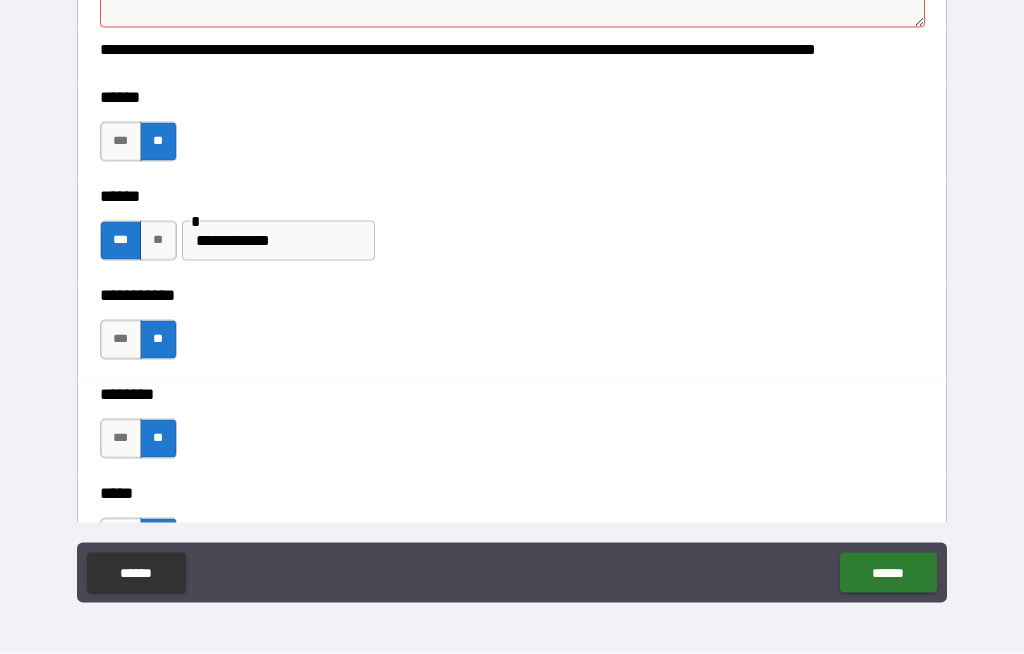 type on "*" 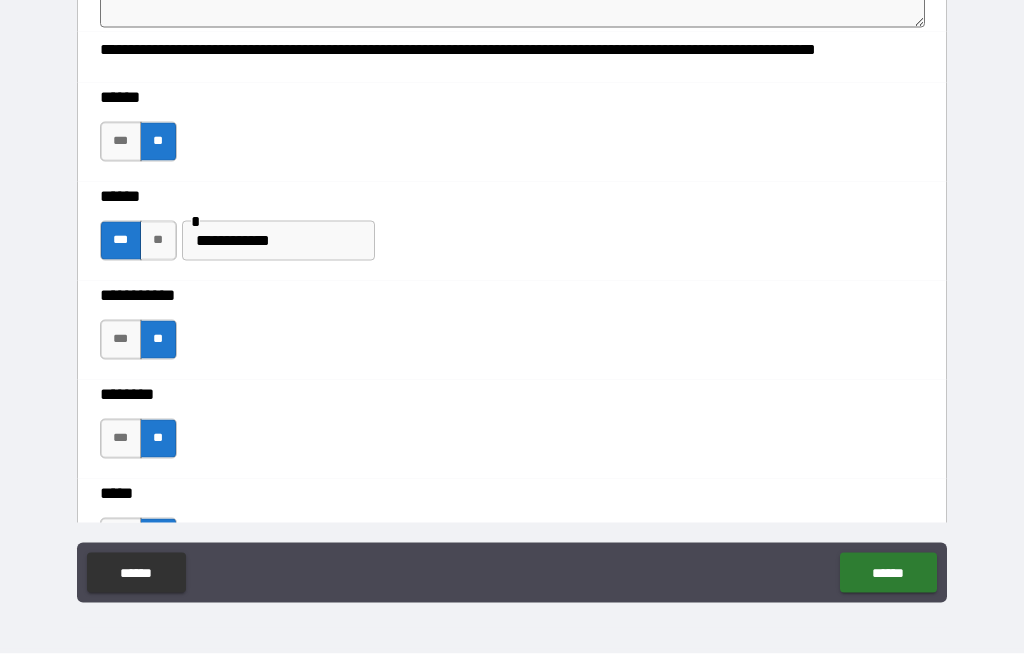 type on "**" 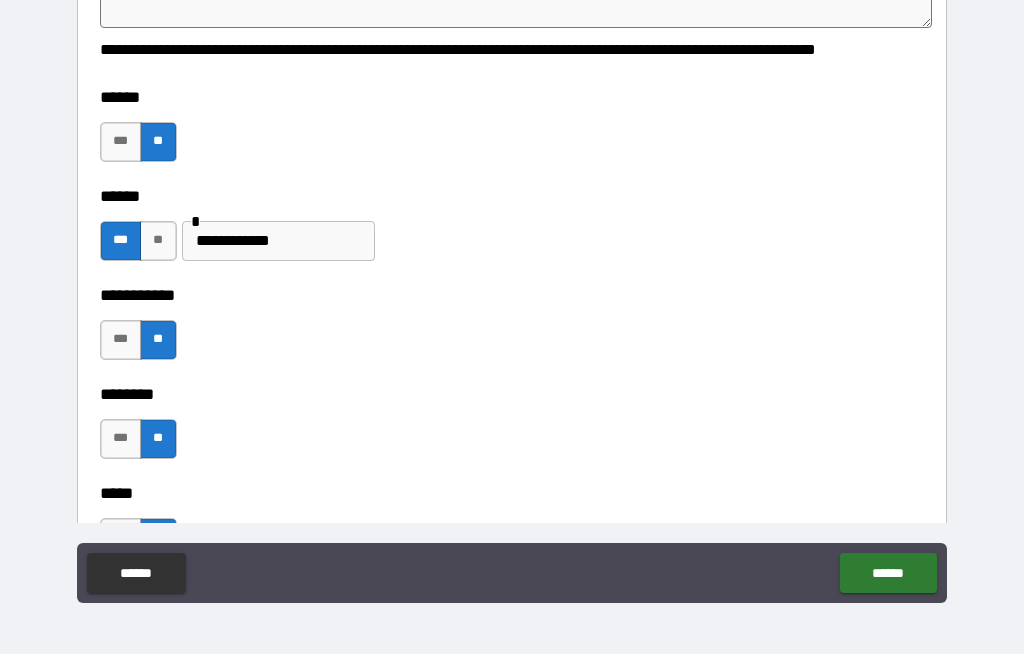 type on "***" 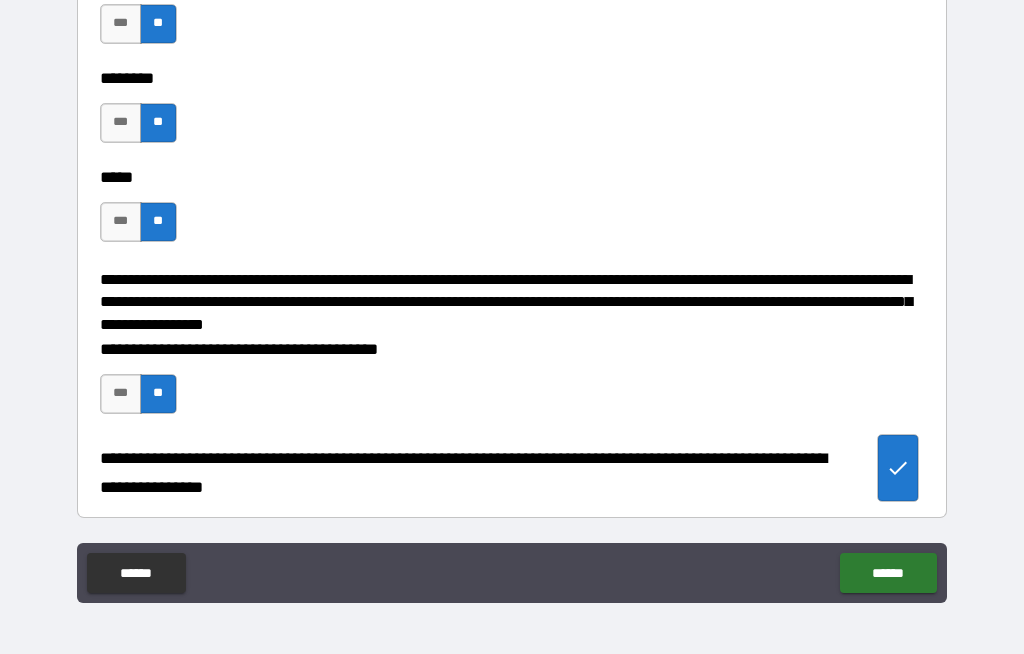 scroll, scrollTop: 3030, scrollLeft: 0, axis: vertical 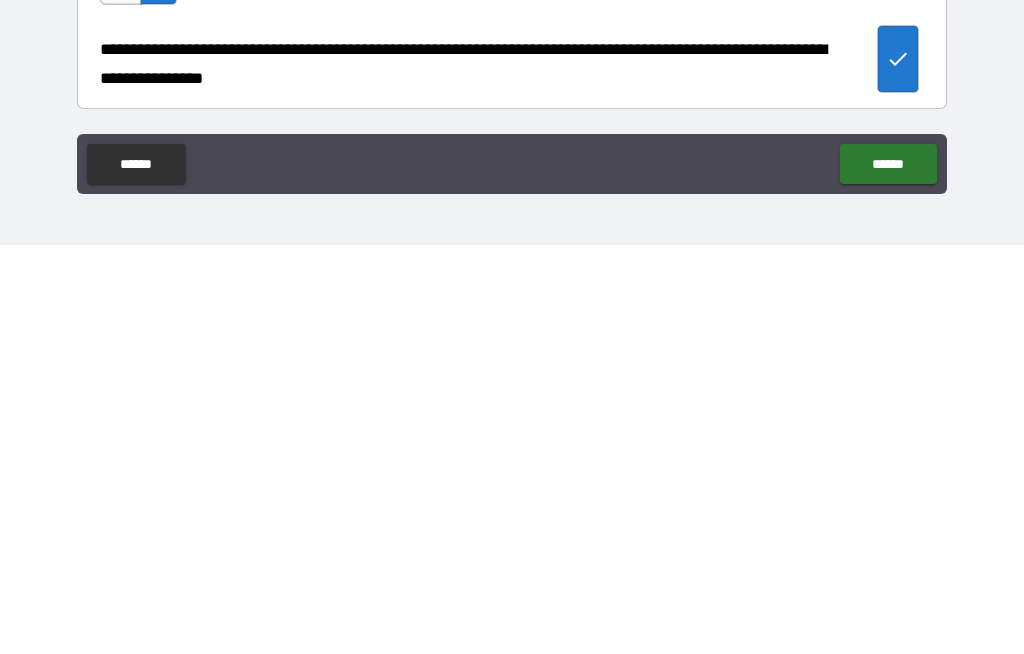 click on "******" at bounding box center [888, 573] 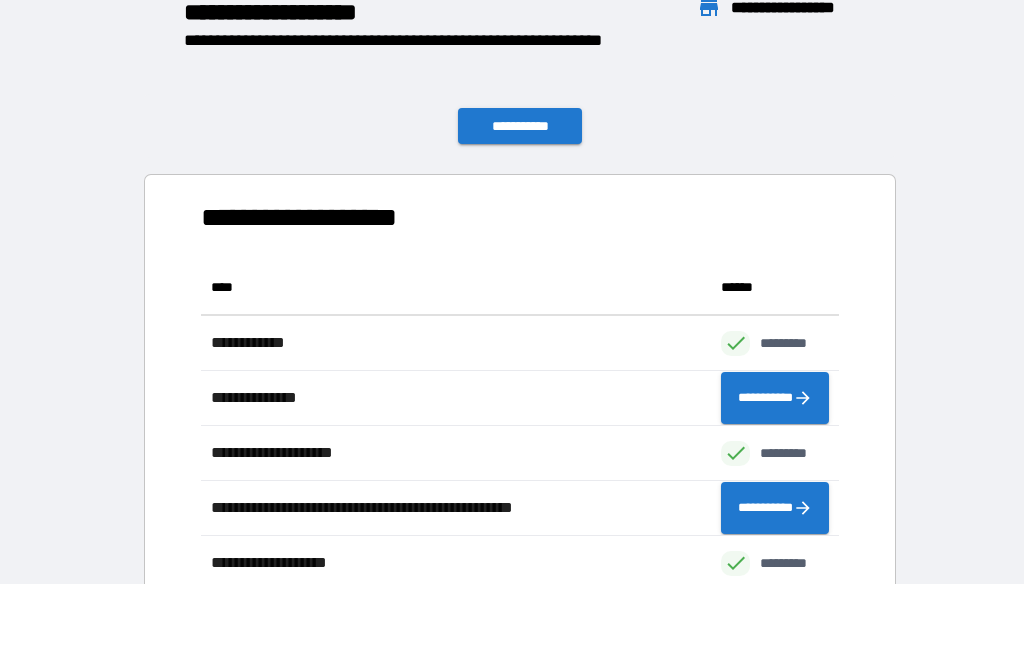 scroll, scrollTop: 1, scrollLeft: 1, axis: both 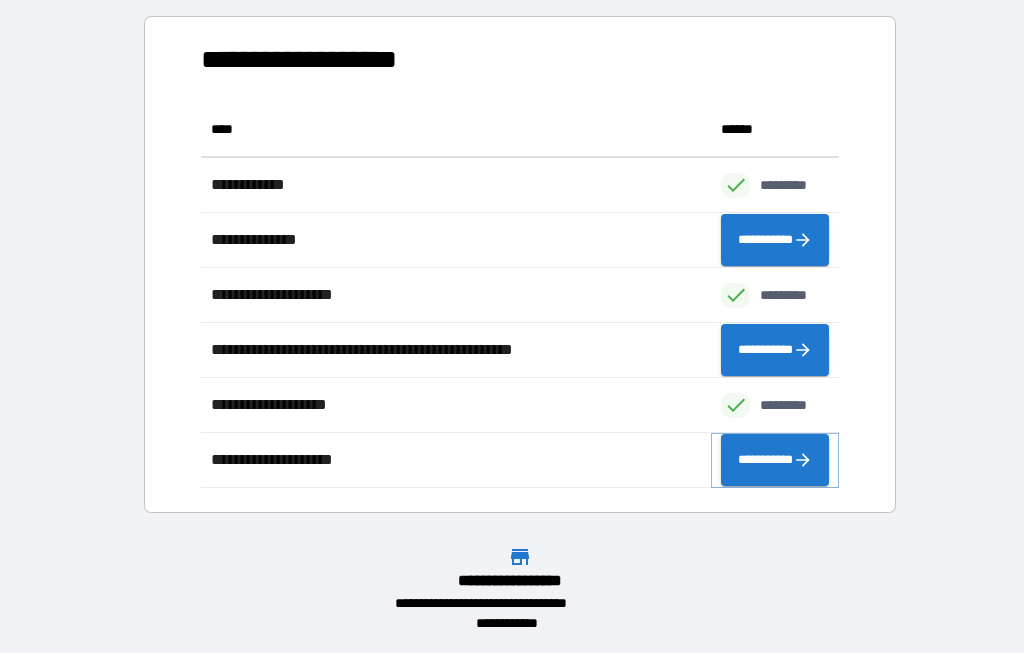 click on "**********" at bounding box center [775, 461] 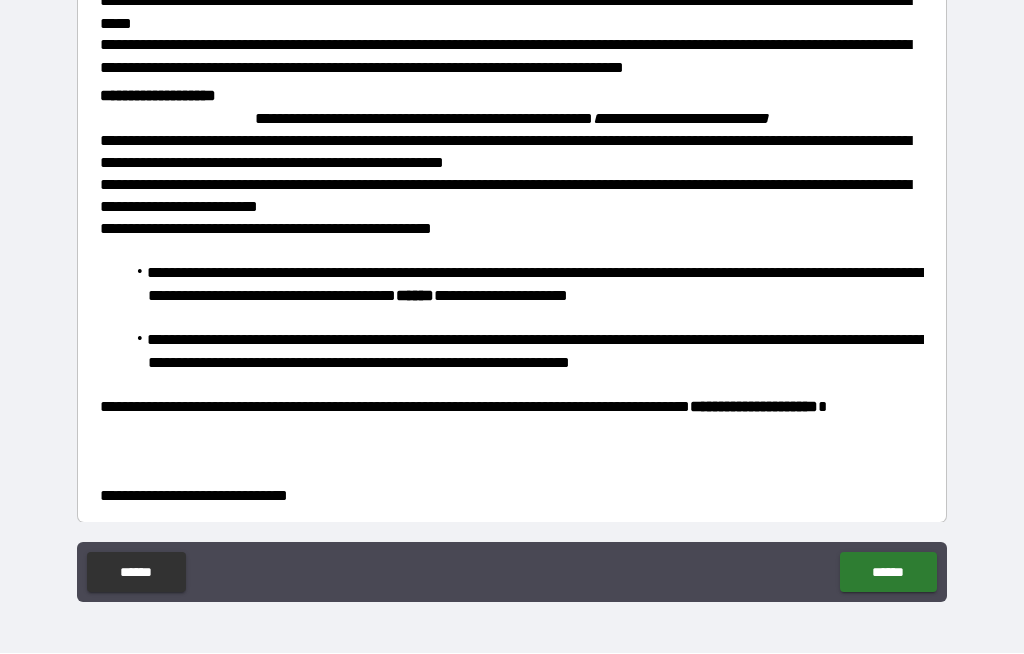 scroll, scrollTop: 1018, scrollLeft: 0, axis: vertical 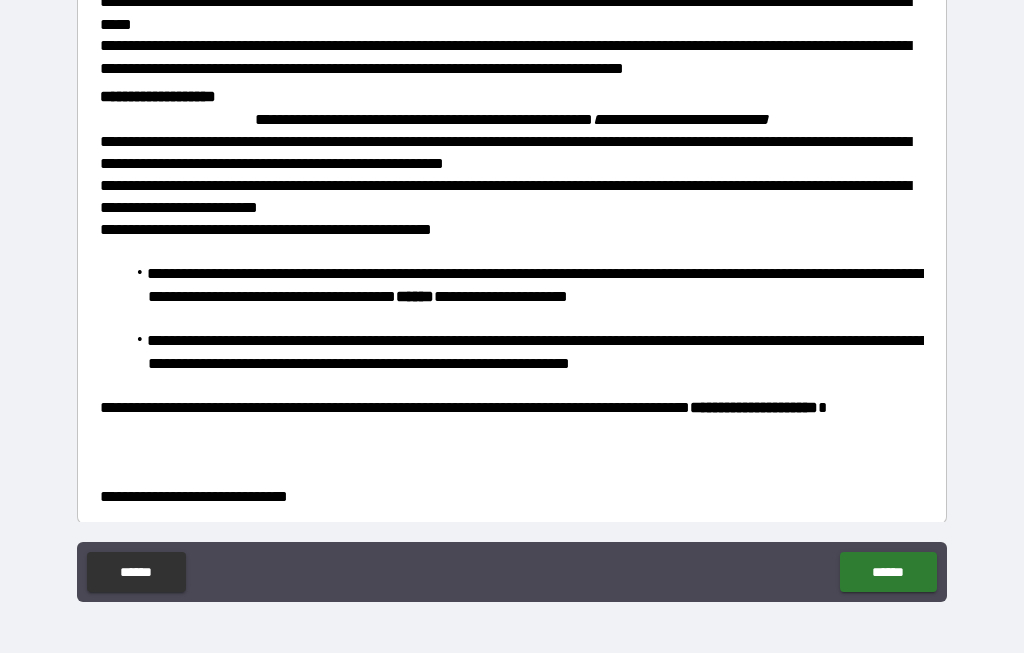 click on "******" at bounding box center (888, 573) 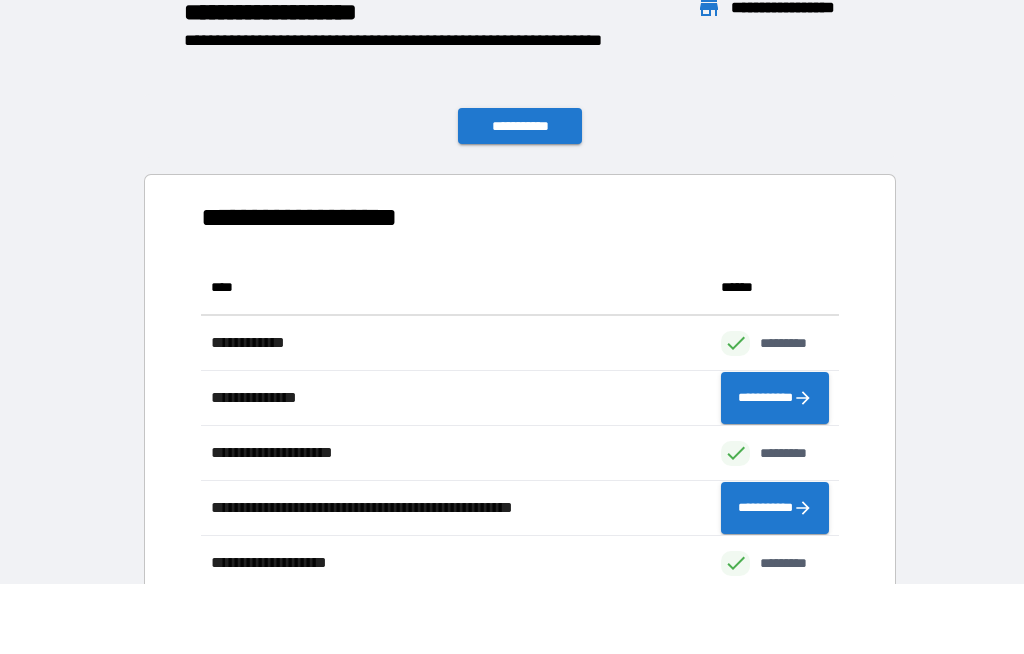 scroll, scrollTop: 1, scrollLeft: 1, axis: both 